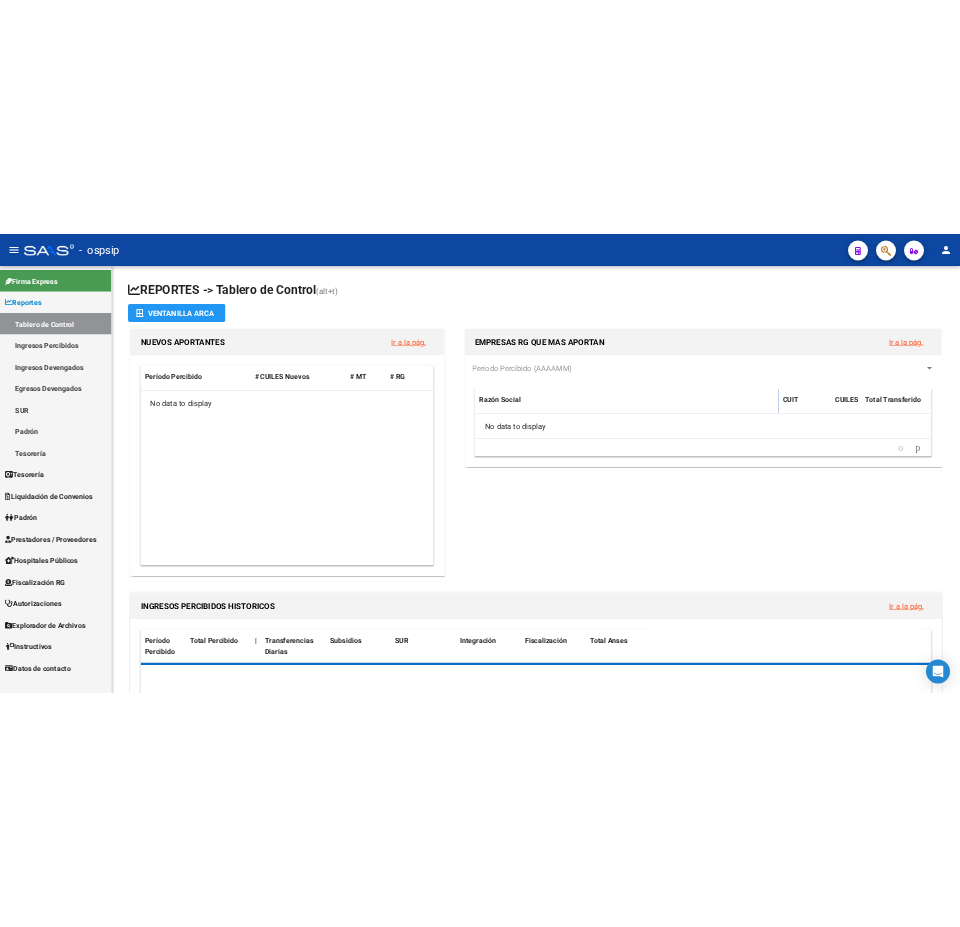 scroll, scrollTop: 0, scrollLeft: 0, axis: both 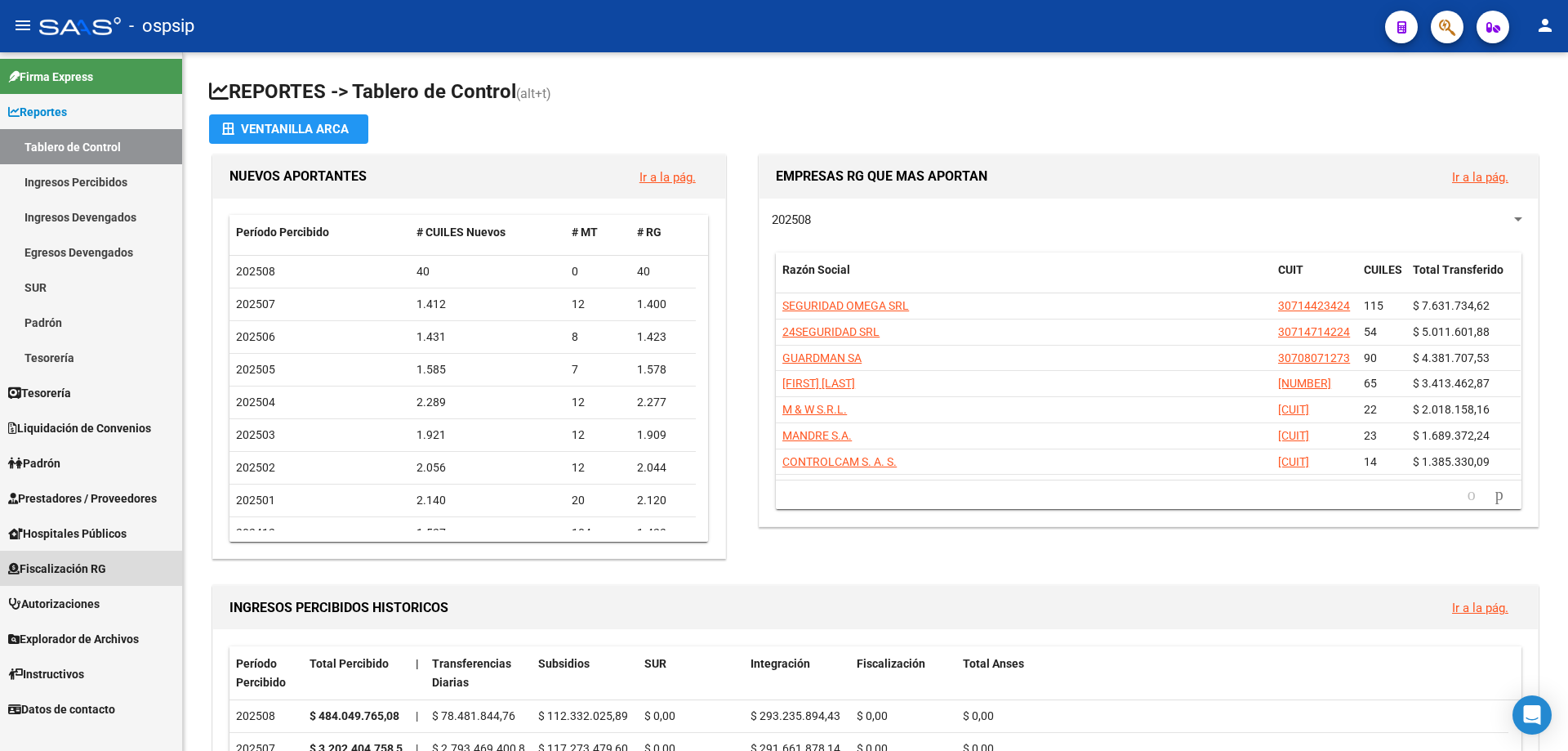 click on "Fiscalización RG" at bounding box center [57, 569] 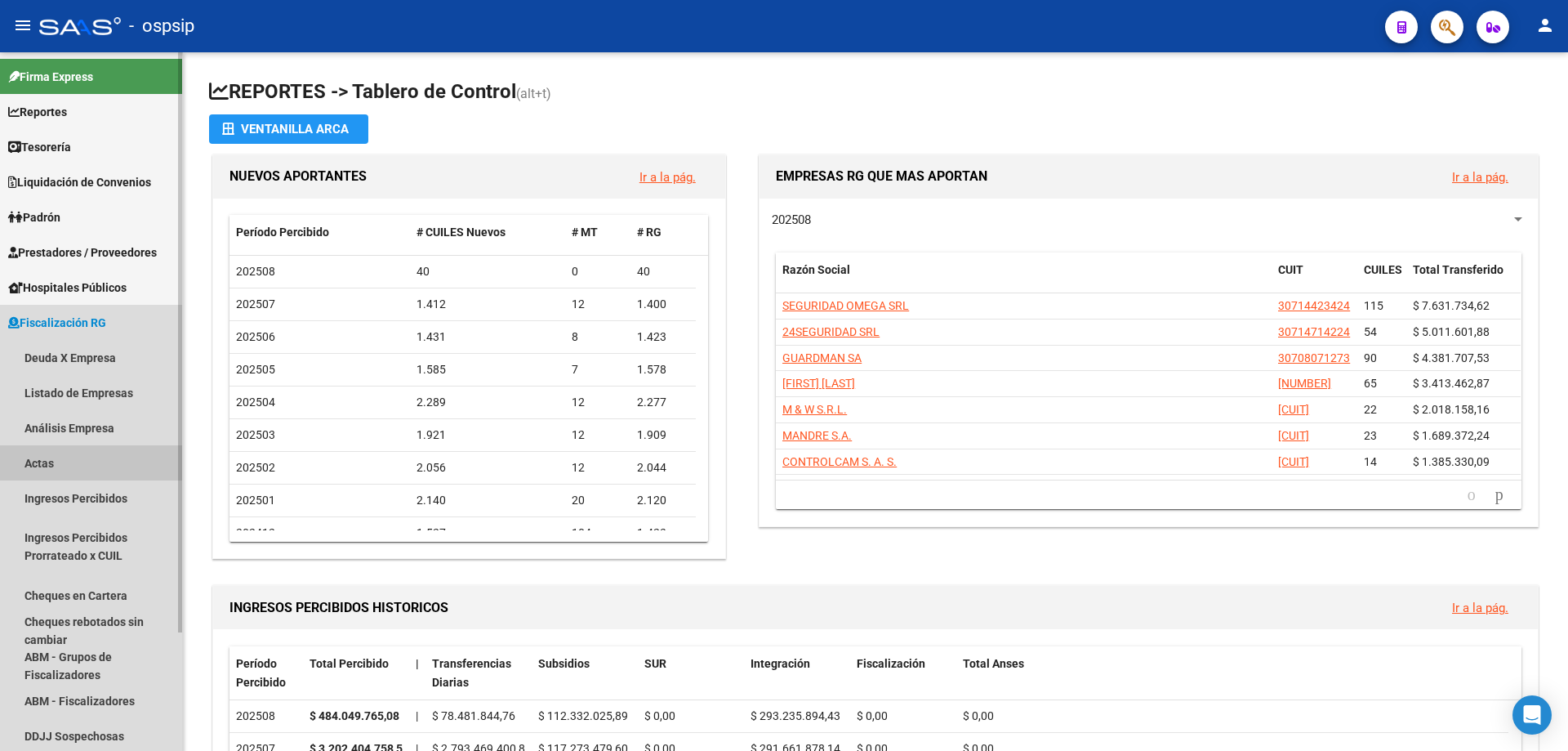 click on "Actas" at bounding box center [91, 463] 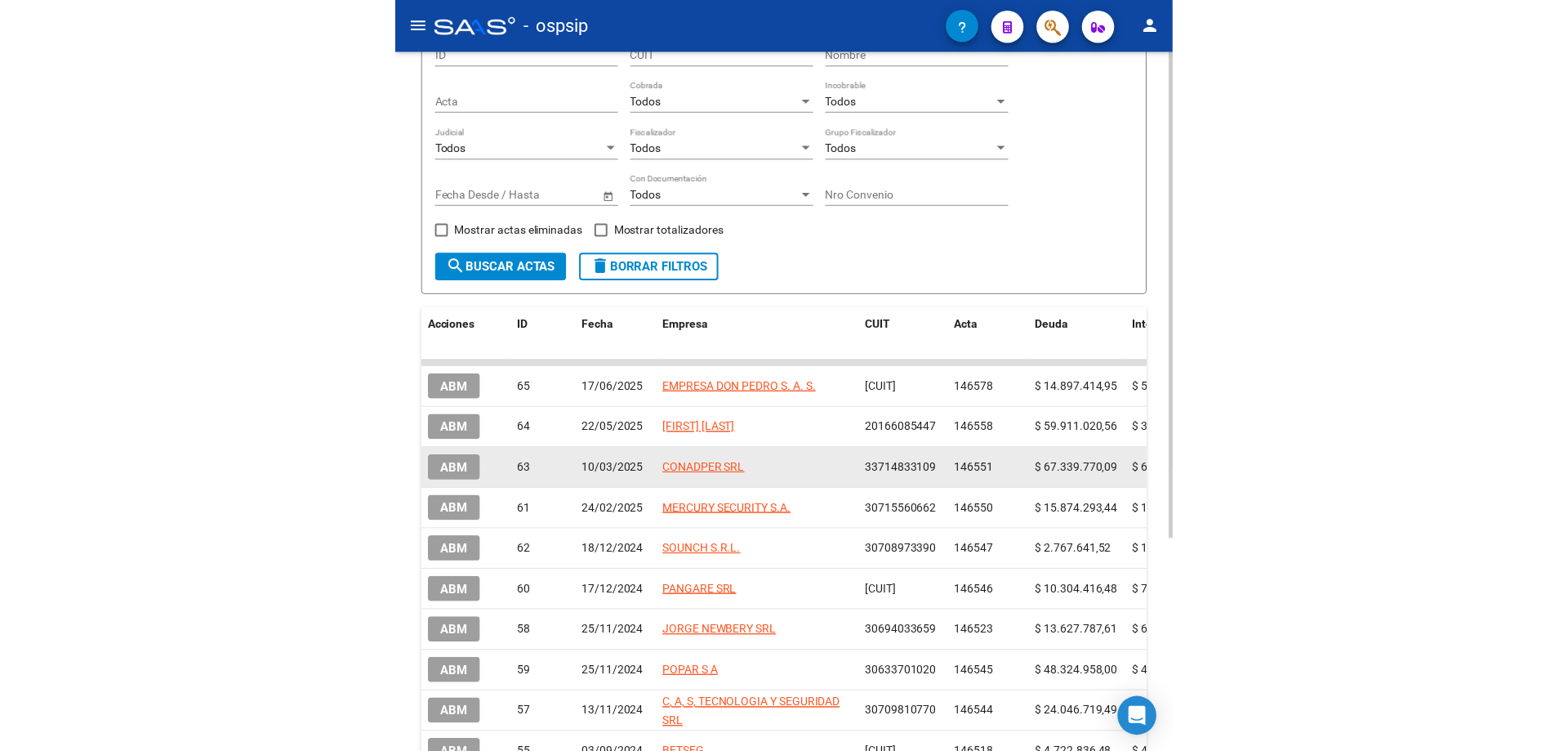 scroll, scrollTop: 245, scrollLeft: 0, axis: vertical 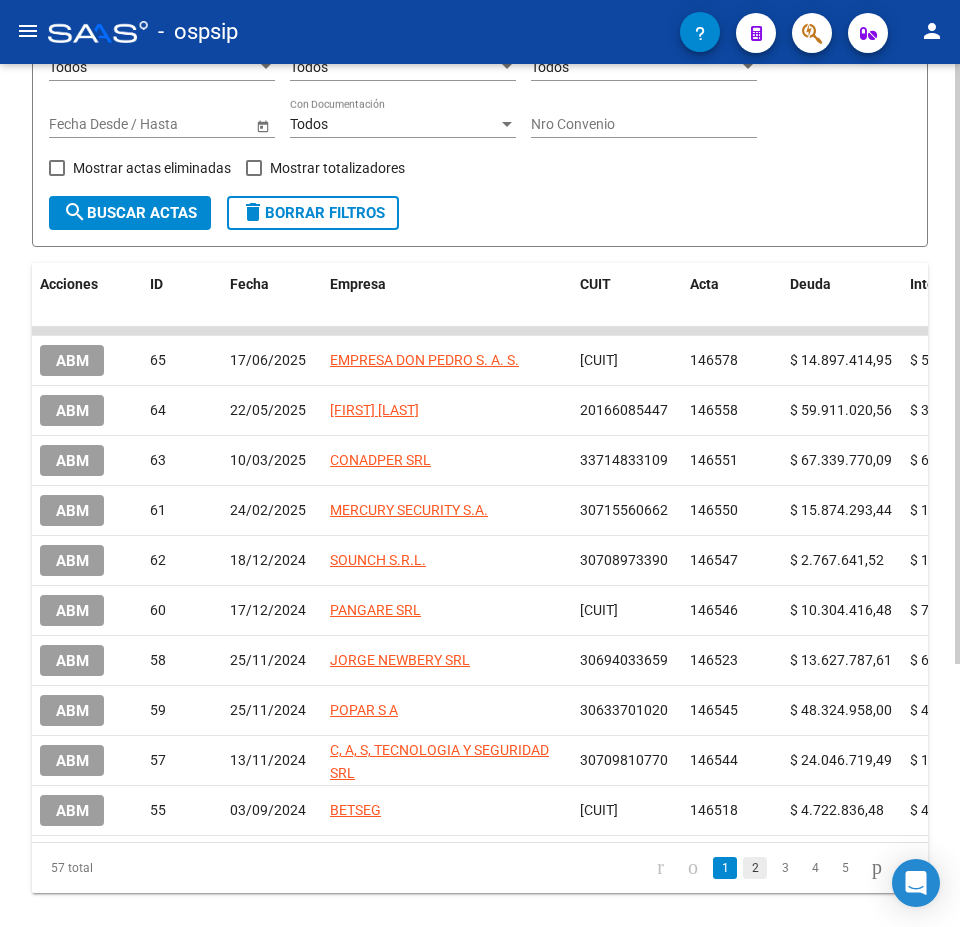 click on "2" 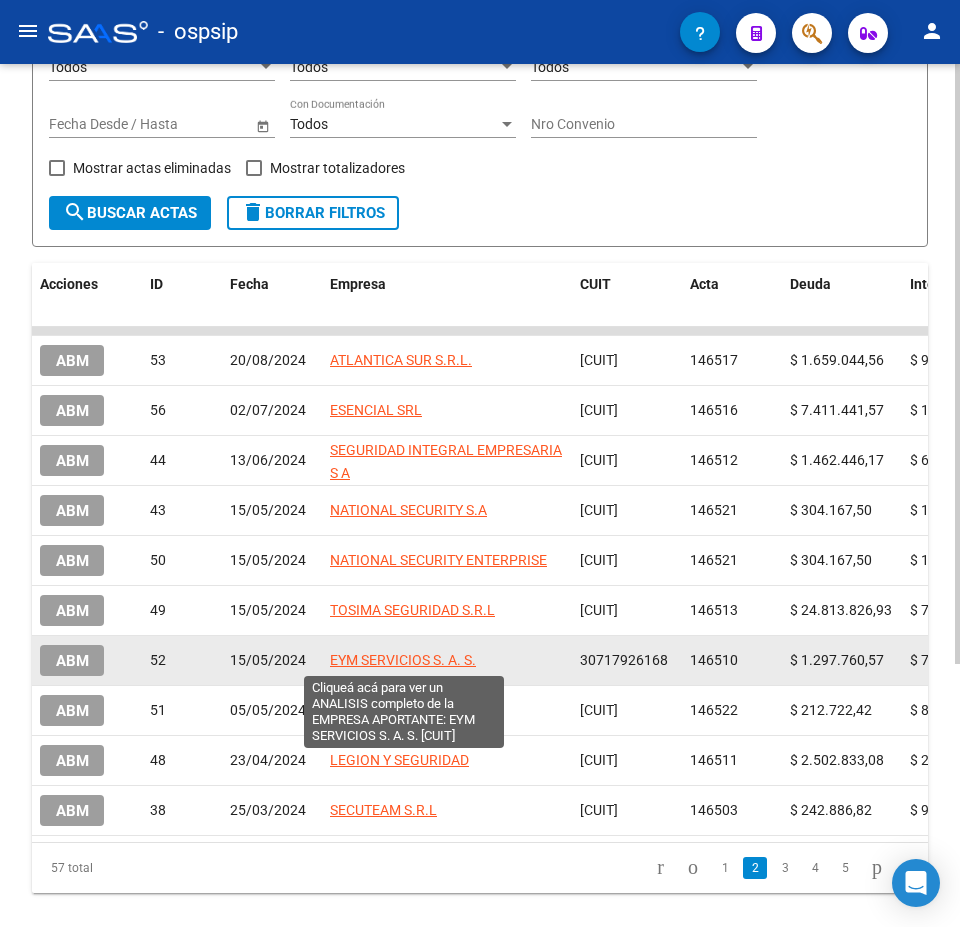 click on "EYM SERVICIOS S. A. S." 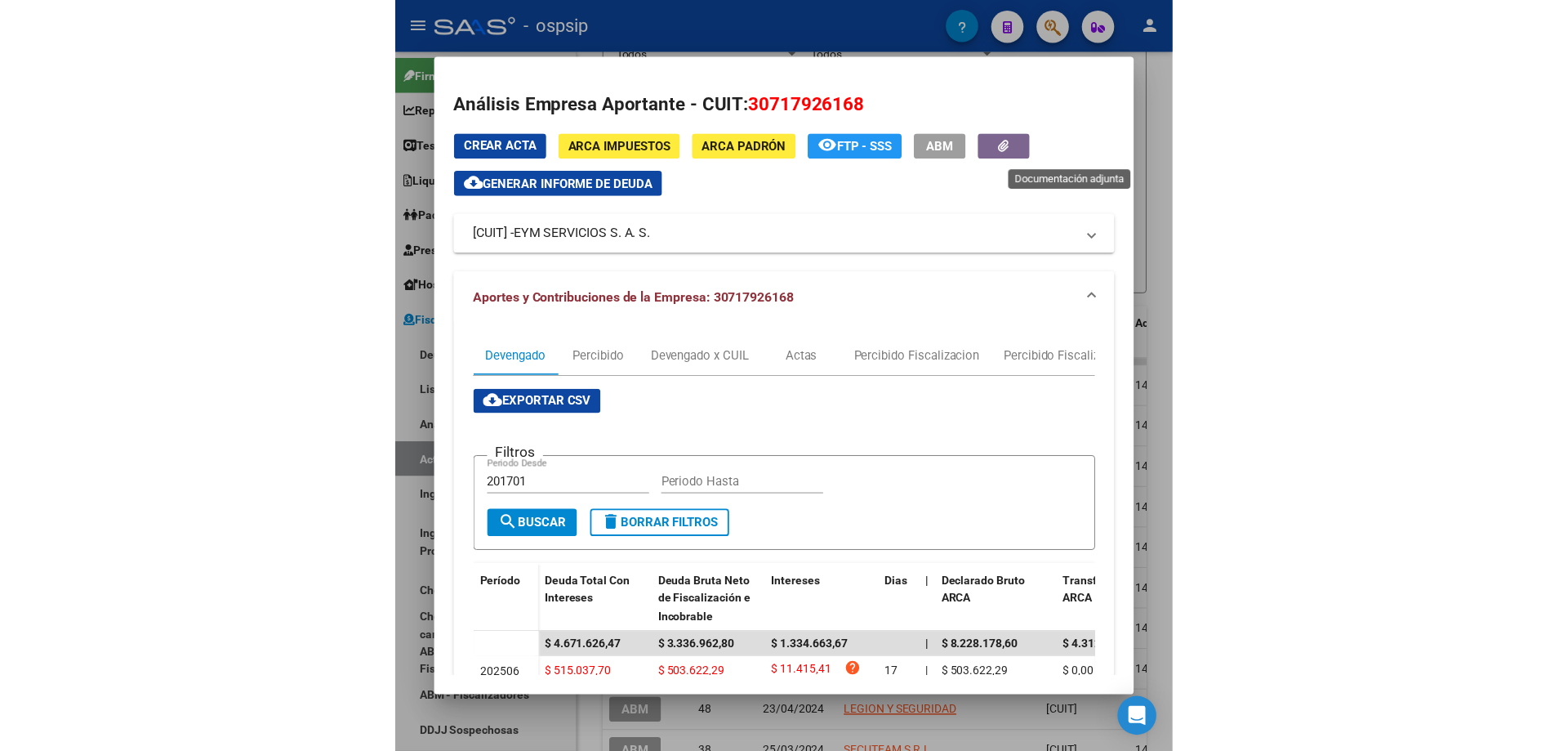 scroll, scrollTop: 179, scrollLeft: 0, axis: vertical 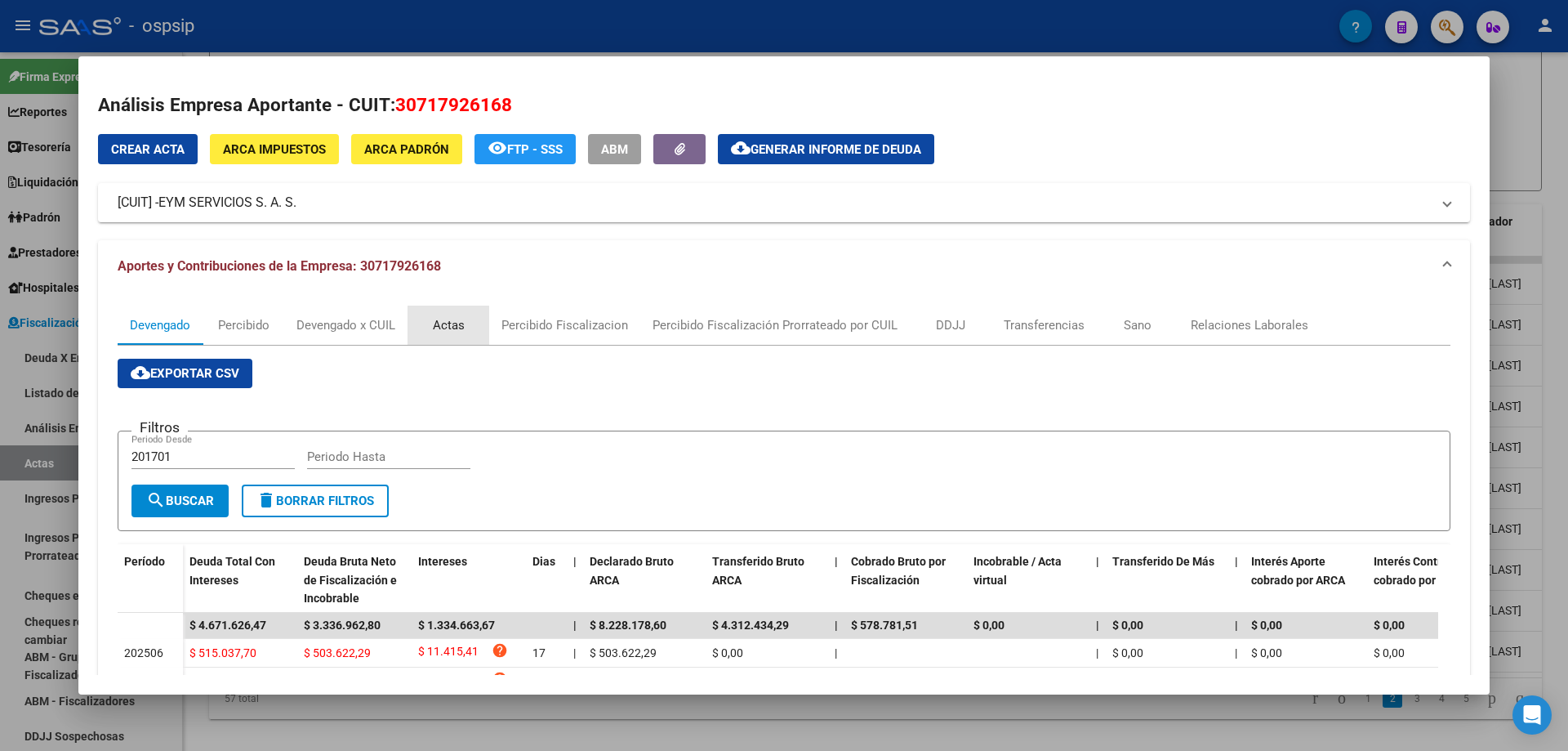 click on "Actas" at bounding box center (448, 325) 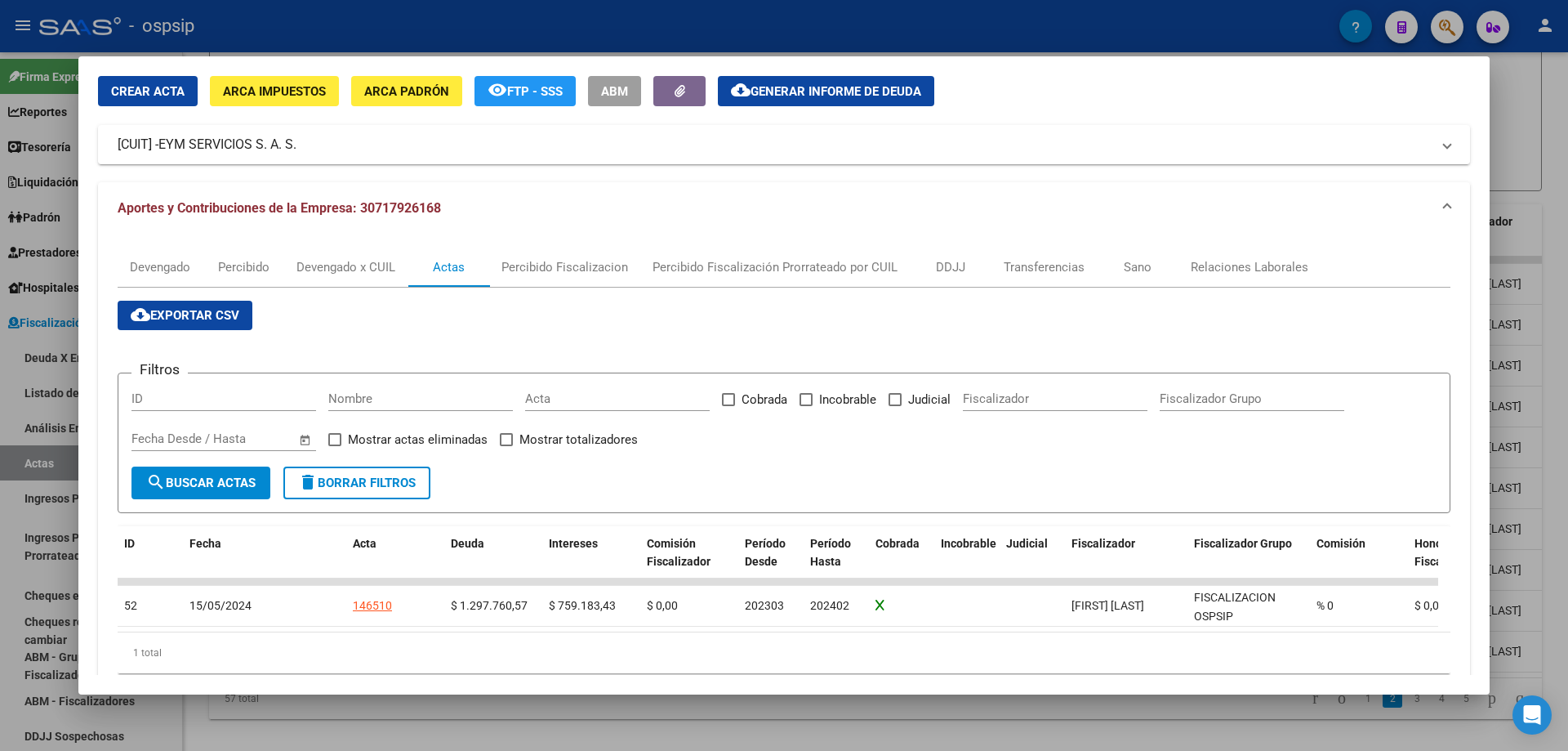 scroll, scrollTop: 113, scrollLeft: 0, axis: vertical 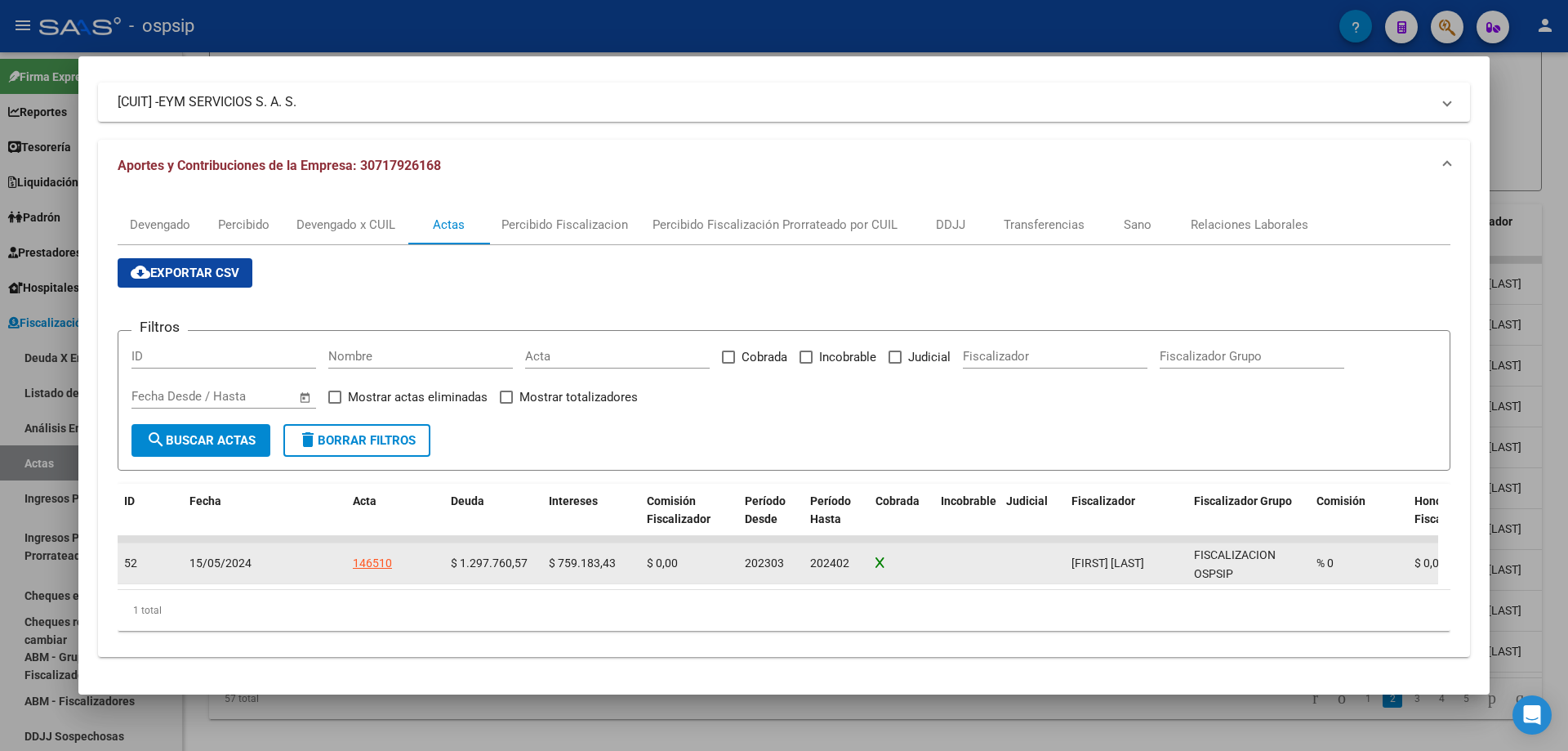 click on "146510" 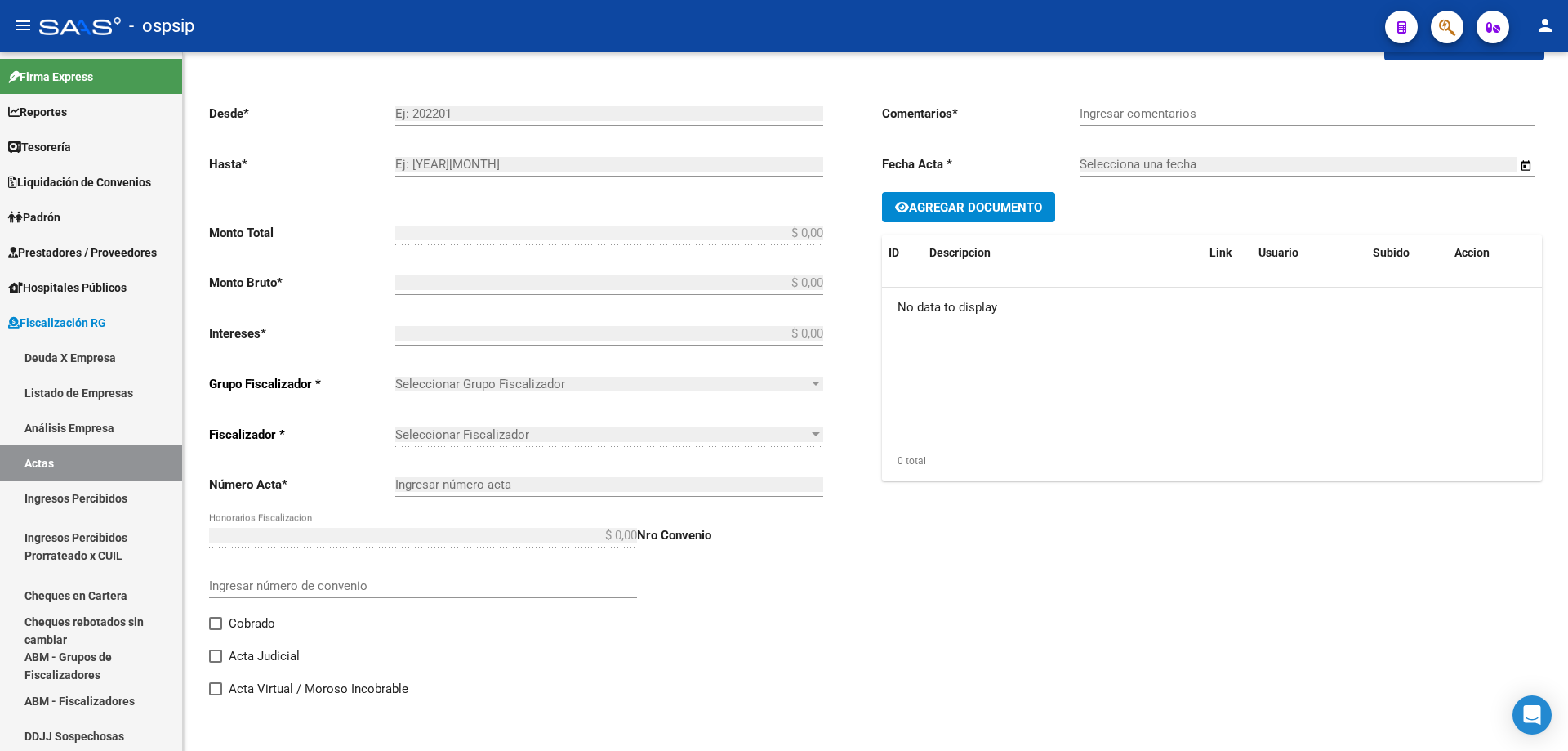 type on "202303" 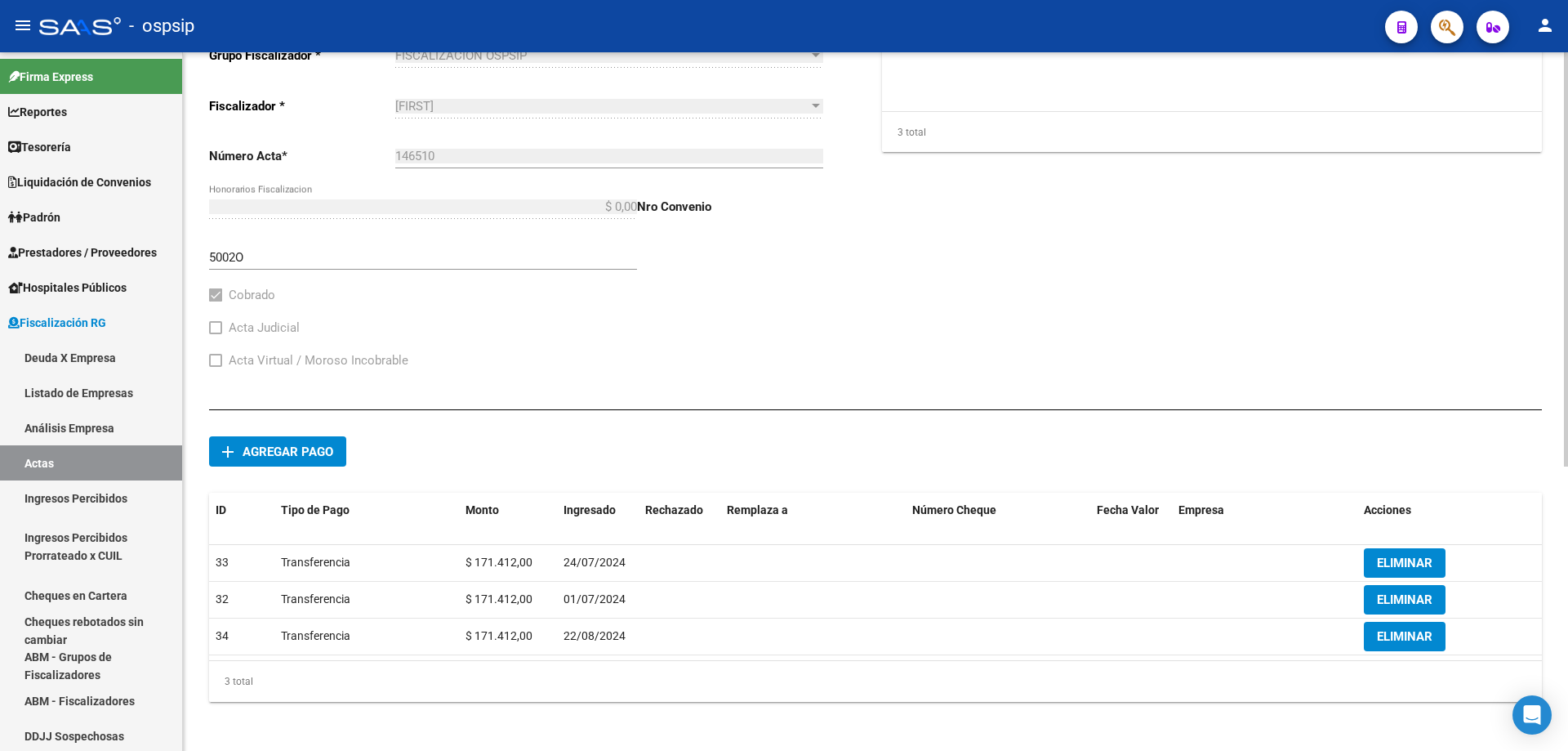scroll, scrollTop: 480, scrollLeft: 0, axis: vertical 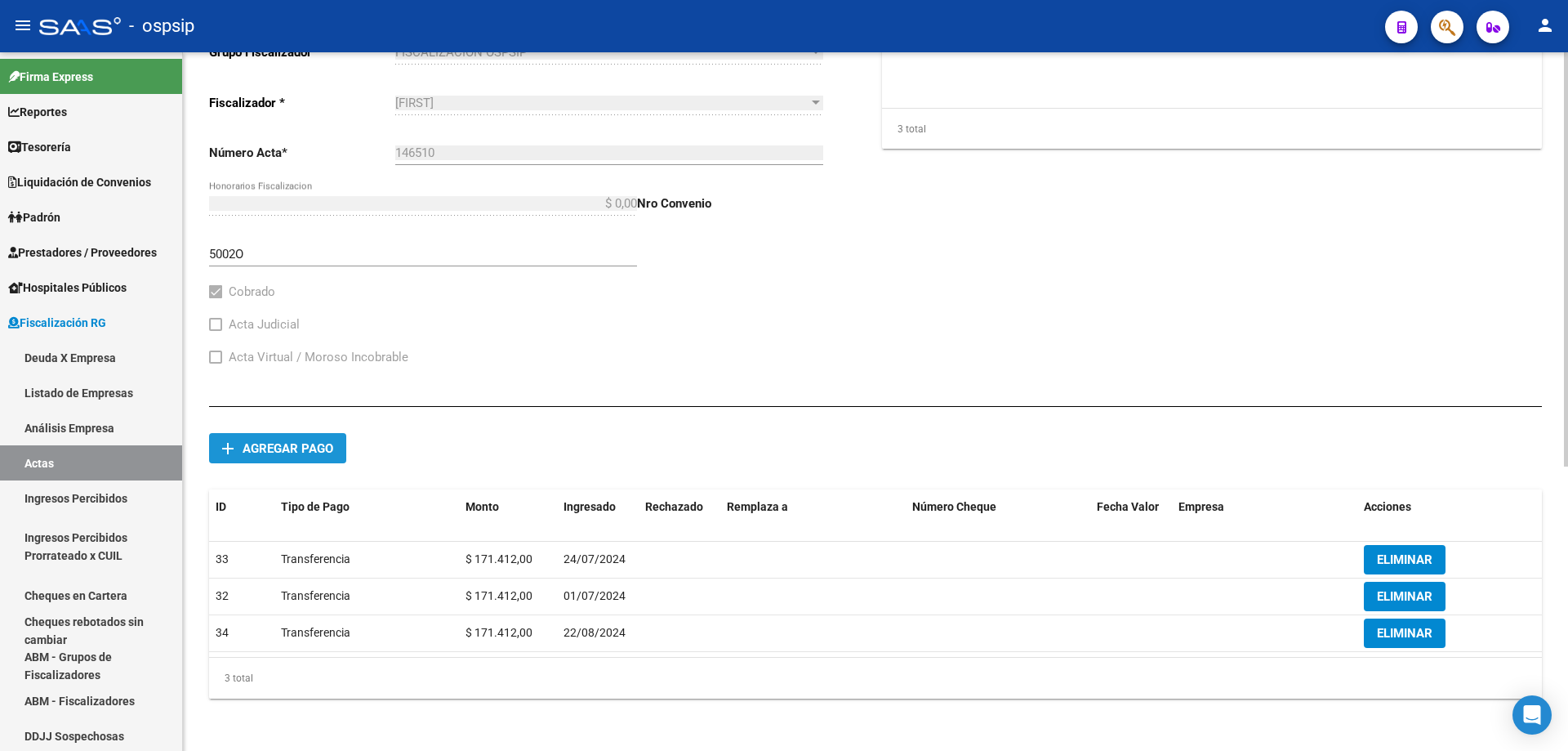 click on "Agregar pago" 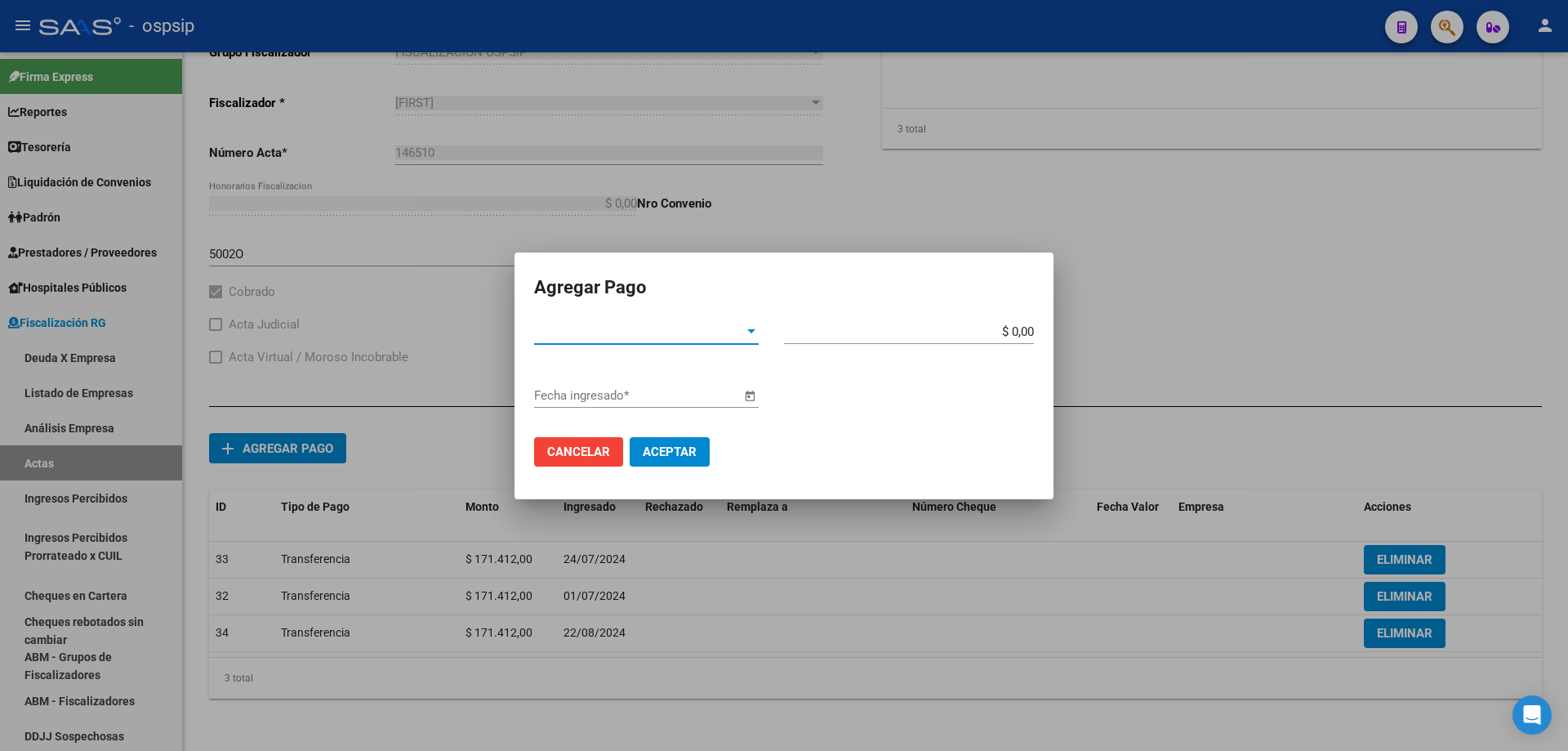click on "Tipo de Pago *" at bounding box center (639, 332) 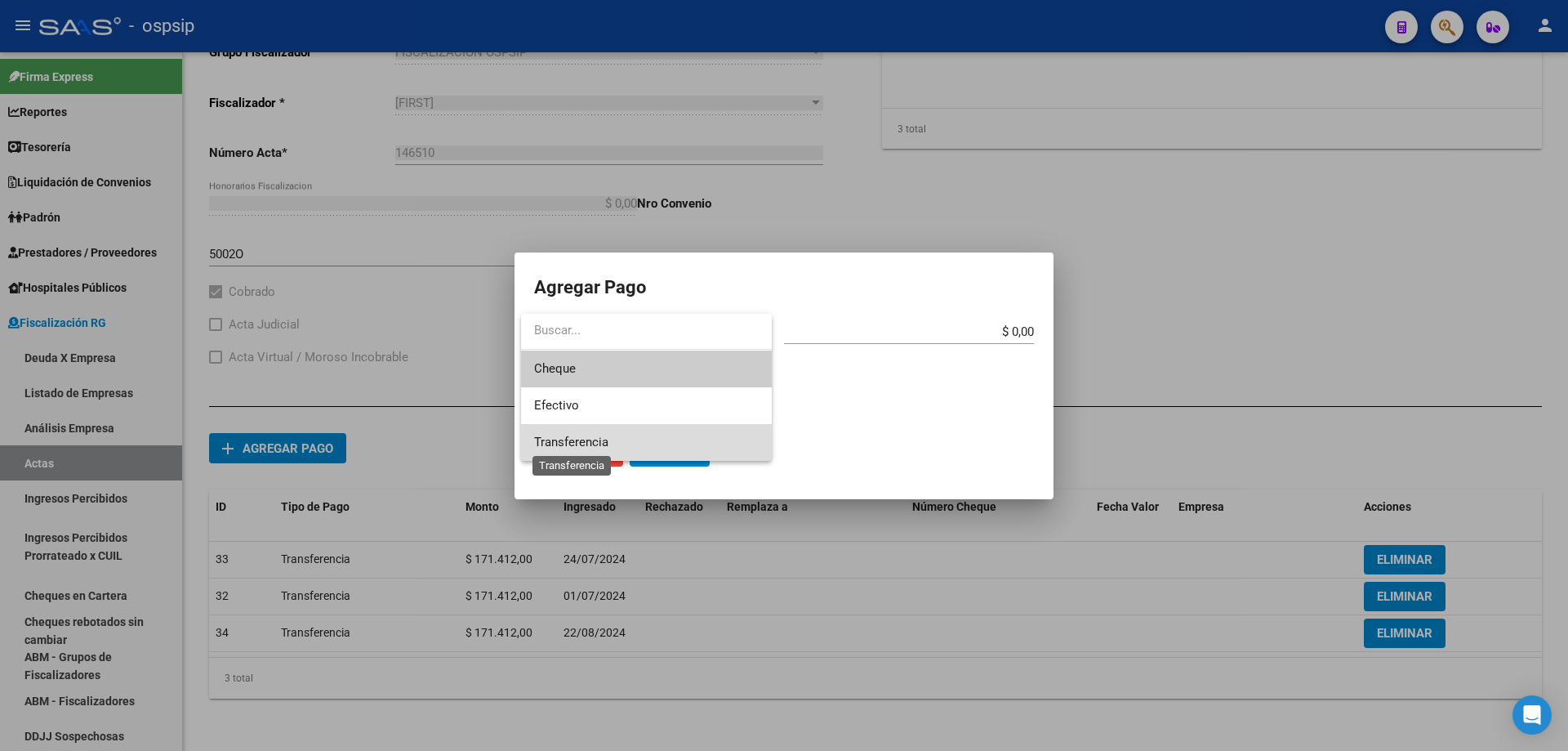 click on "Transferencia" at bounding box center (571, 442) 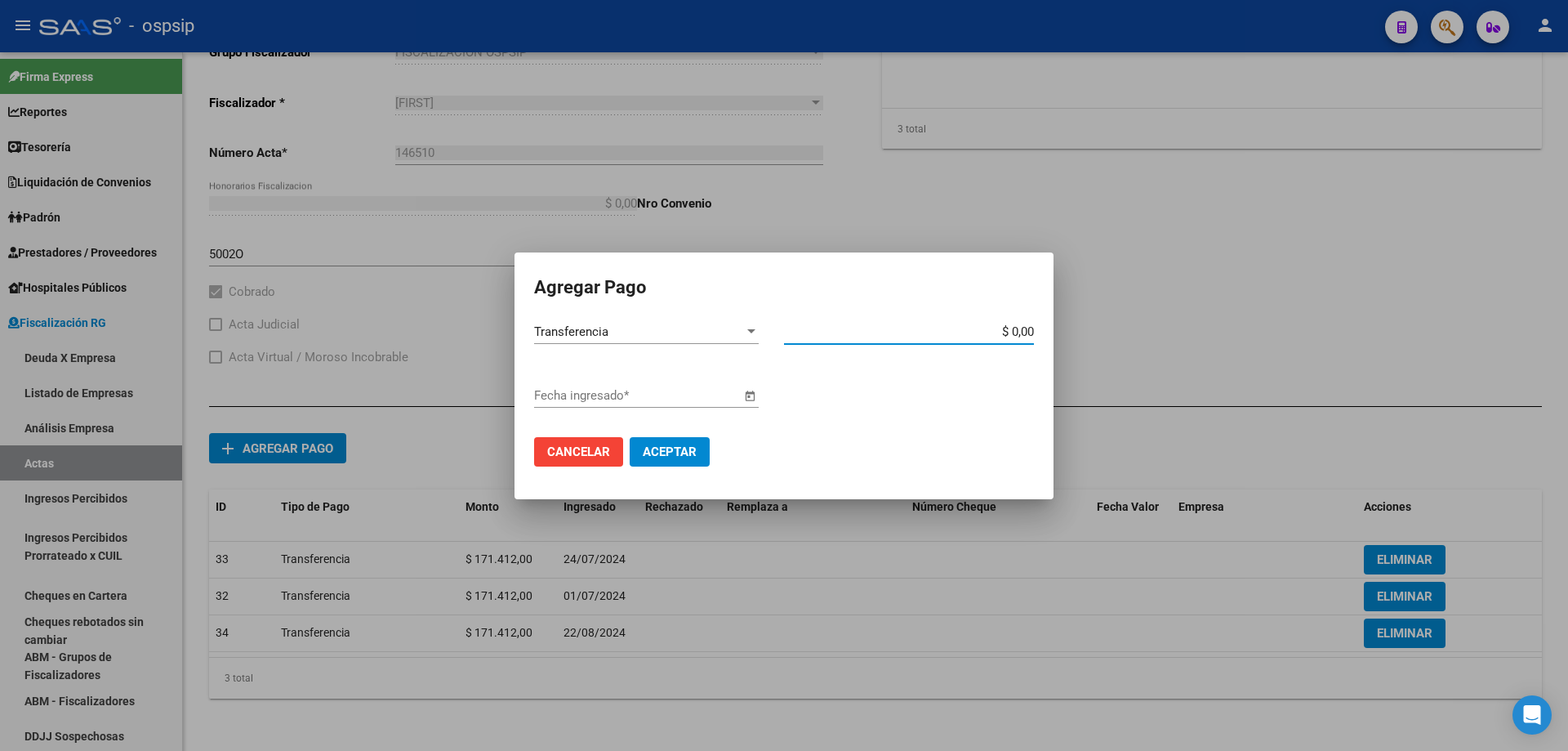 click on "$ 0,00" at bounding box center [909, 332] 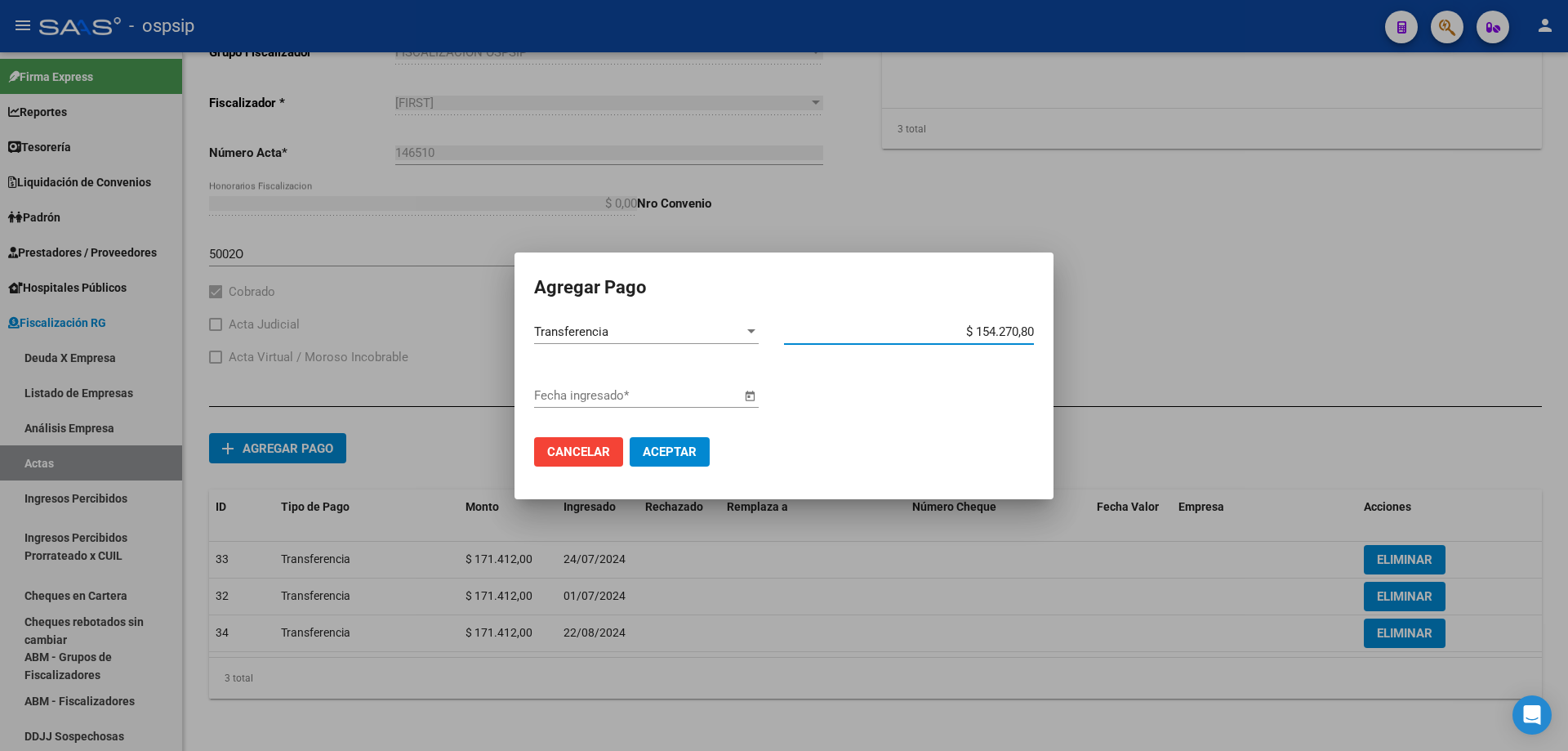 type on "$ 1.542.708,00" 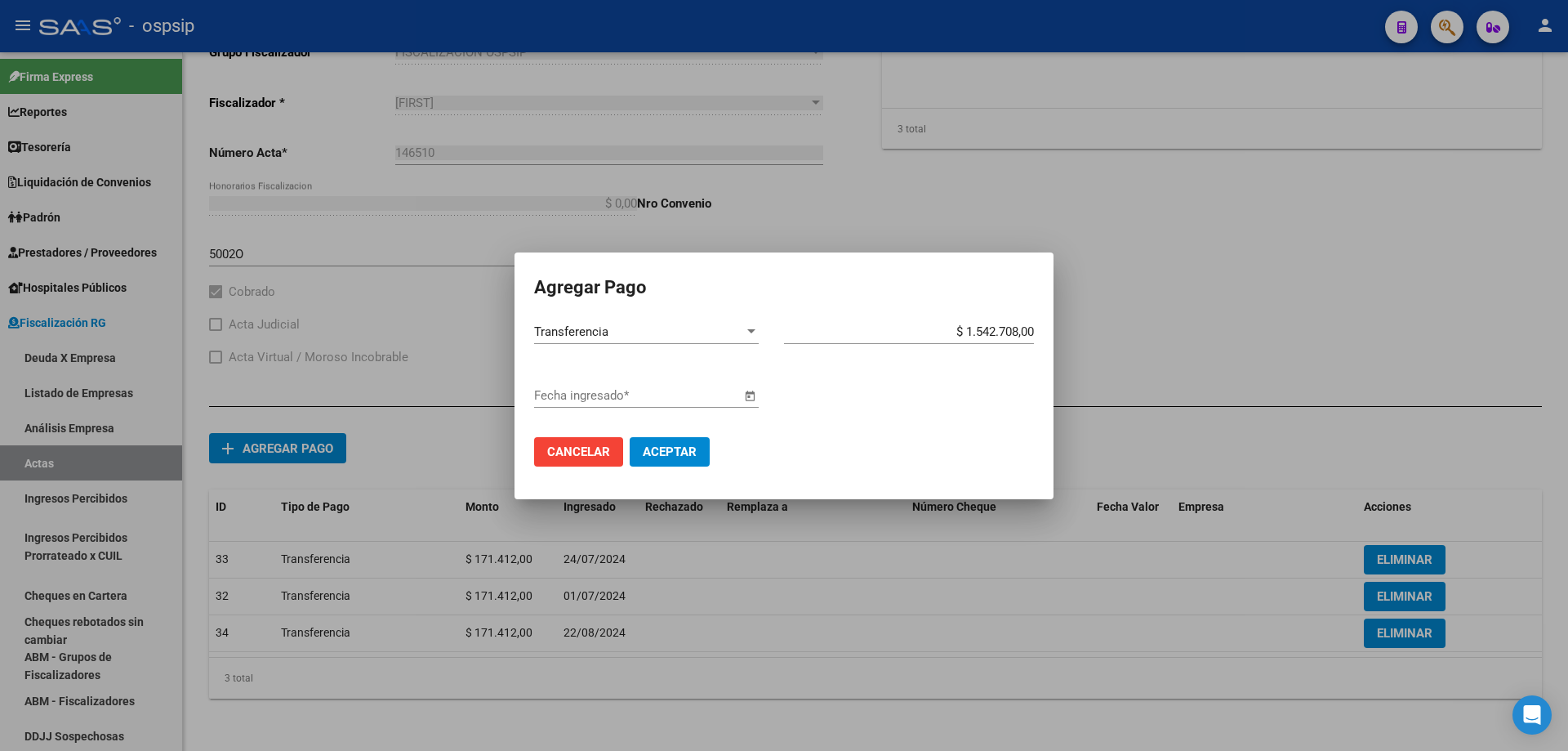 click at bounding box center (750, 396) 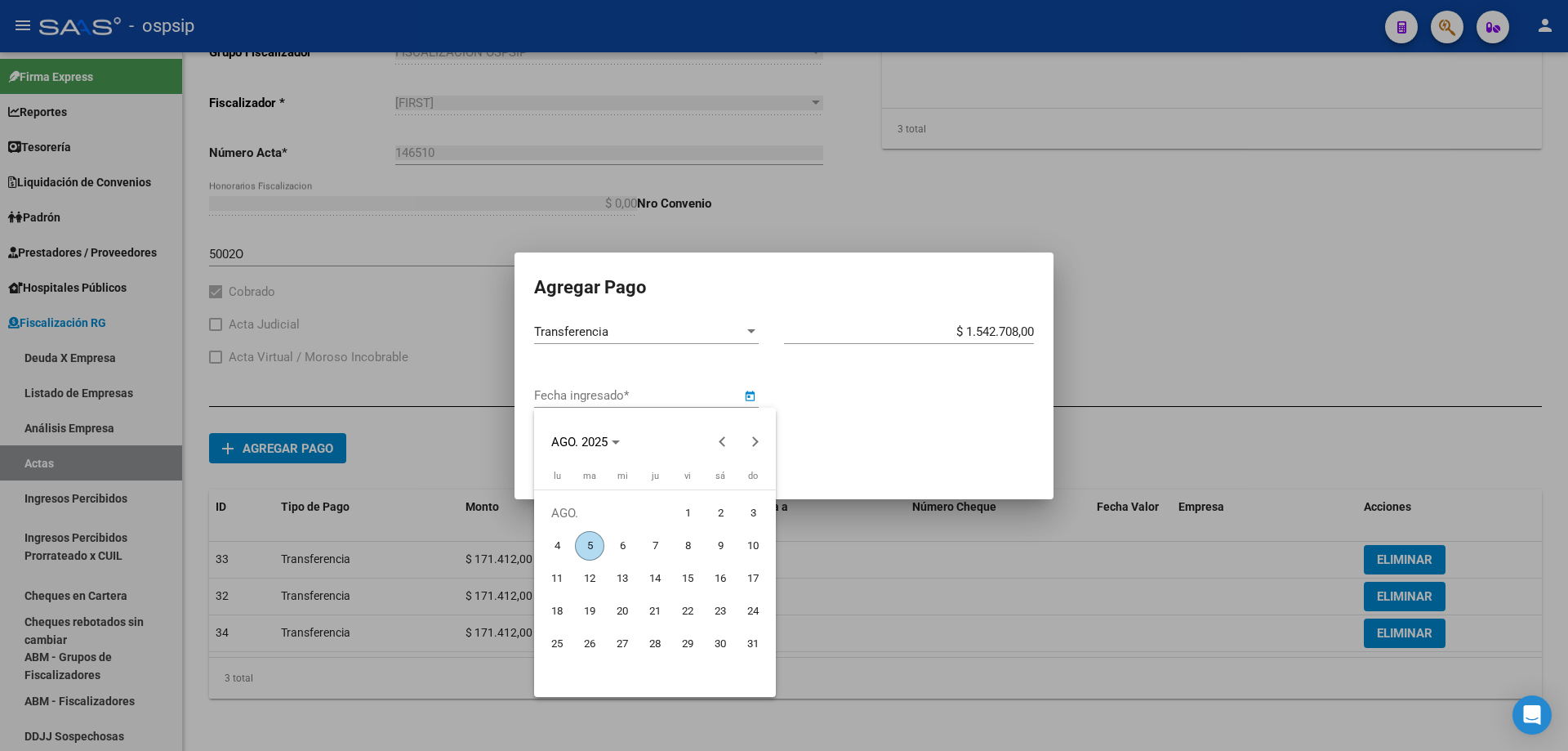 click on "5" at bounding box center (590, 546) 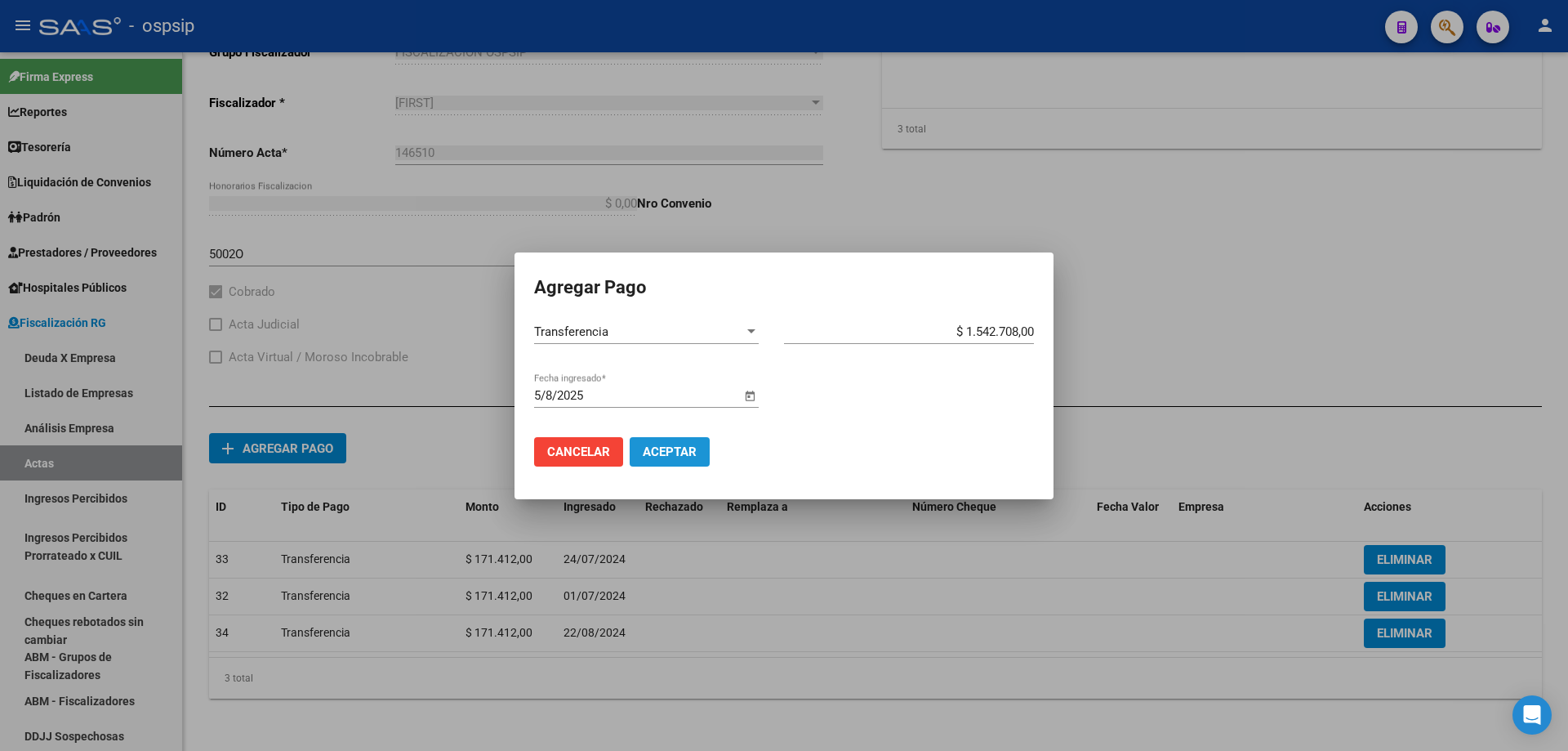 click on "Aceptar" at bounding box center (670, 452) 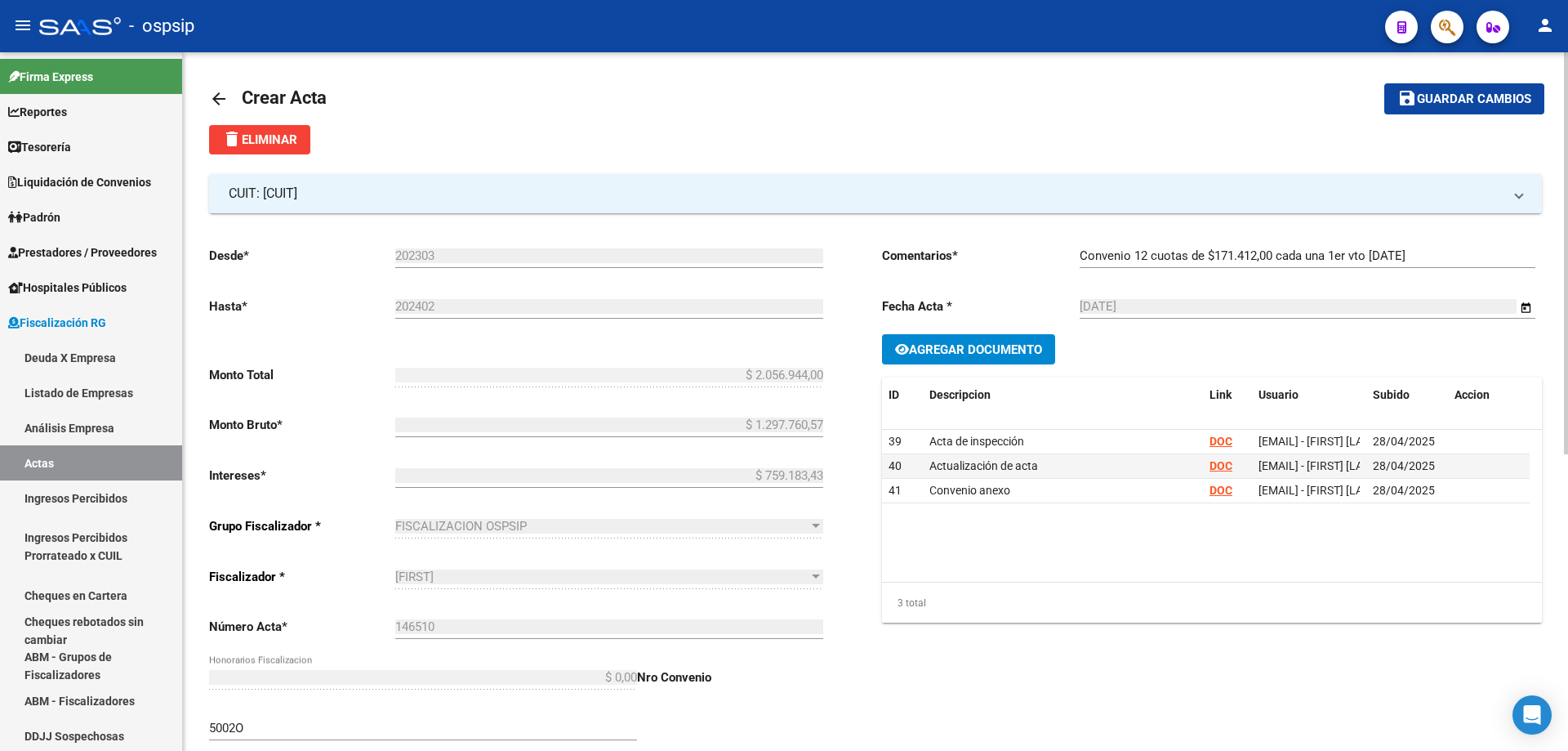 scroll, scrollTop: 0, scrollLeft: 0, axis: both 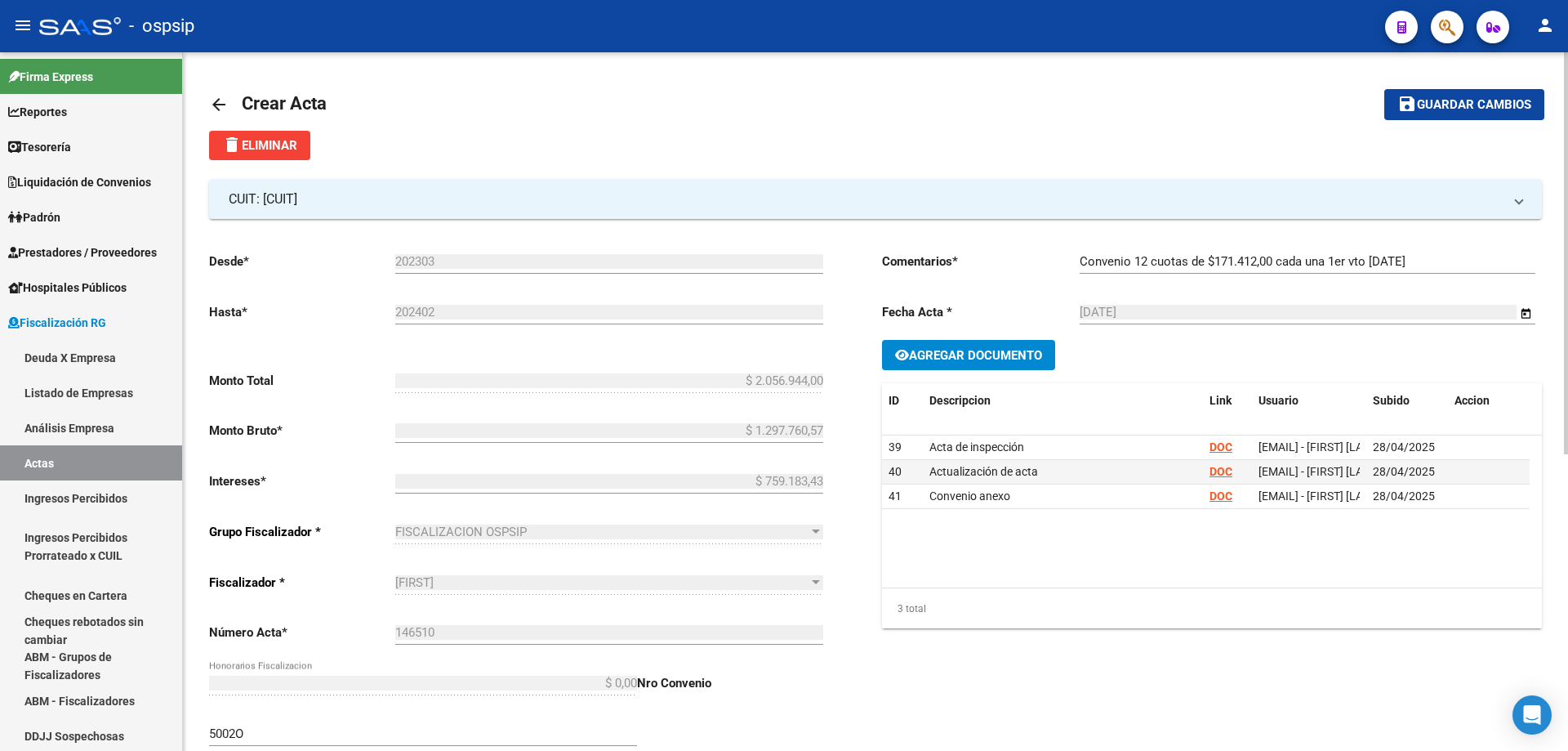click on "Convenio 12 cuotas de $171.412,00 cada una 1er vto [DATE]" at bounding box center [1307, 262] 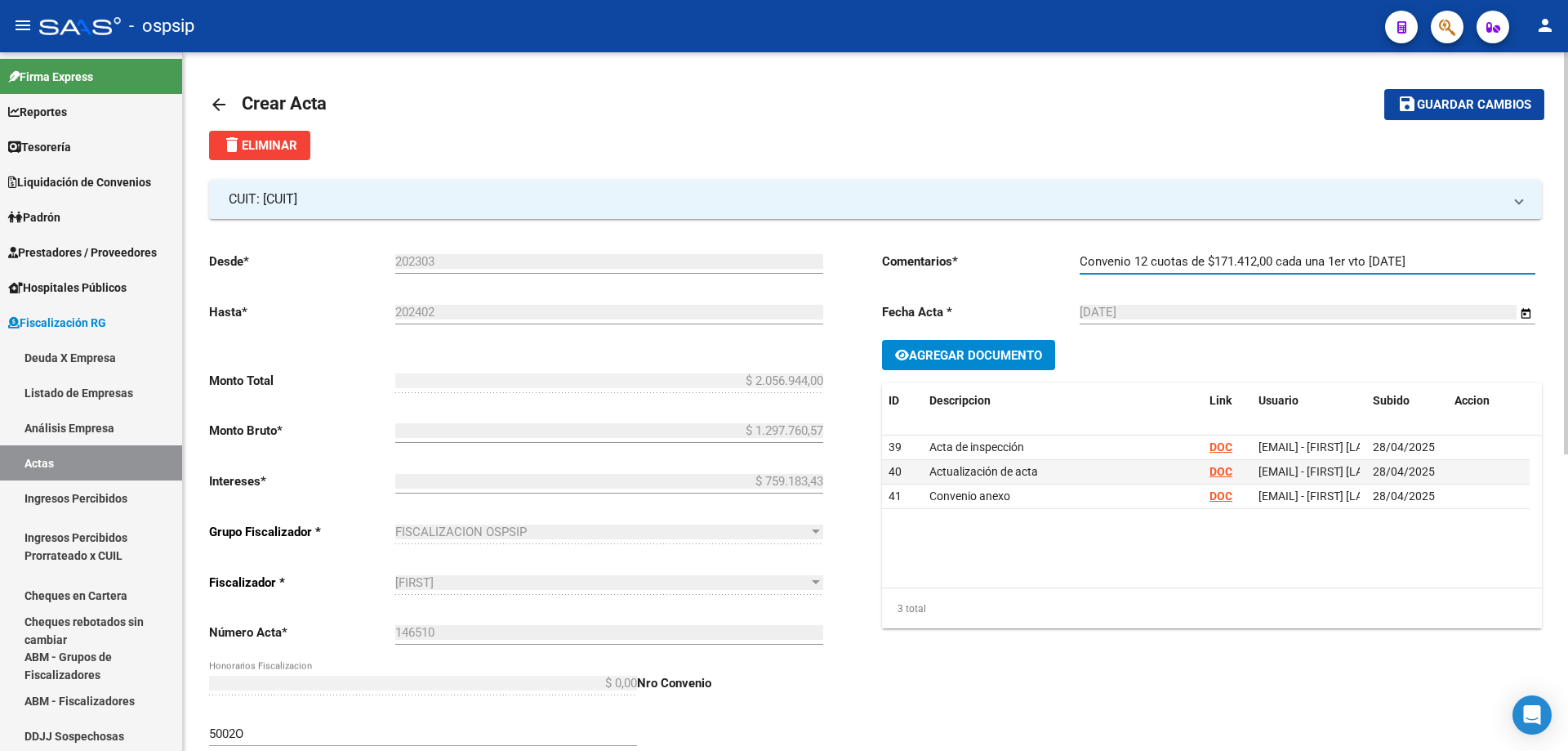 click on "save Guardar cambios" 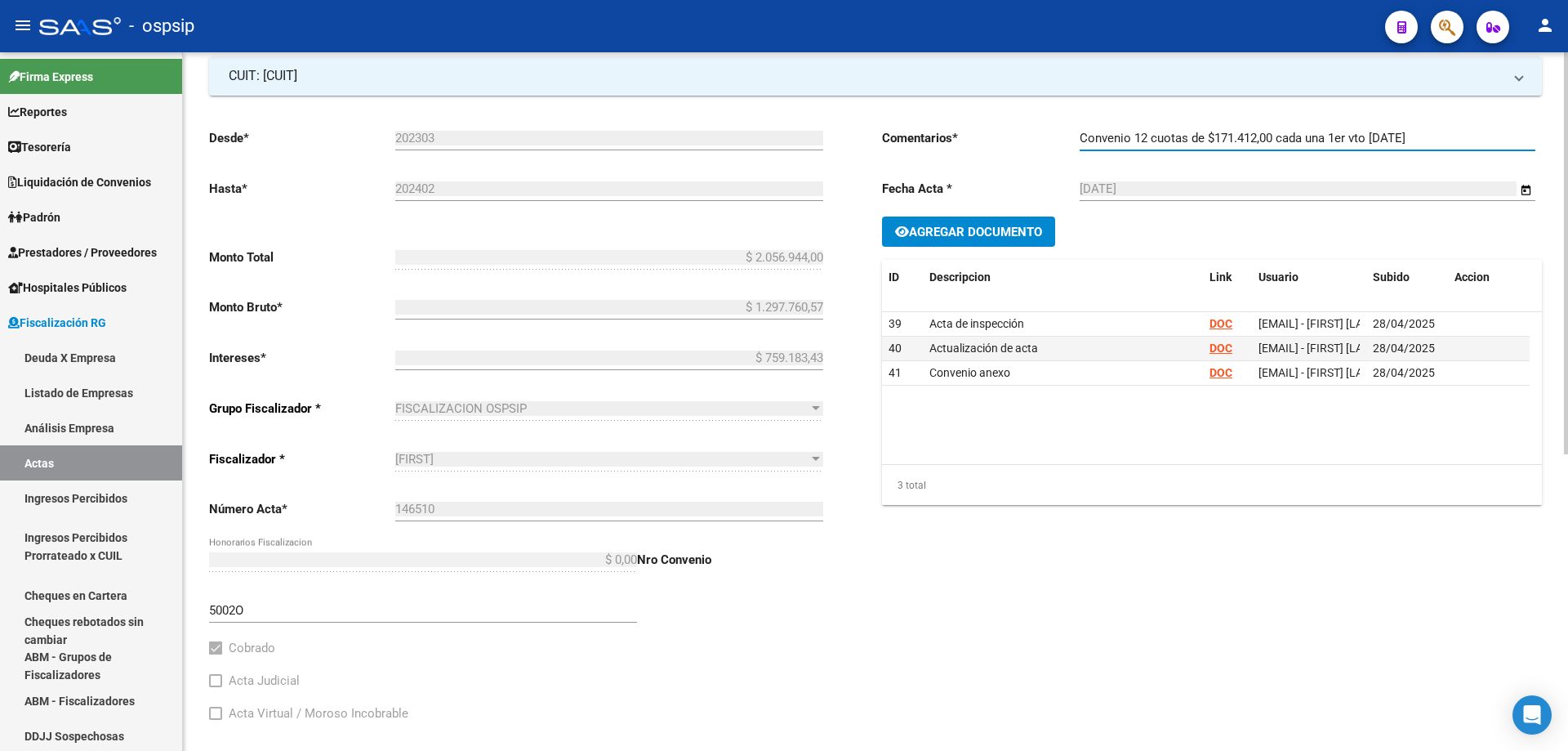 scroll, scrollTop: 108, scrollLeft: 0, axis: vertical 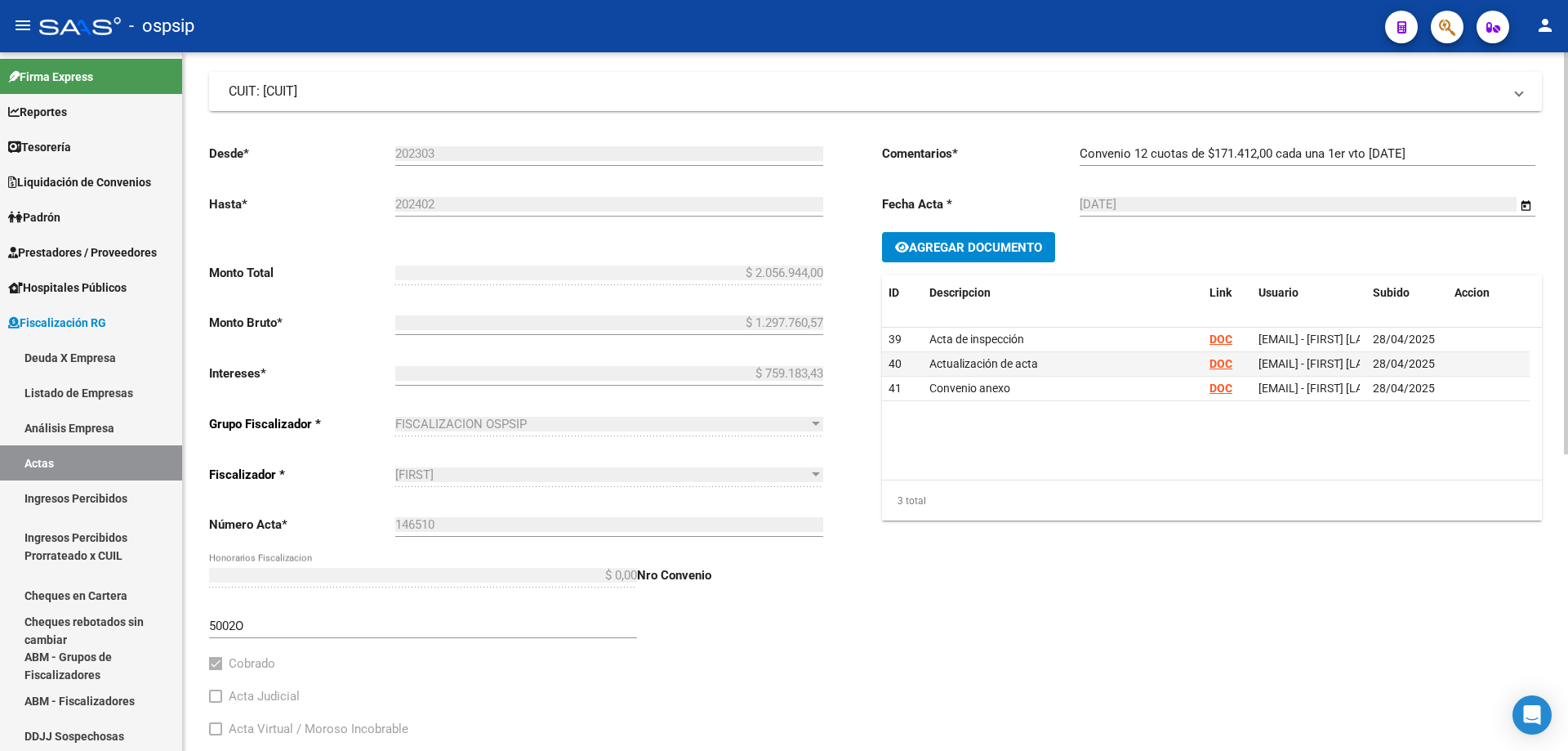 click at bounding box center [1519, 92] 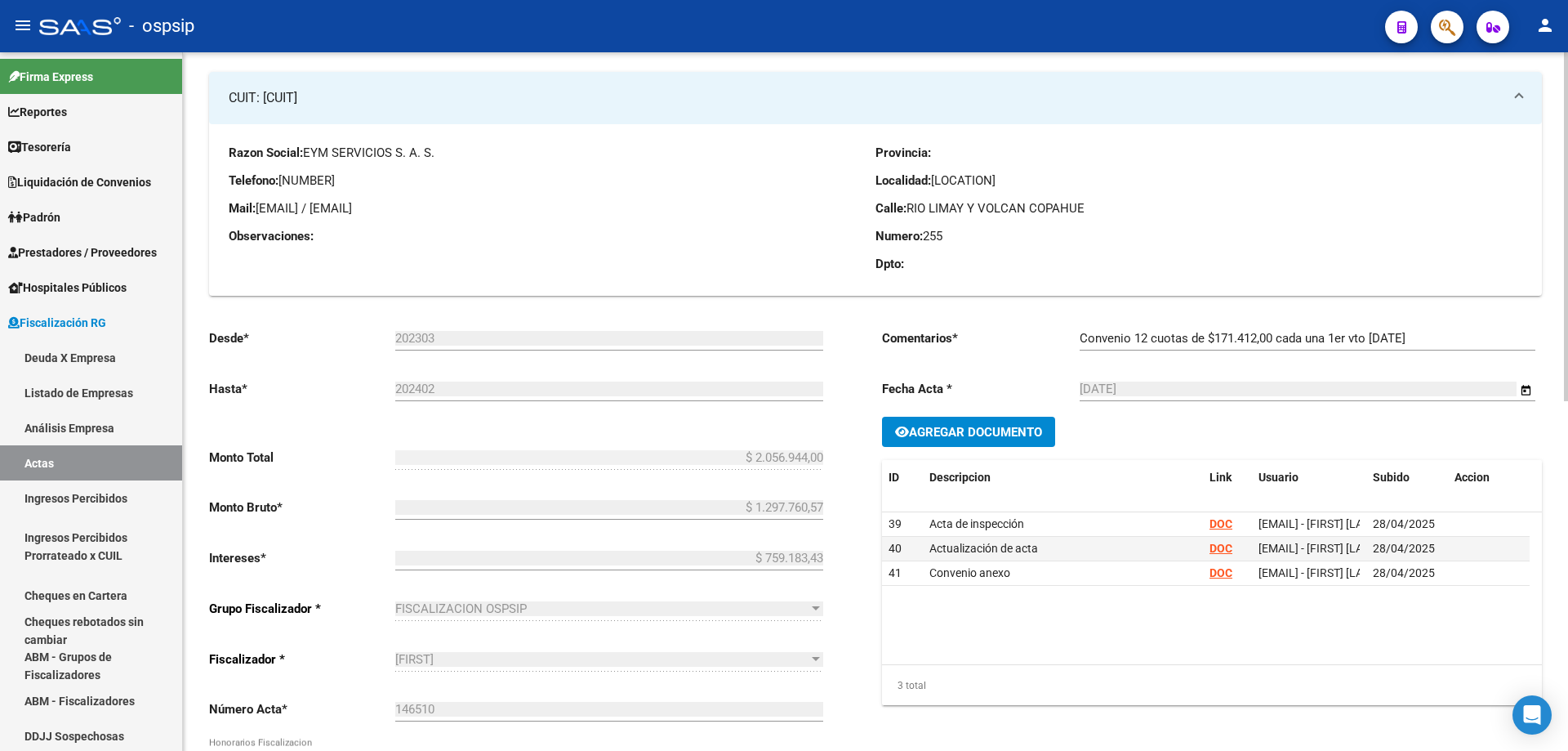click on "CUIT: [CUIT]" at bounding box center [875, 98] 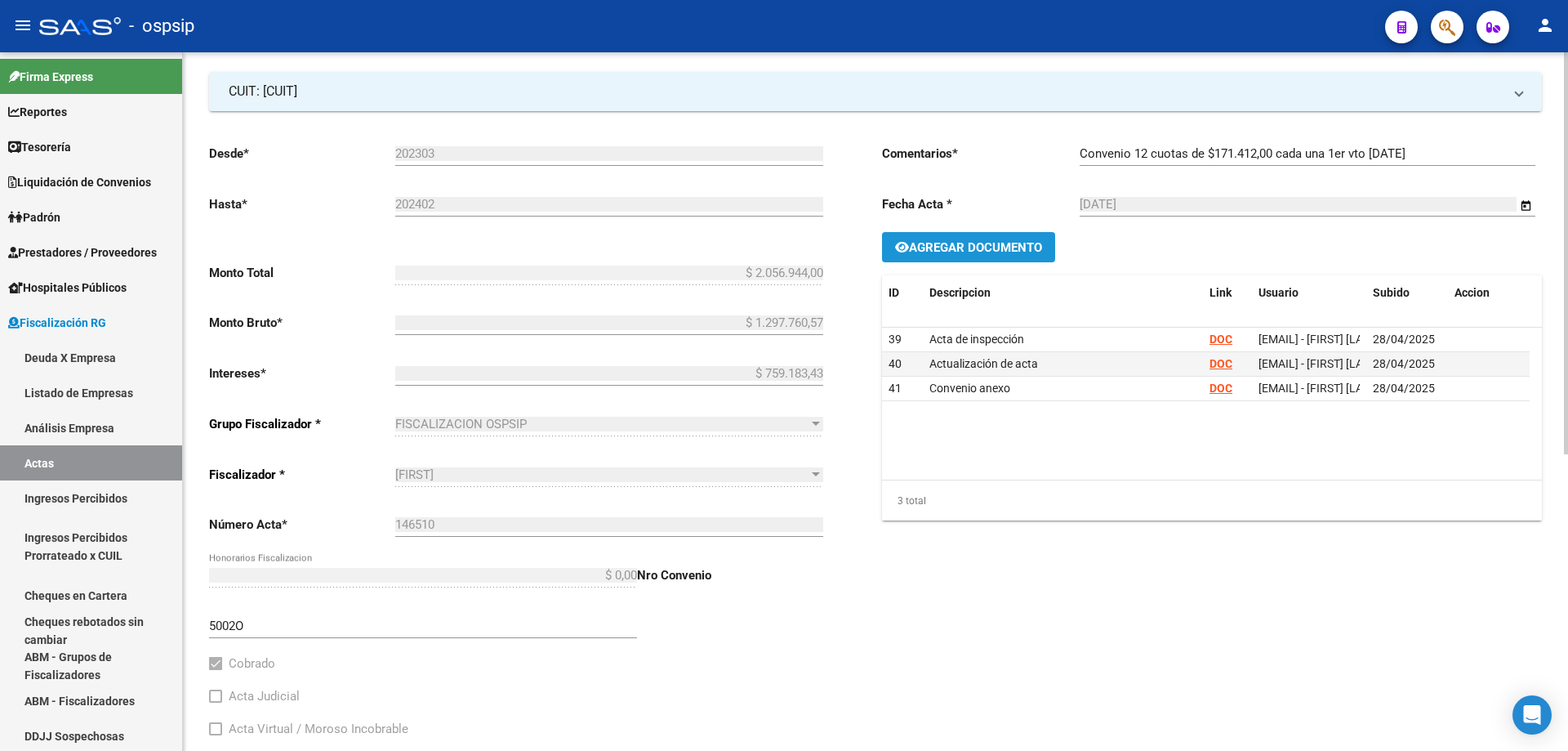click on "Agregar Documento" 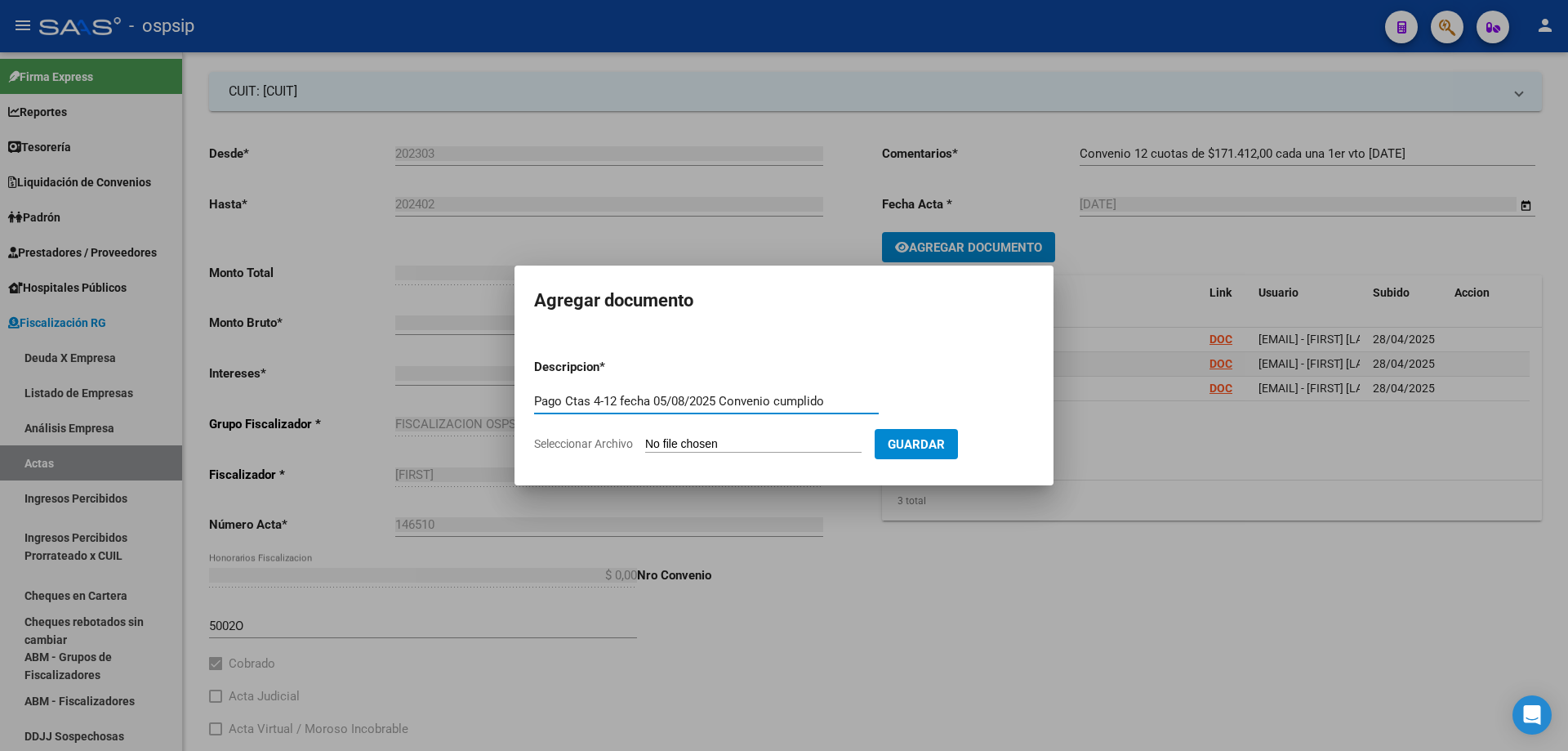 type on "Pago Ctas 4-12 fecha 05/08/2025 Convenio cumplido" 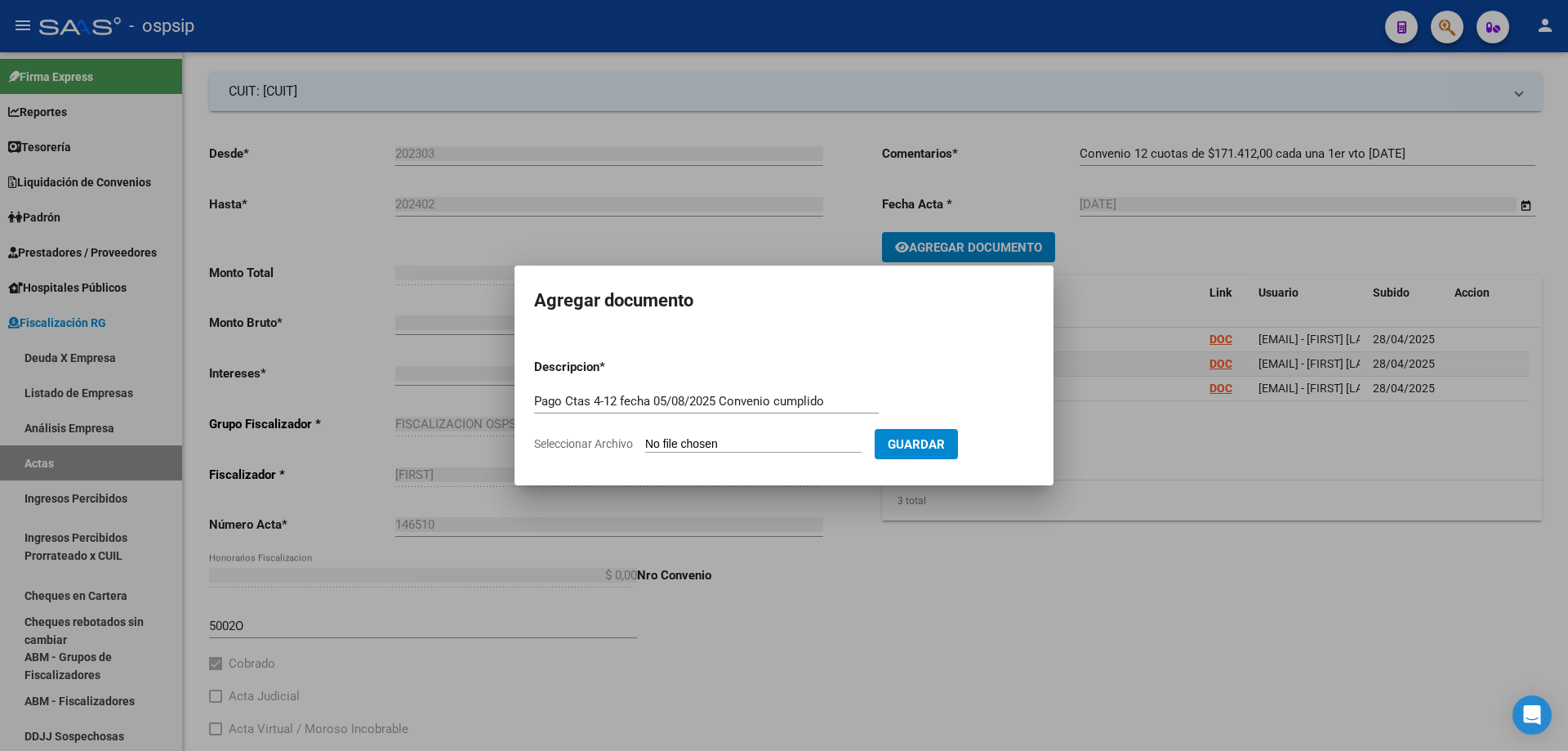 type on "C:\fakepath\EYM Pago Ctas 4-12 Conv 5002O [DATE].pdf" 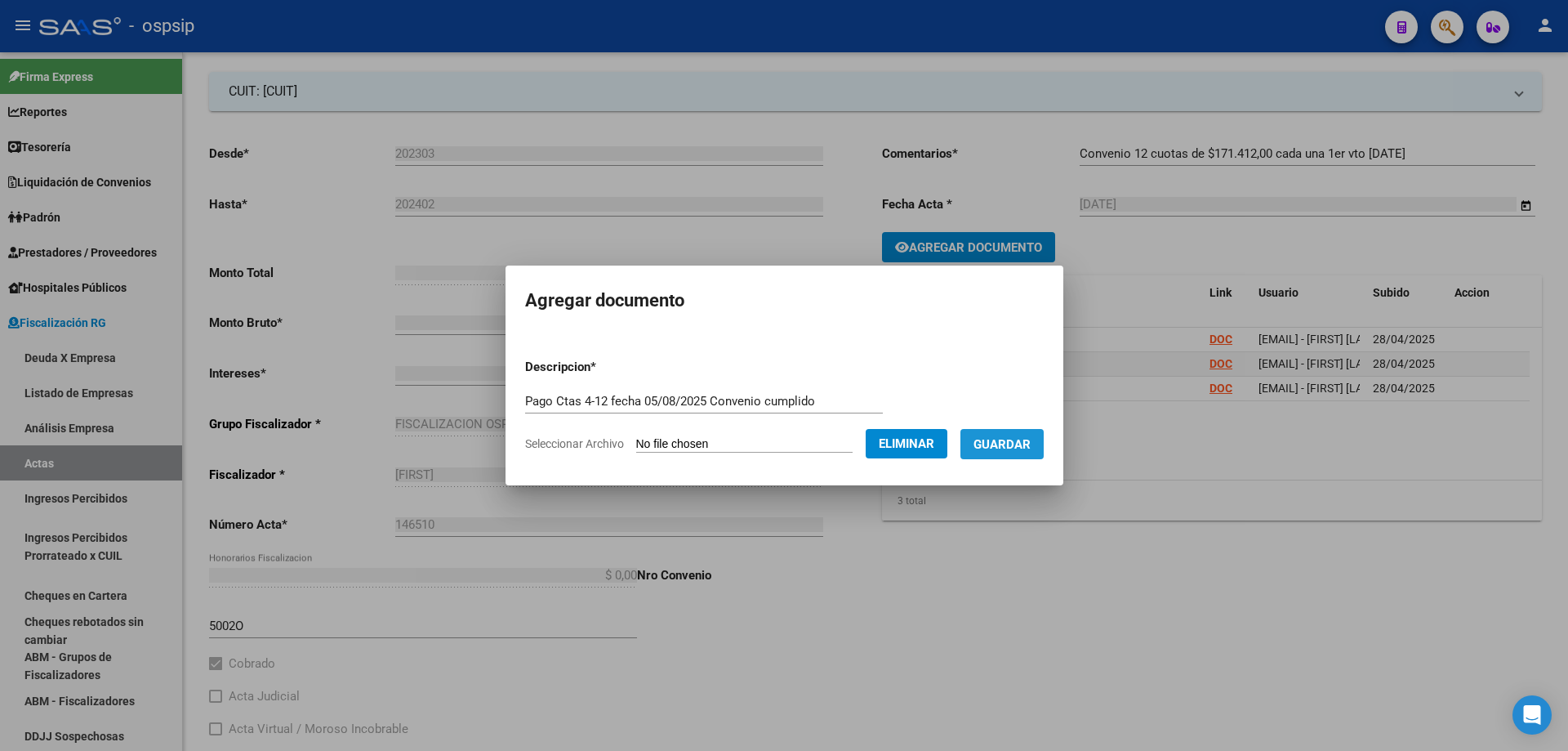 click on "Guardar" at bounding box center (1002, 445) 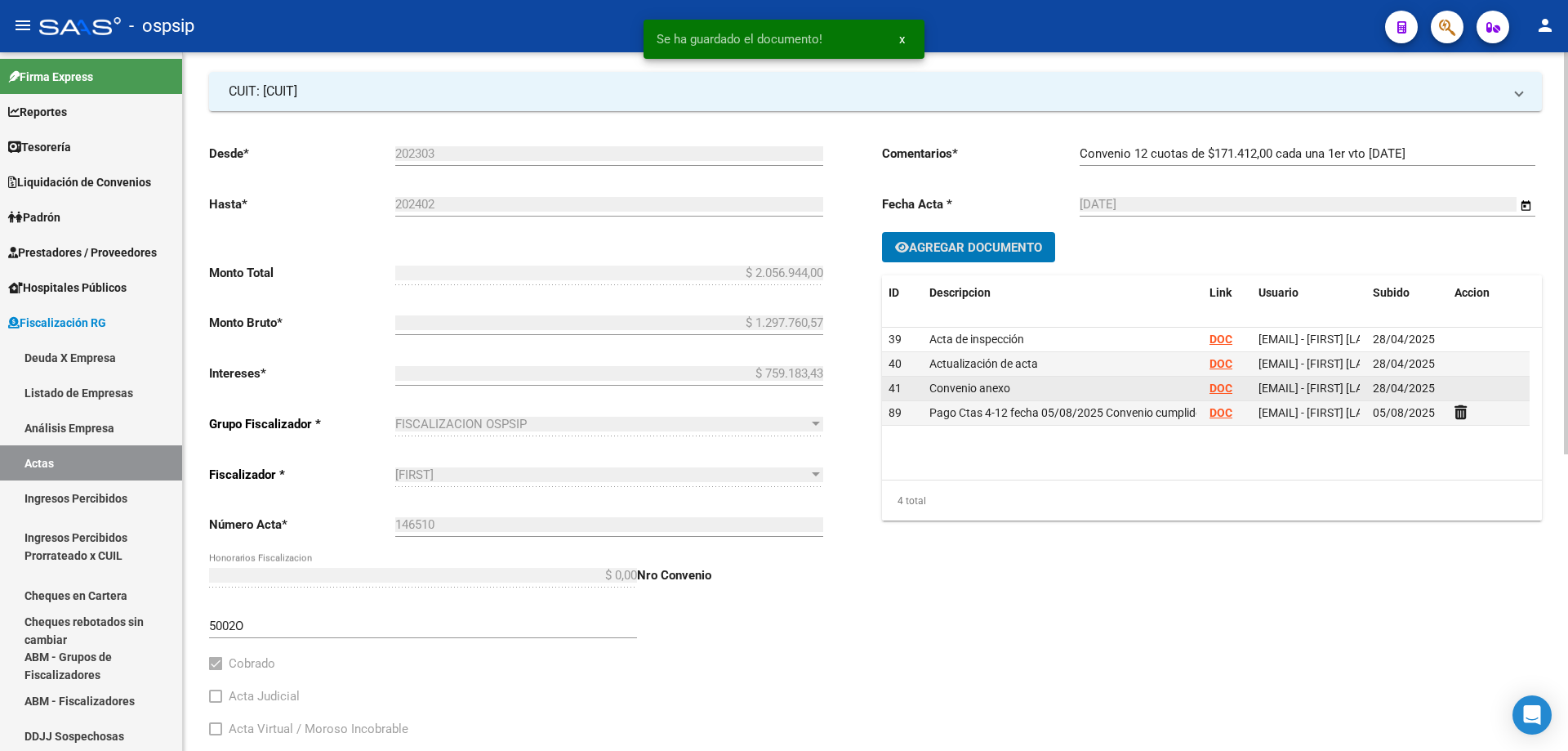 scroll, scrollTop: 0, scrollLeft: 0, axis: both 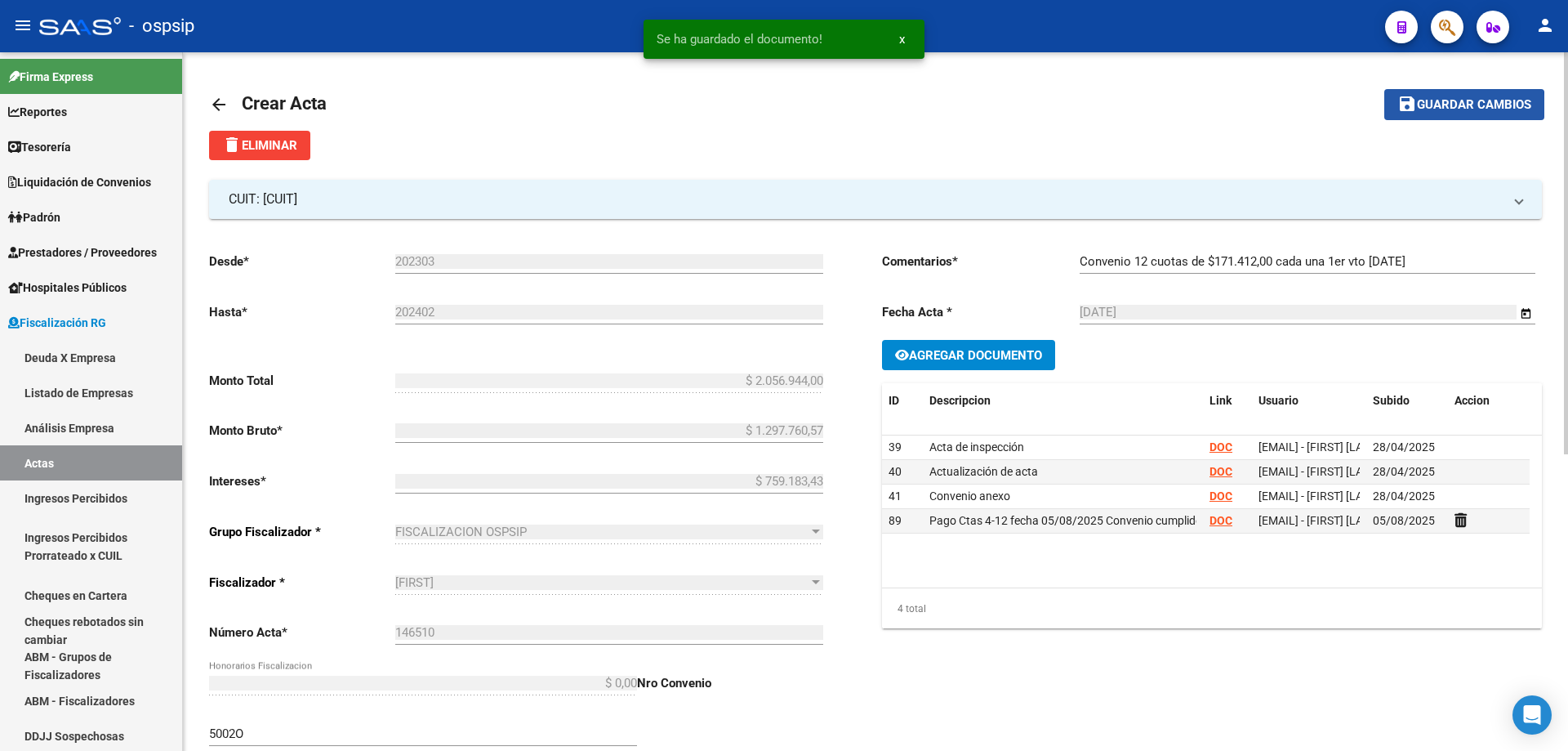 click on "Guardar cambios" 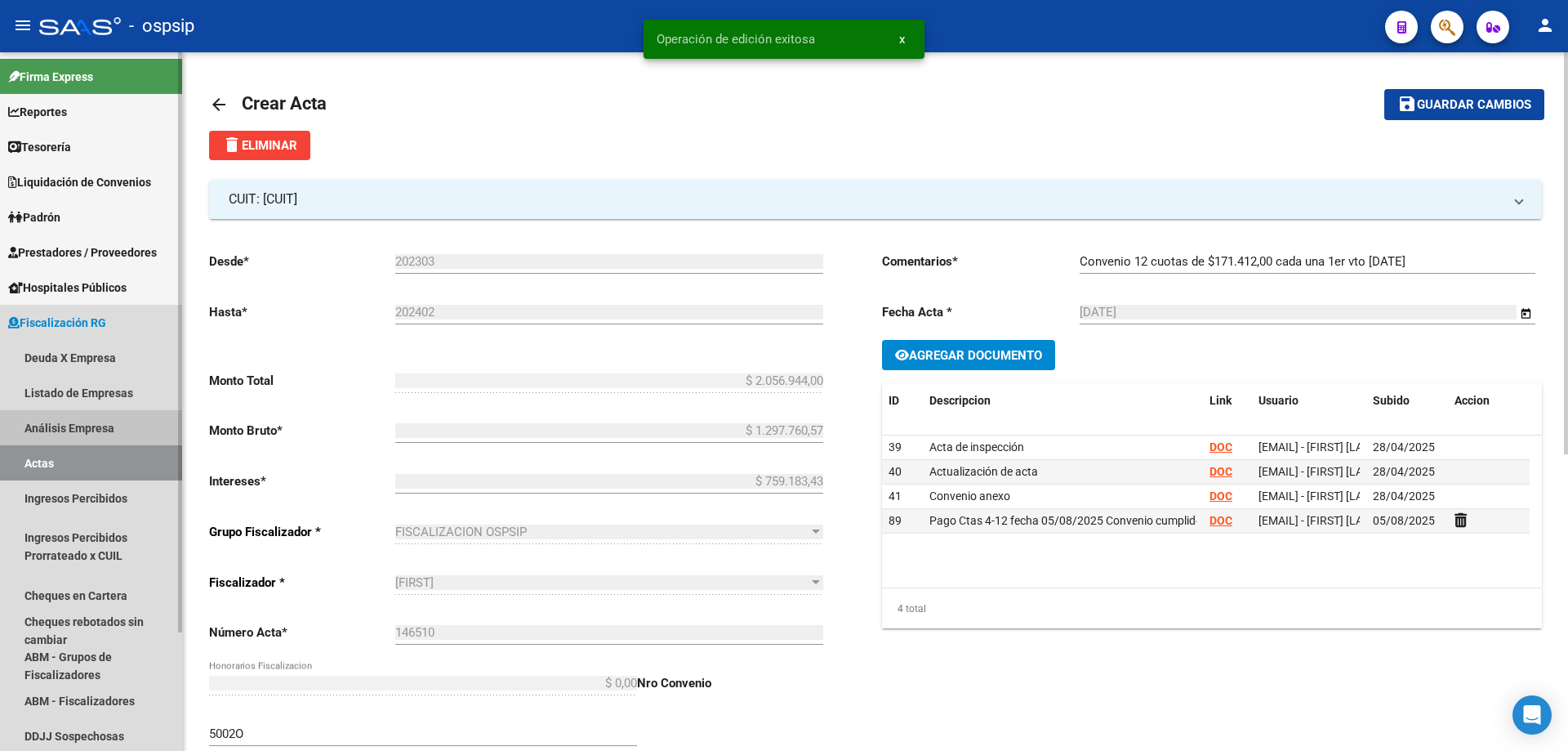 click on "Análisis Empresa" at bounding box center [91, 427] 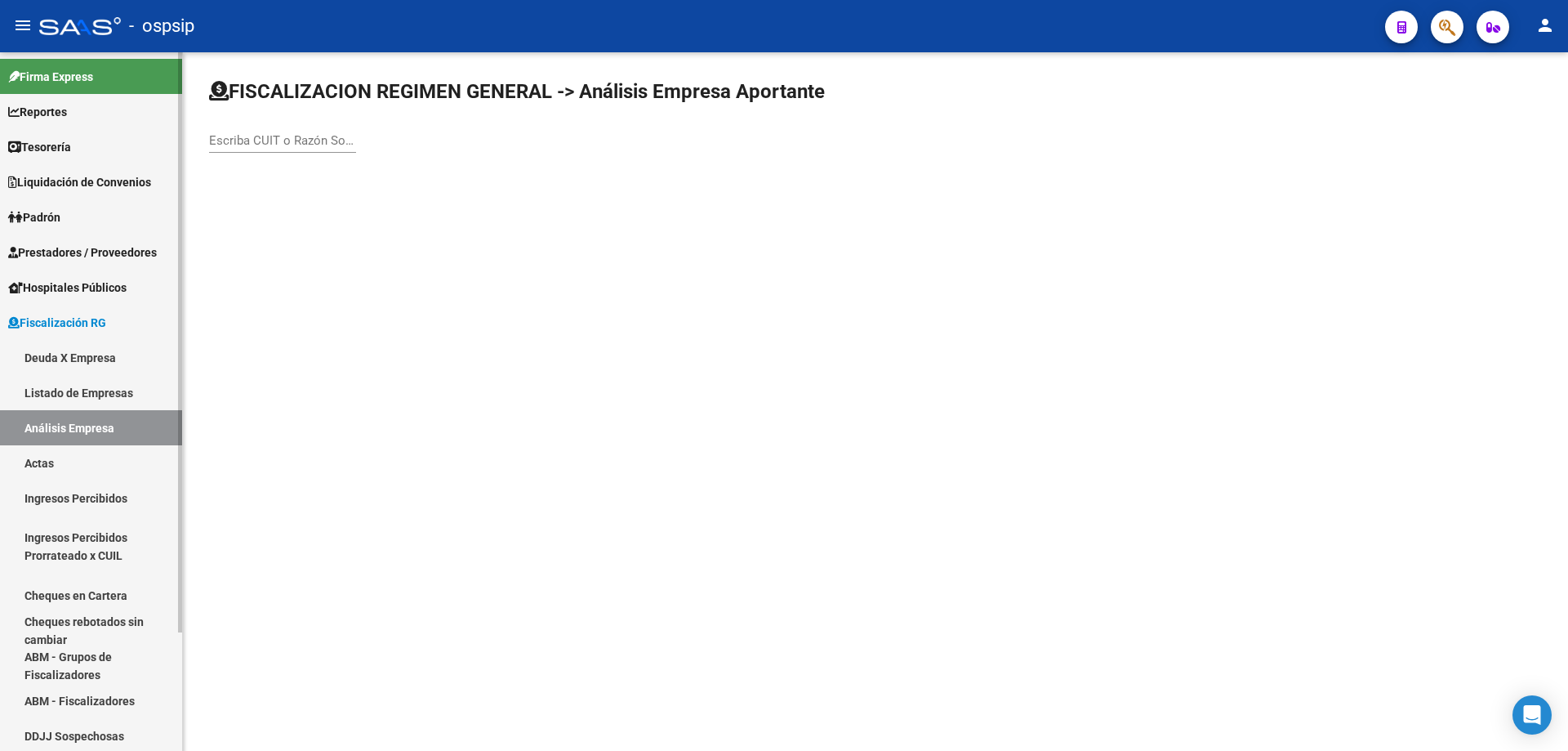 click on "Actas" at bounding box center [91, 463] 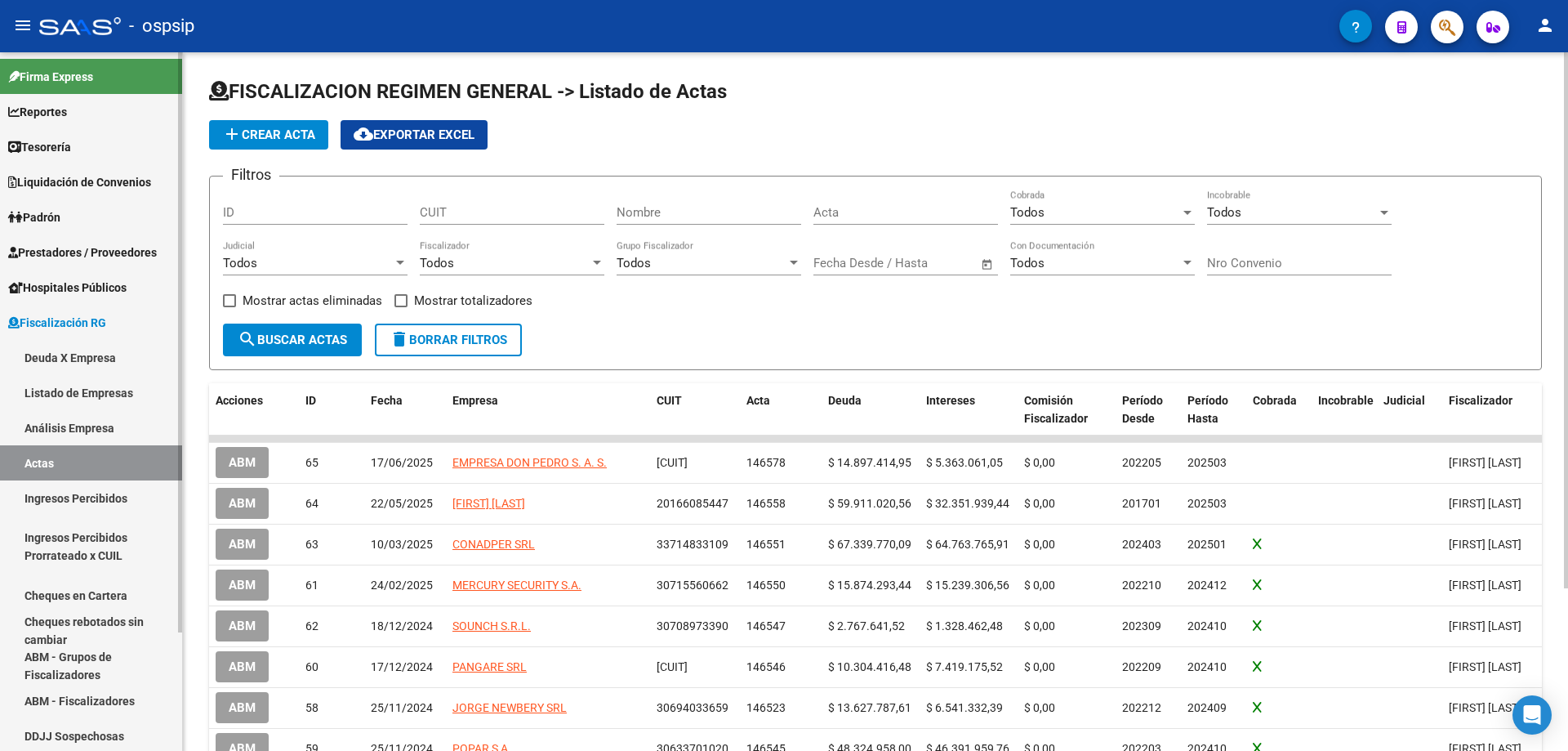 click on "Deuda X Empresa" at bounding box center [91, 357] 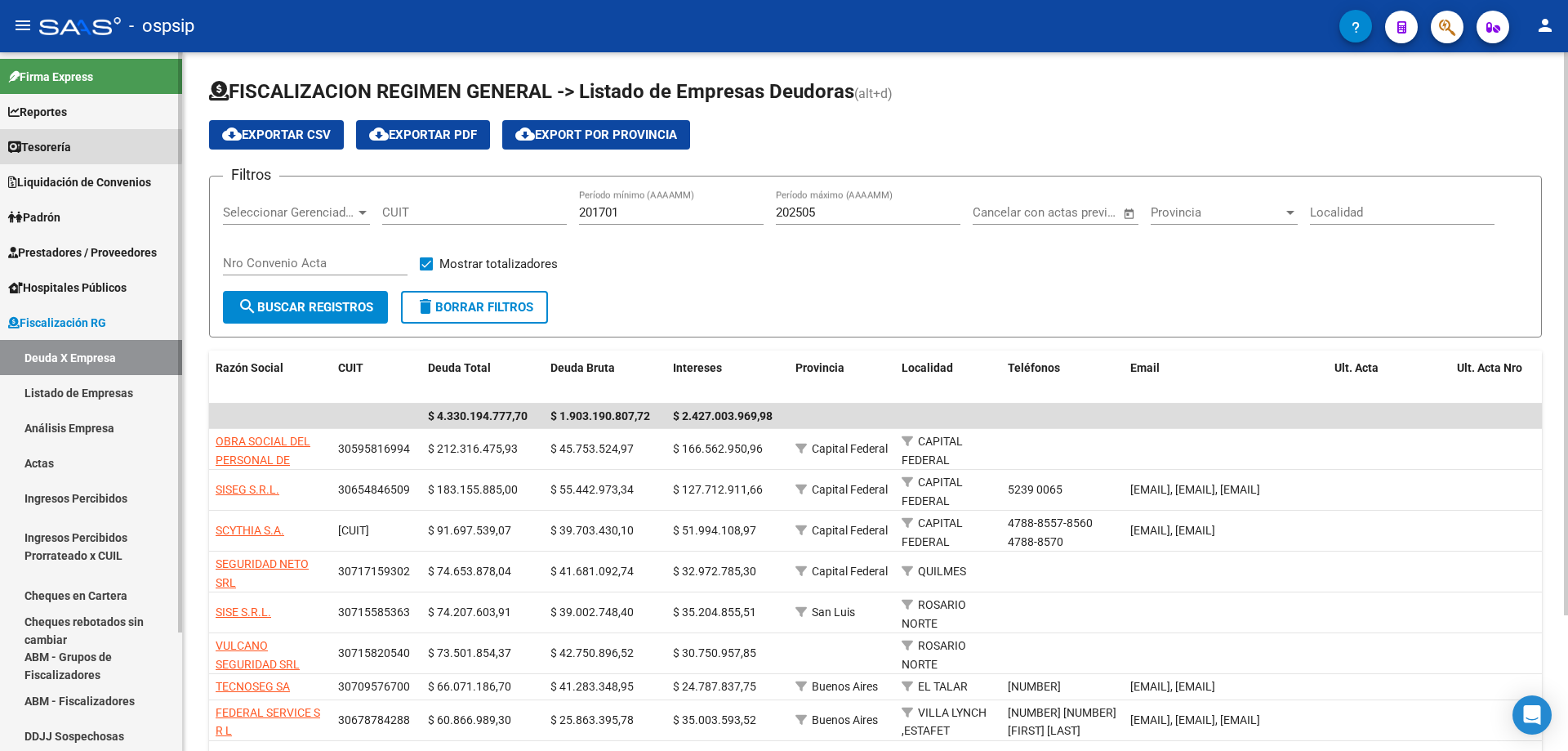 click on "Tesorería" at bounding box center (39, 147) 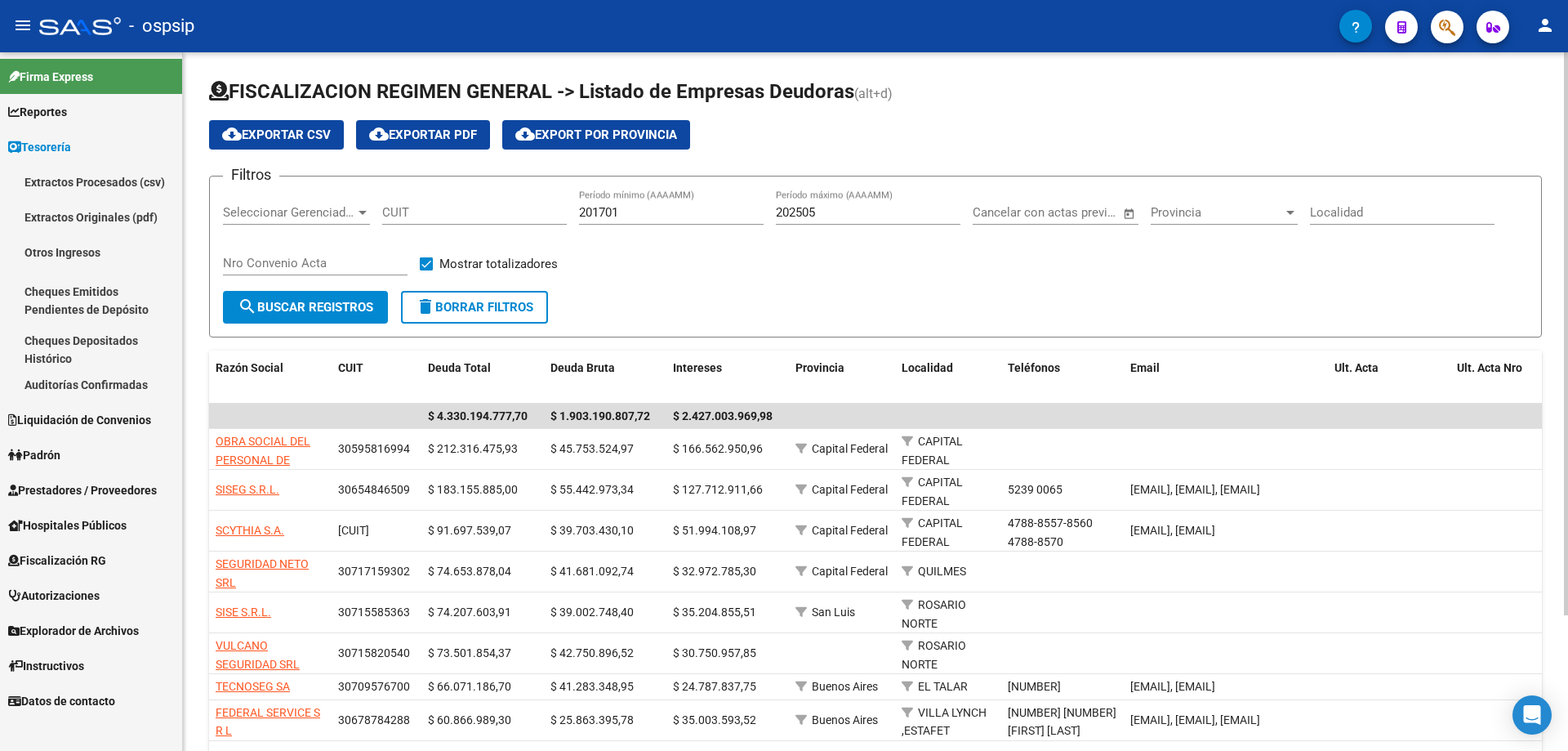 click on "Reportes" at bounding box center (38, 112) 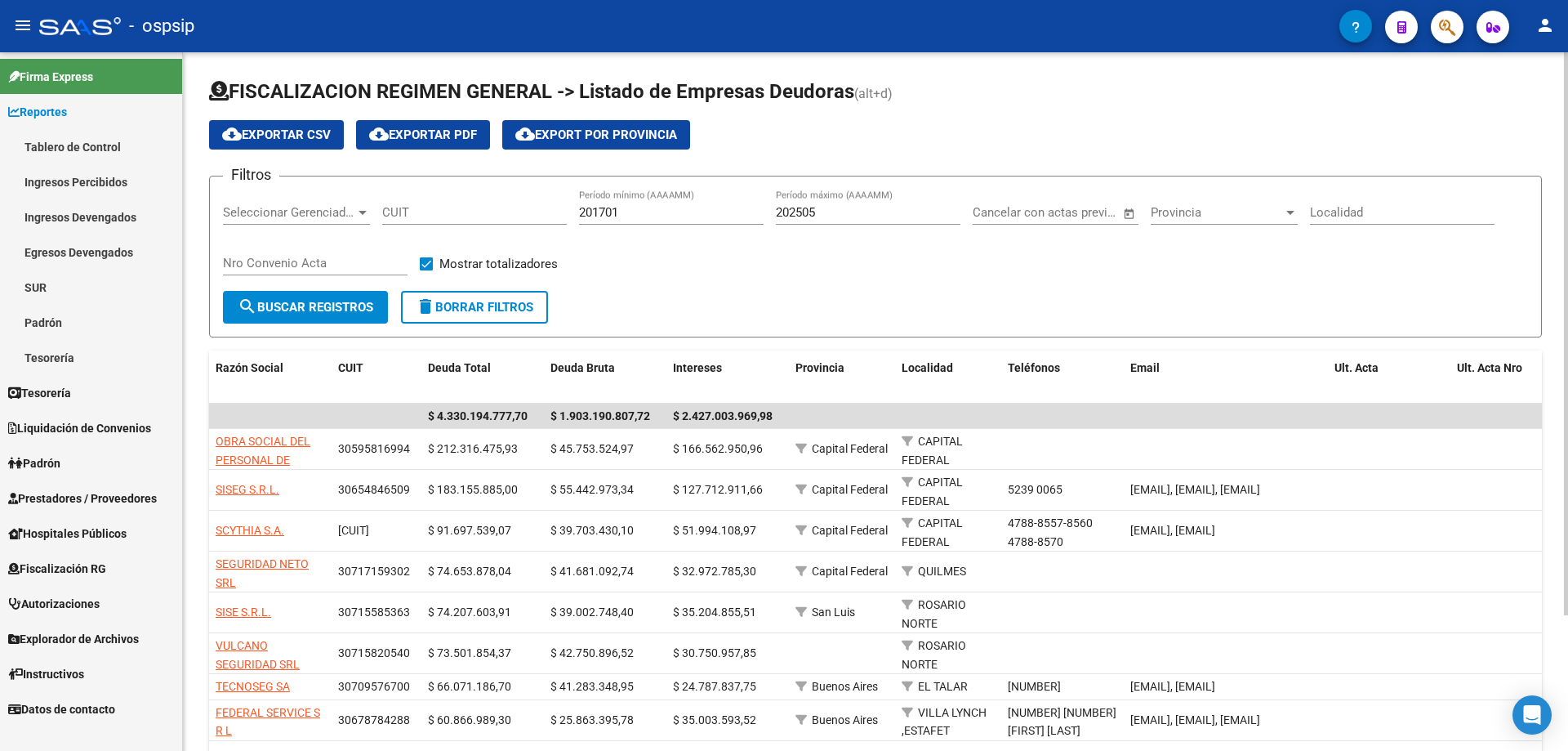 click on "Tablero de Control" at bounding box center [91, 146] 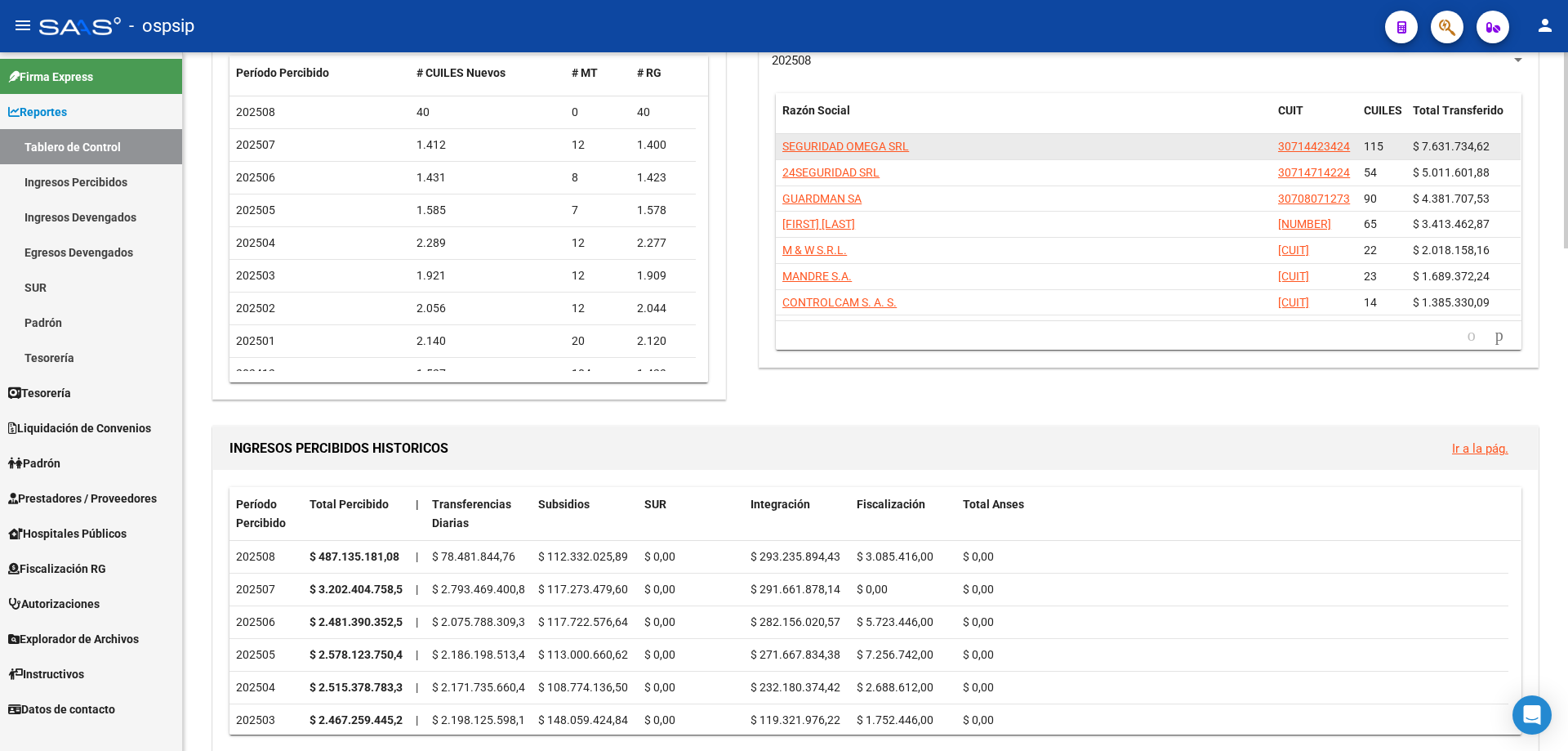 scroll, scrollTop: 163, scrollLeft: 0, axis: vertical 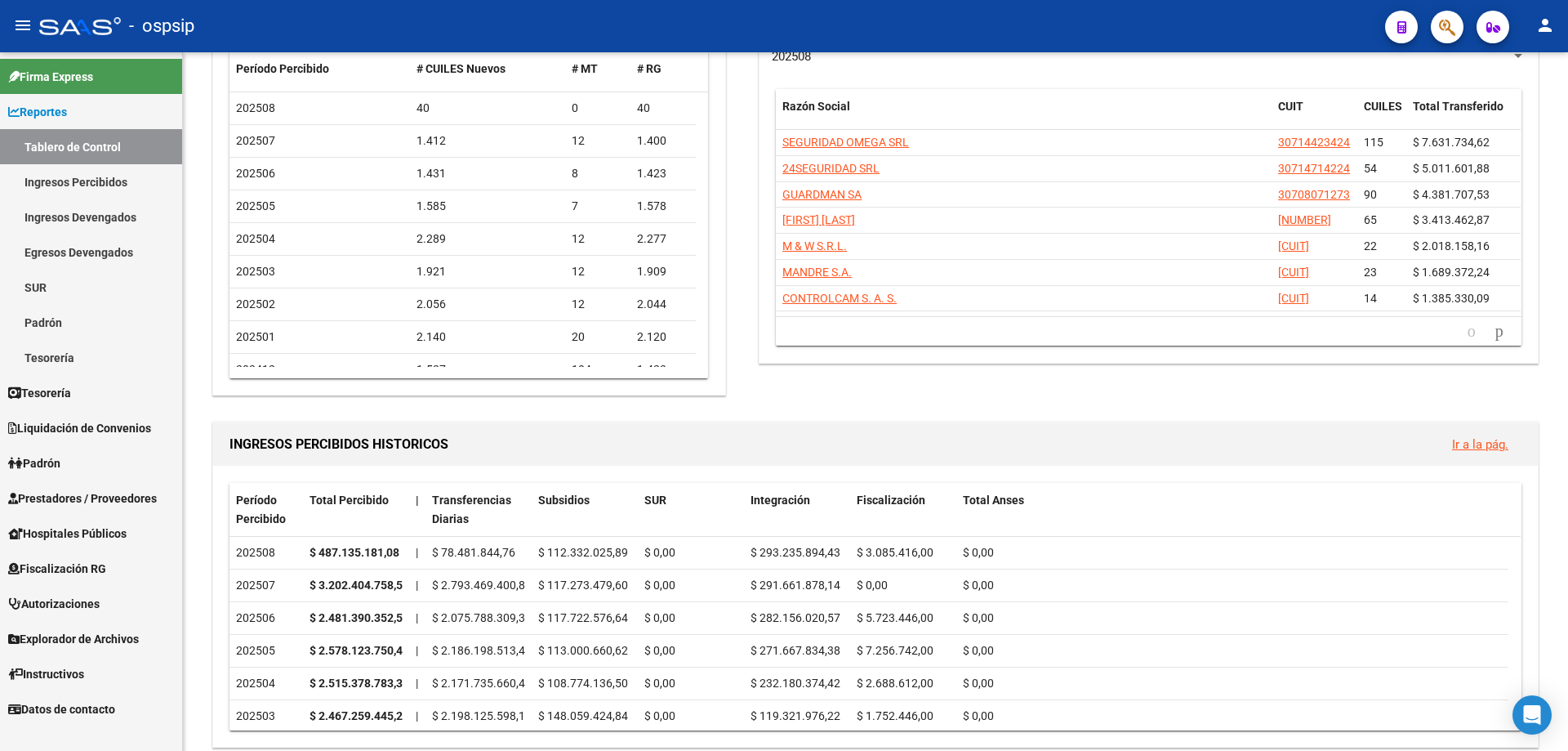 click on "Fiscalización RG" at bounding box center [57, 569] 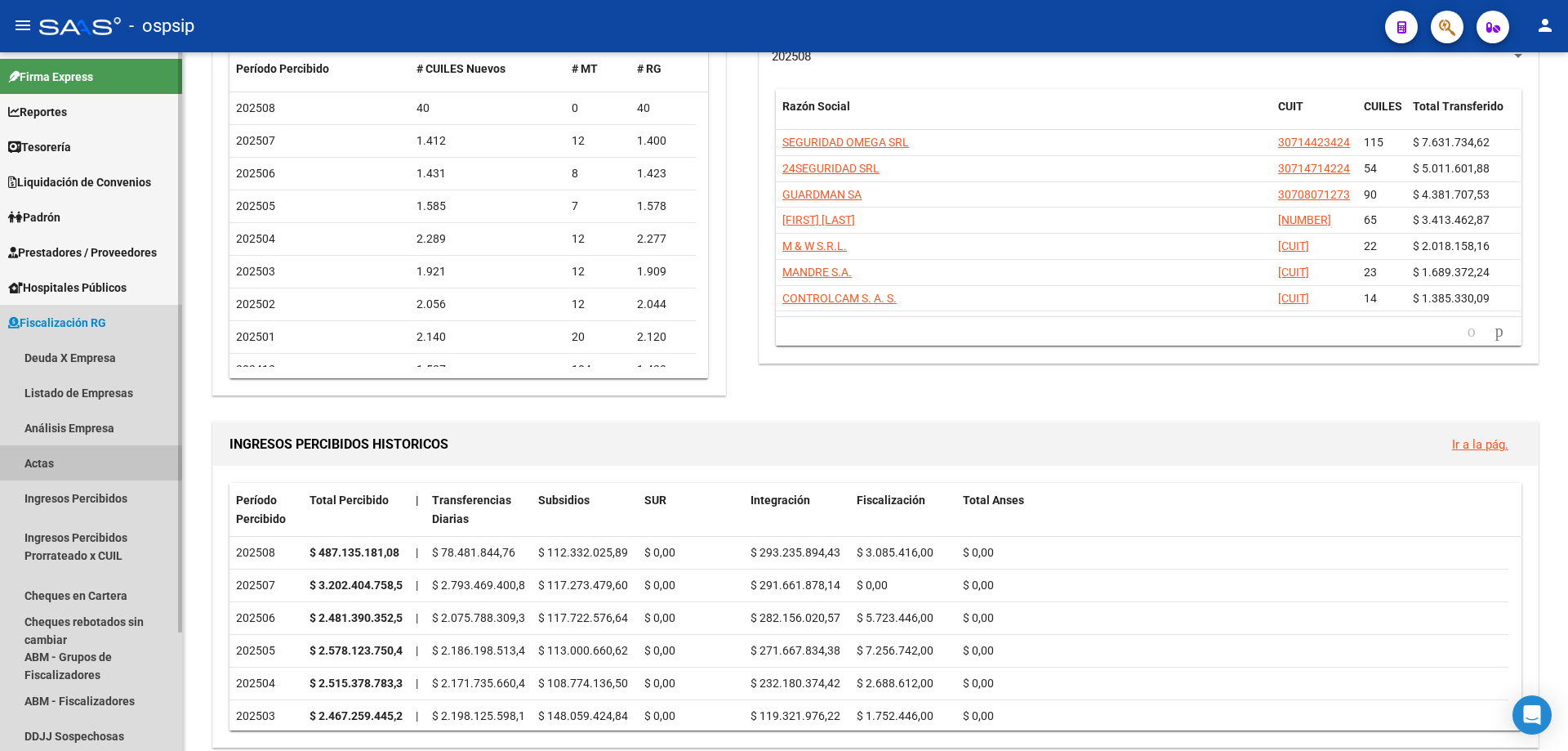 click on "Actas" at bounding box center (91, 463) 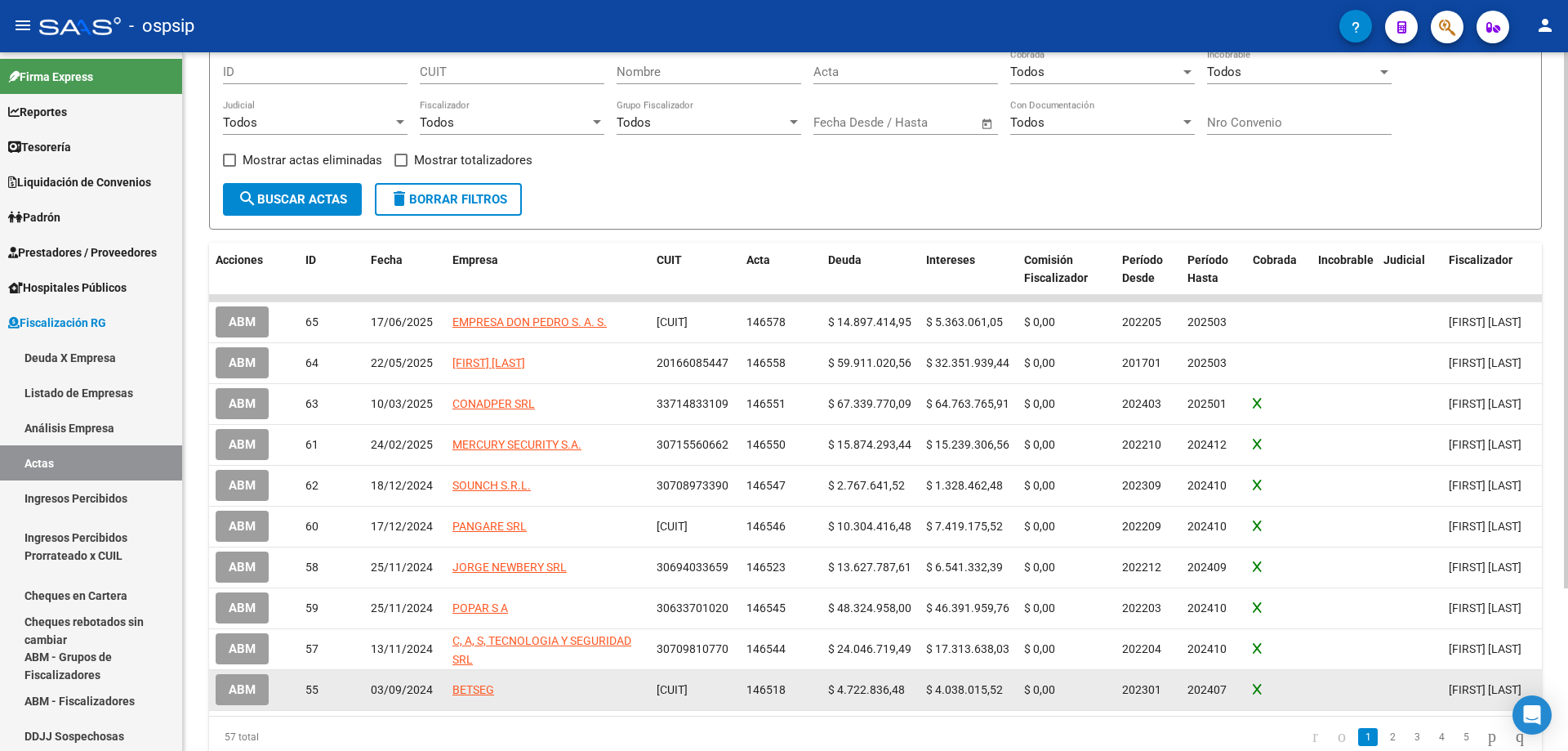 scroll, scrollTop: 212, scrollLeft: 0, axis: vertical 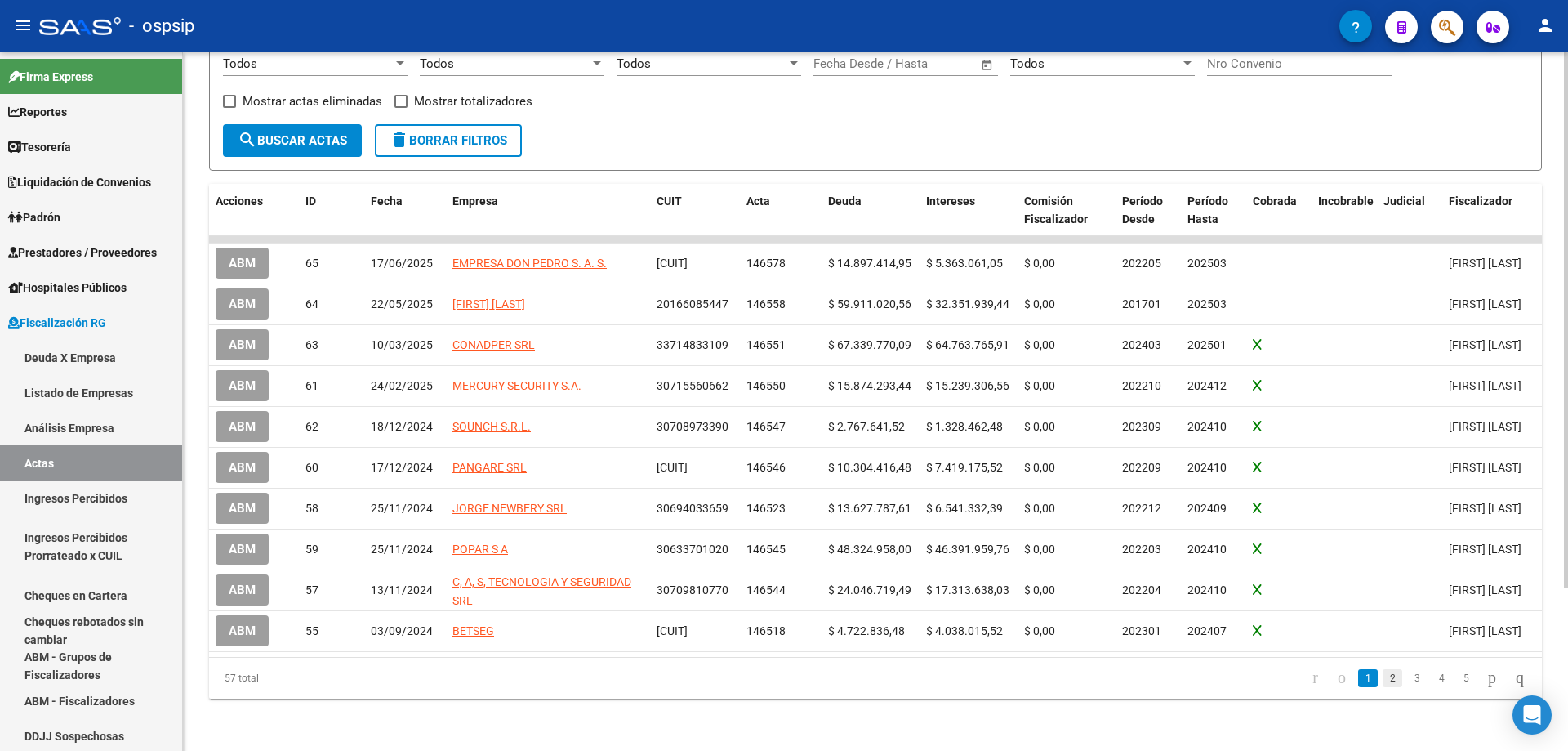 click on "2" 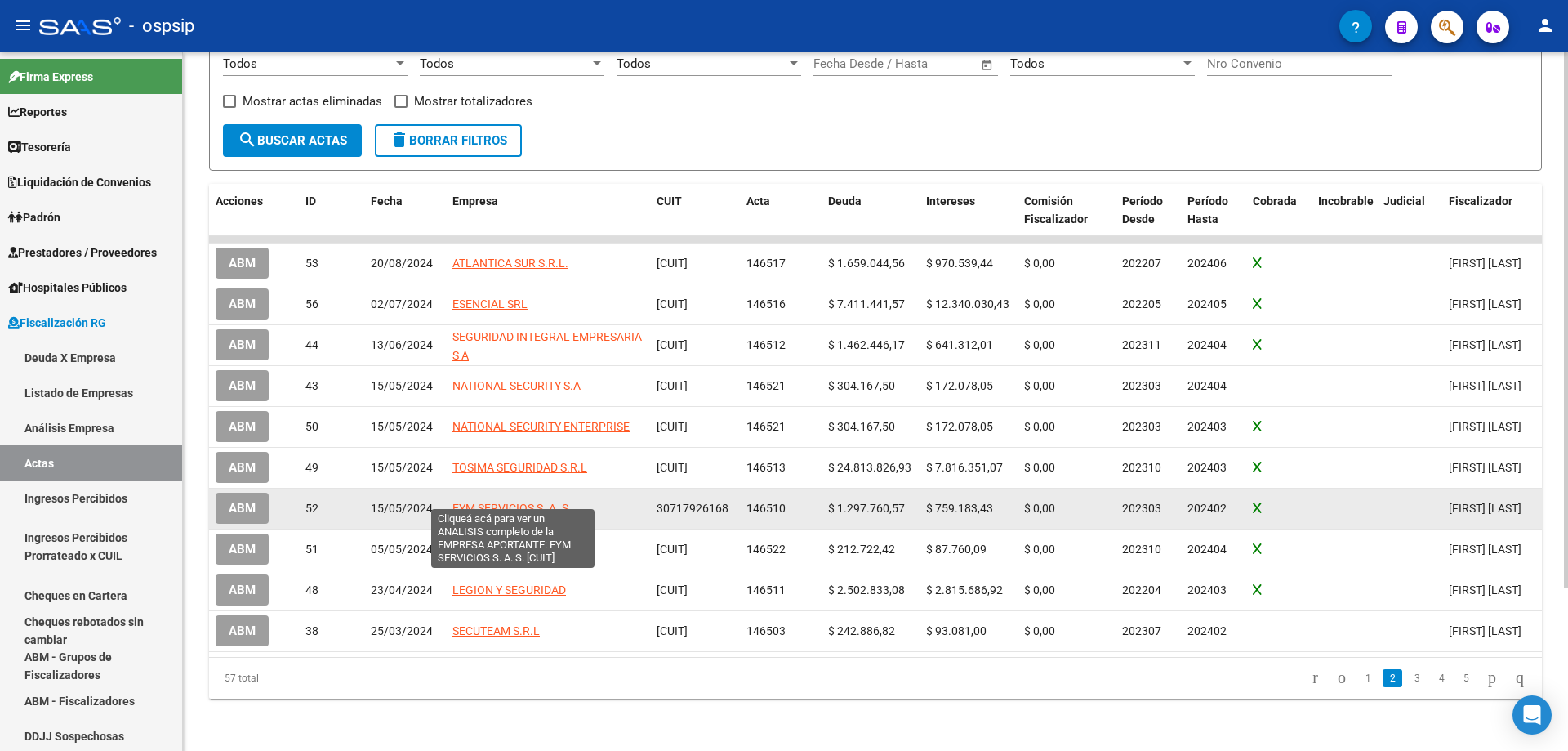 click on "EYM SERVICIOS S. A. S." 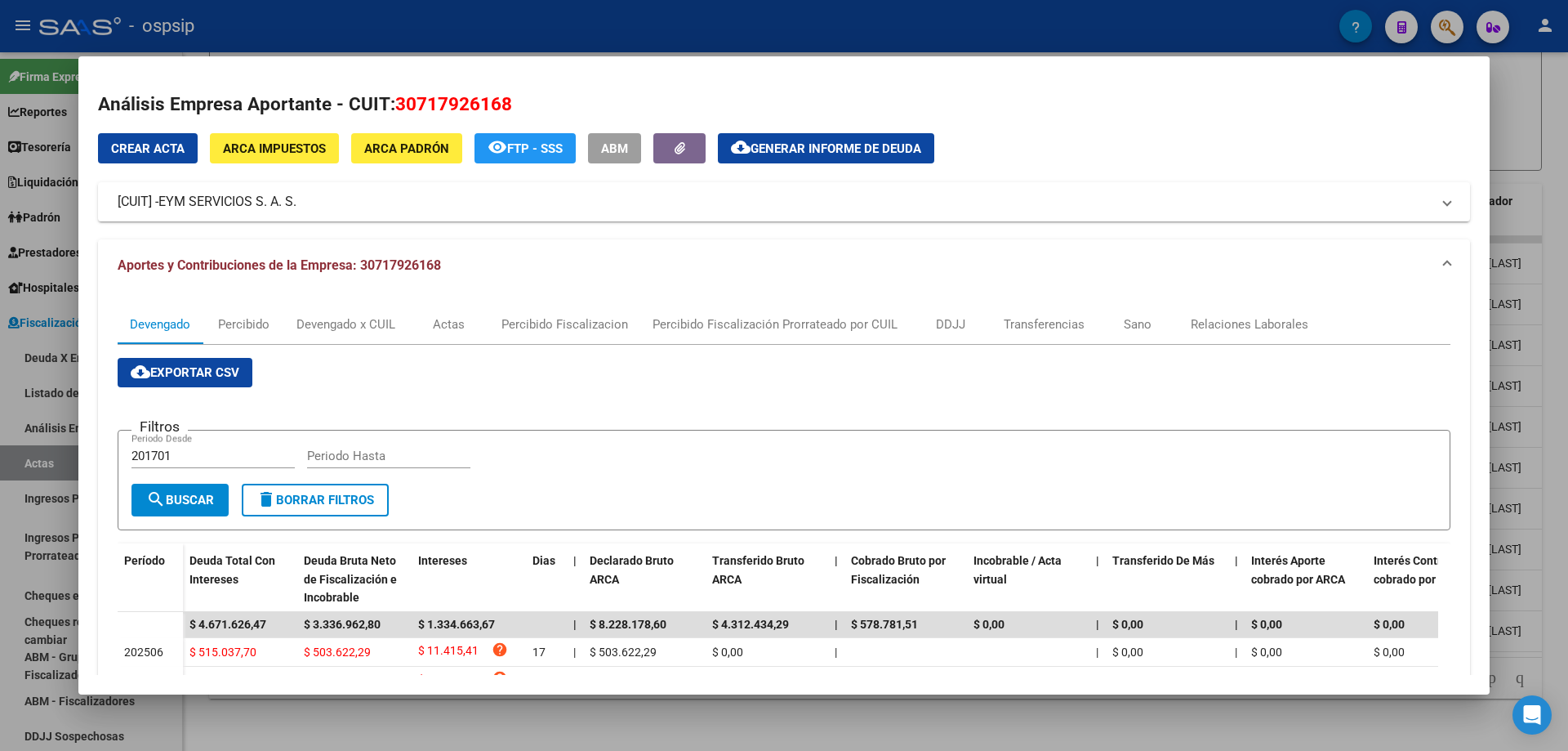scroll, scrollTop: 0, scrollLeft: 0, axis: both 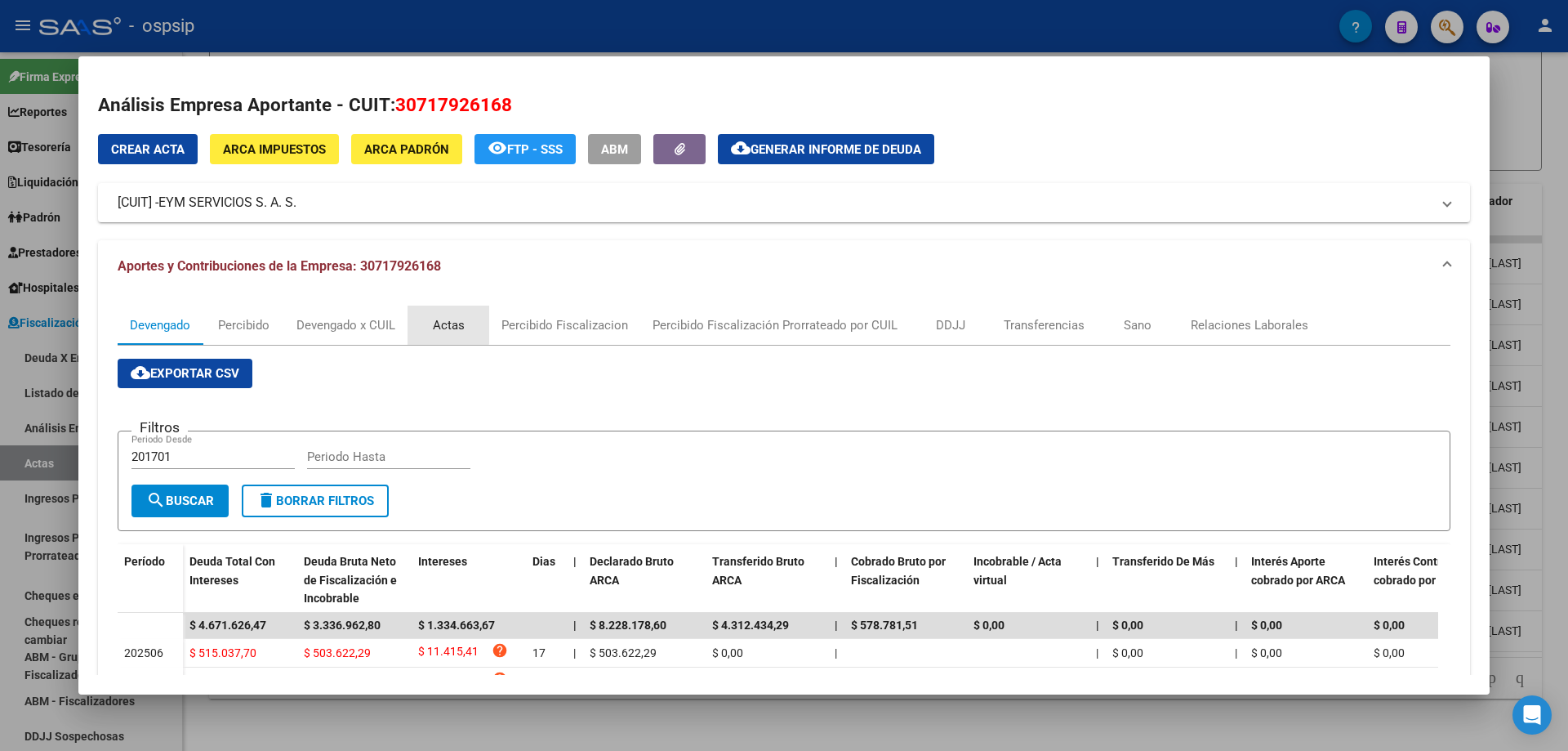 click on "Actas" at bounding box center (448, 325) 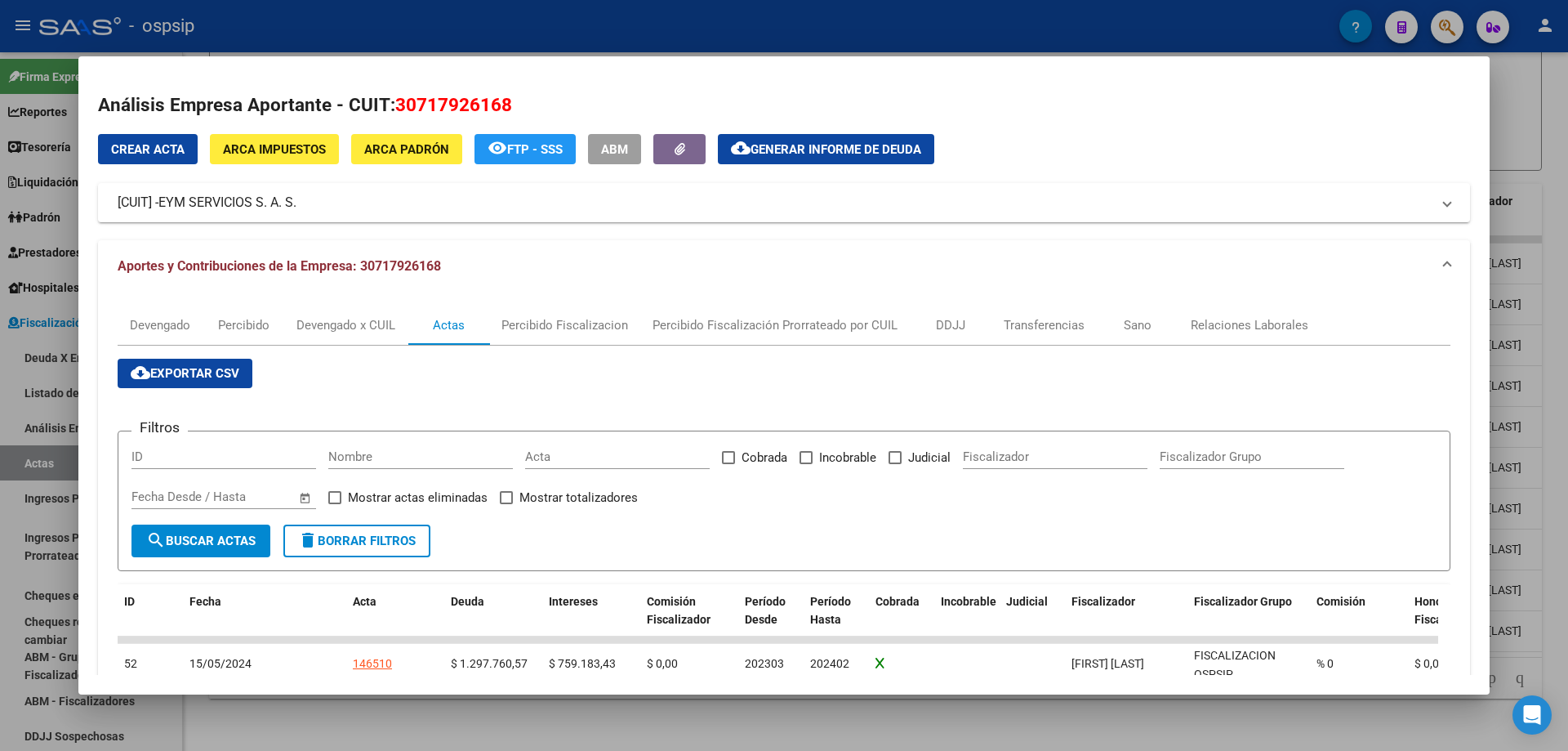 scroll, scrollTop: 113, scrollLeft: 0, axis: vertical 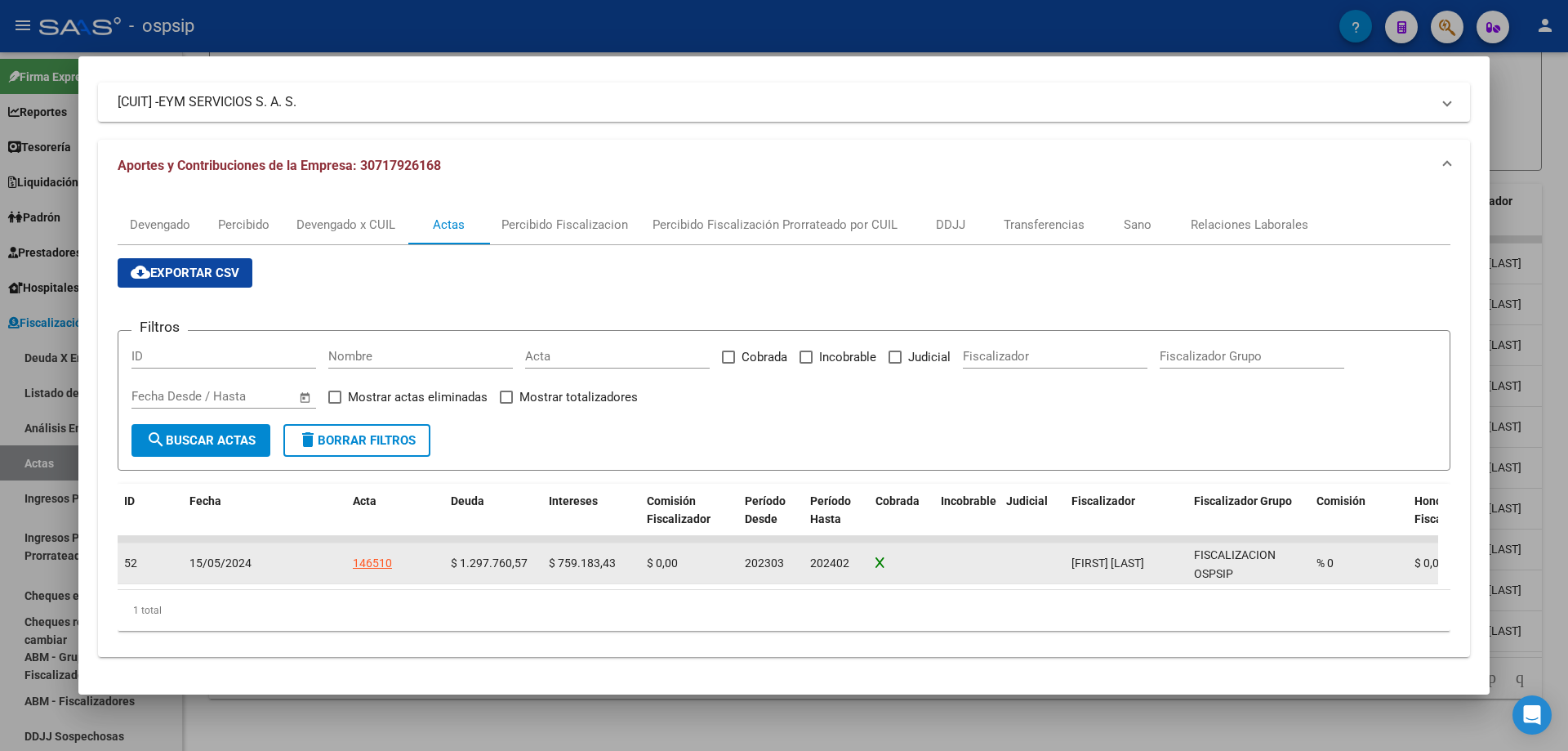 click on "146510" 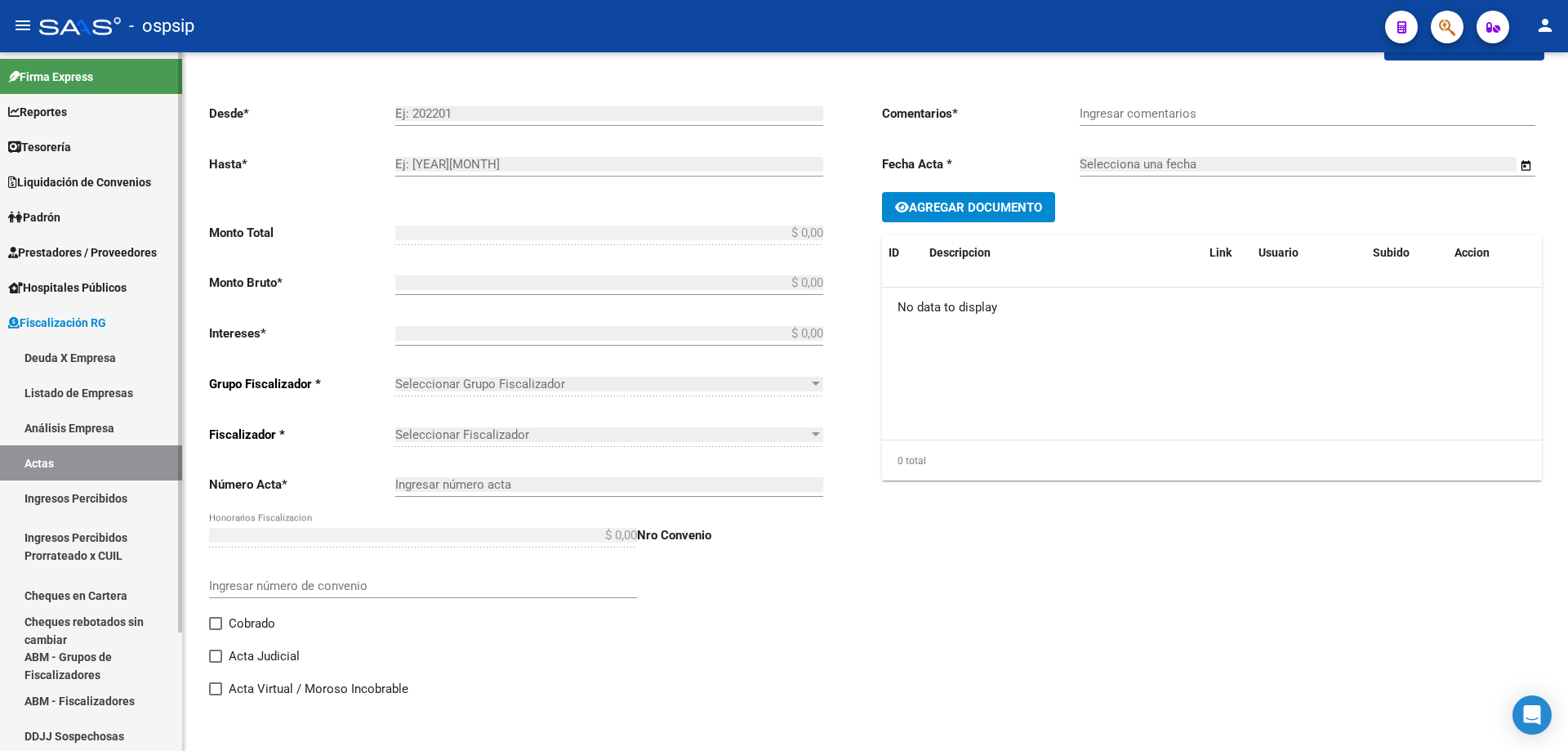 type on "202303" 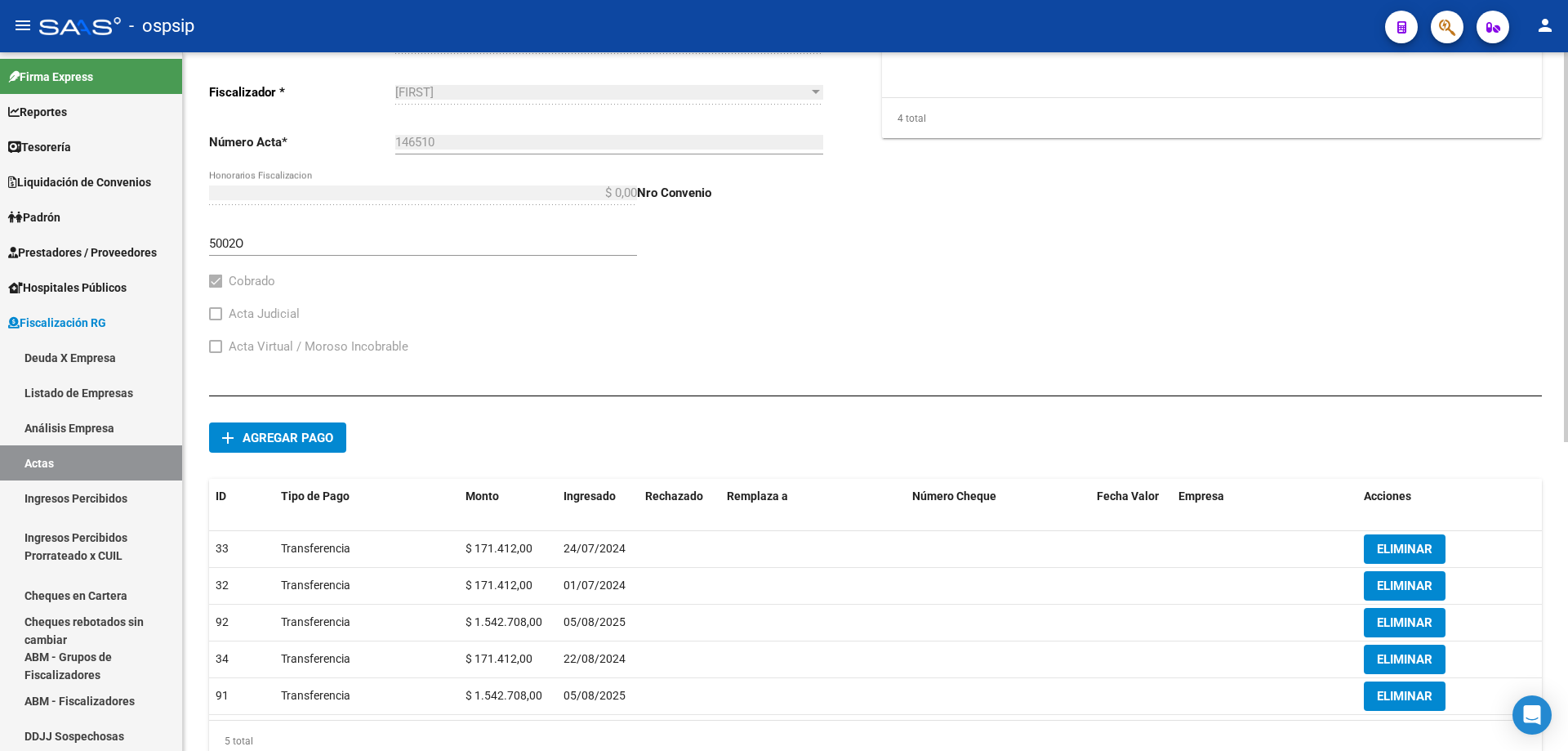 scroll, scrollTop: 553, scrollLeft: 0, axis: vertical 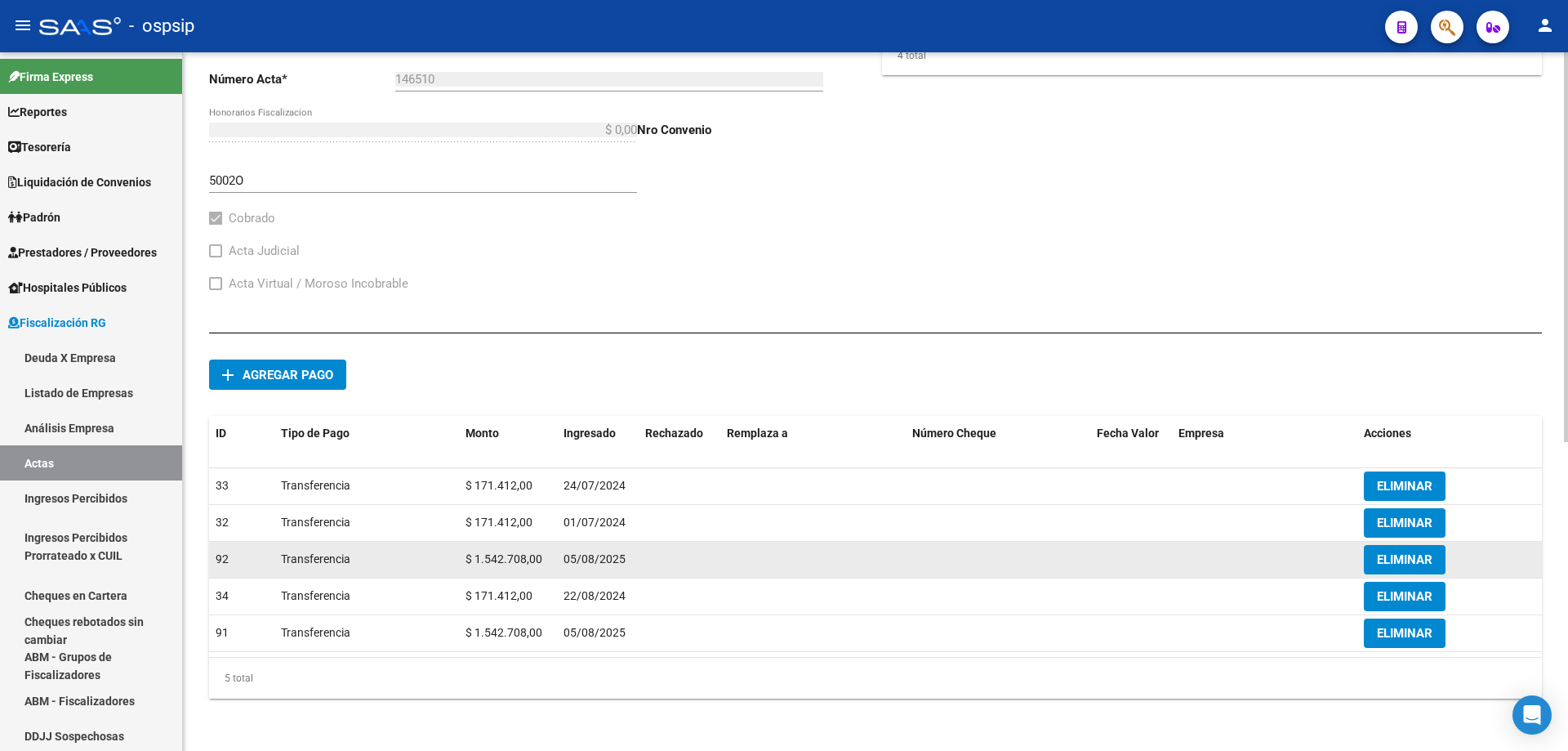 click on "ELIMINAR" 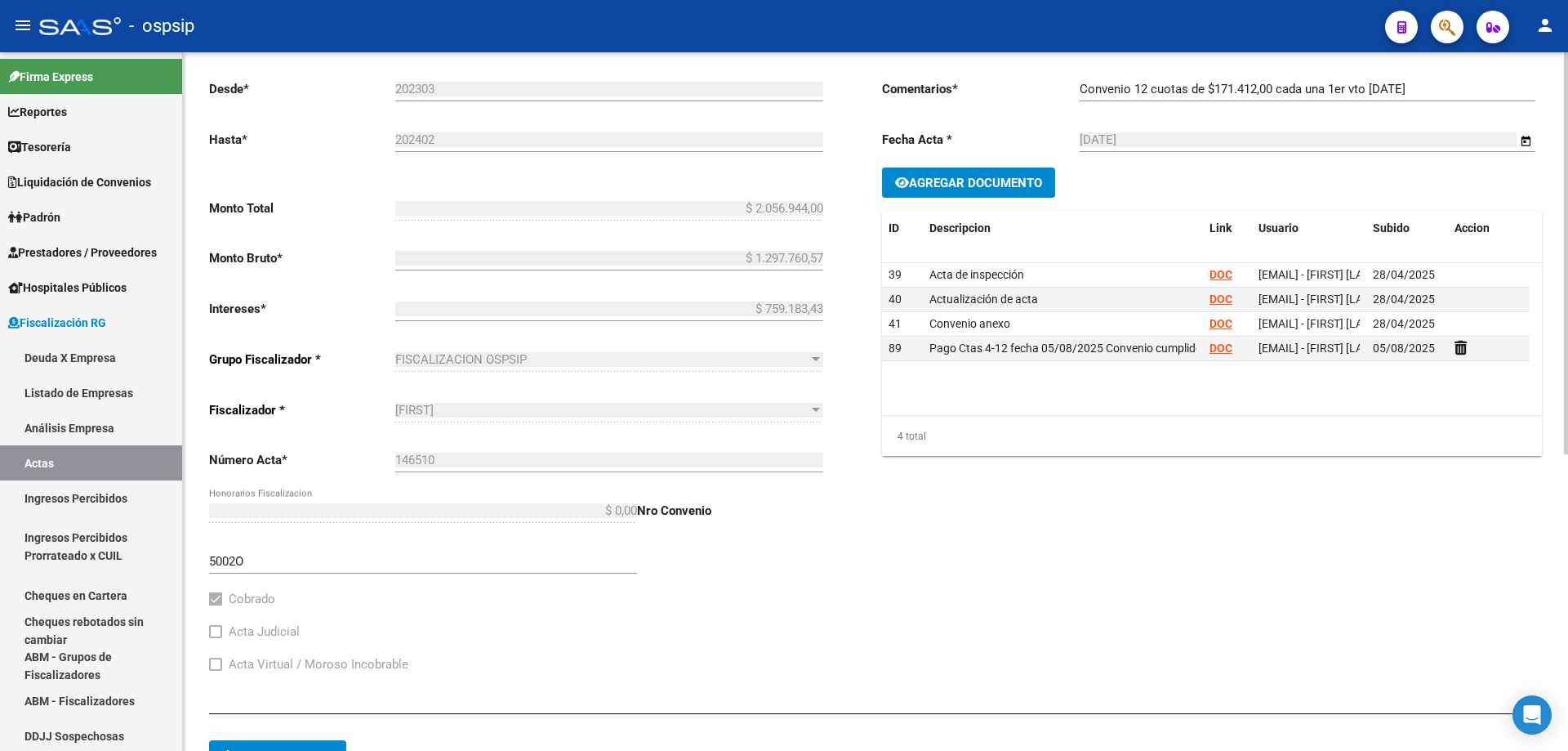 scroll, scrollTop: 0, scrollLeft: 0, axis: both 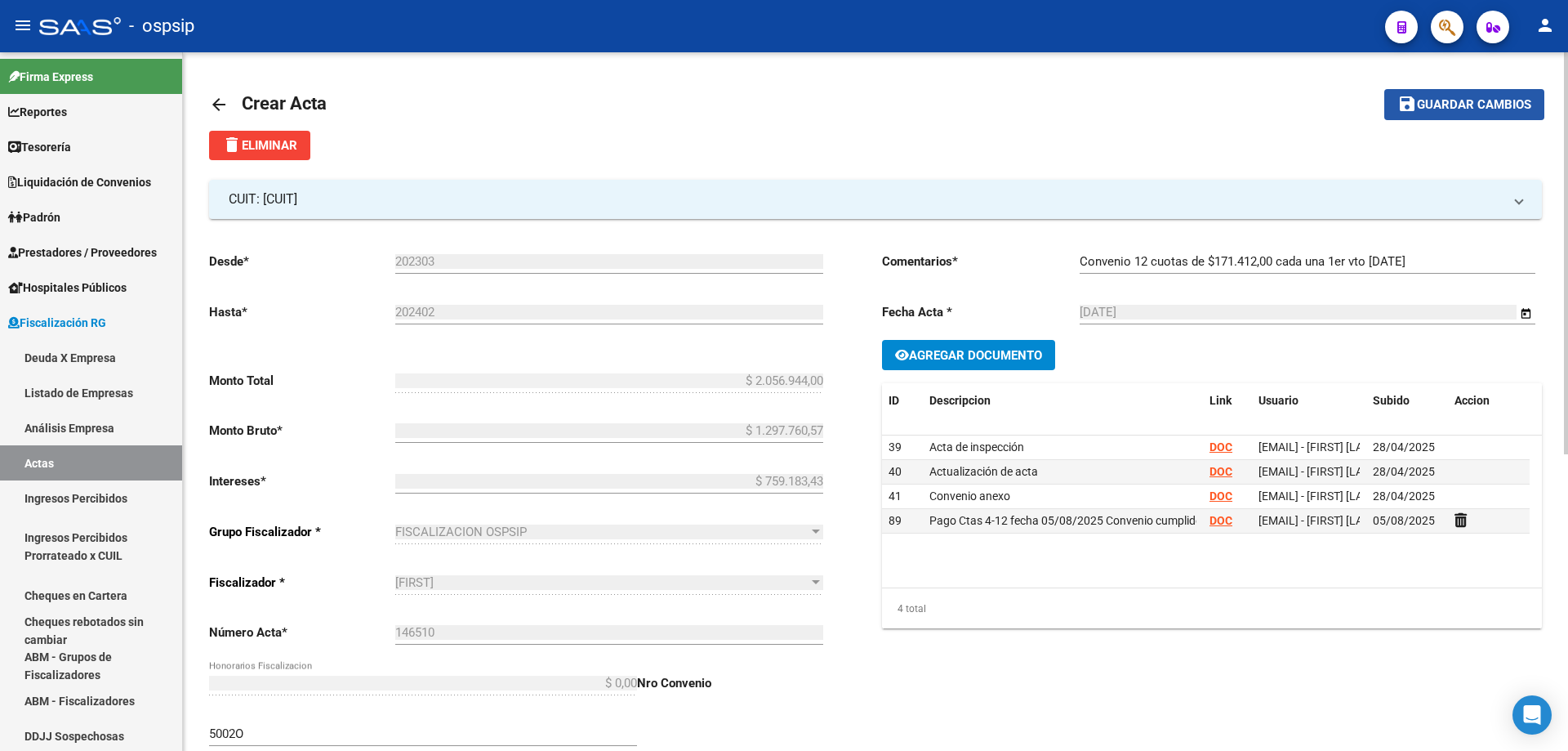 click on "Guardar cambios" 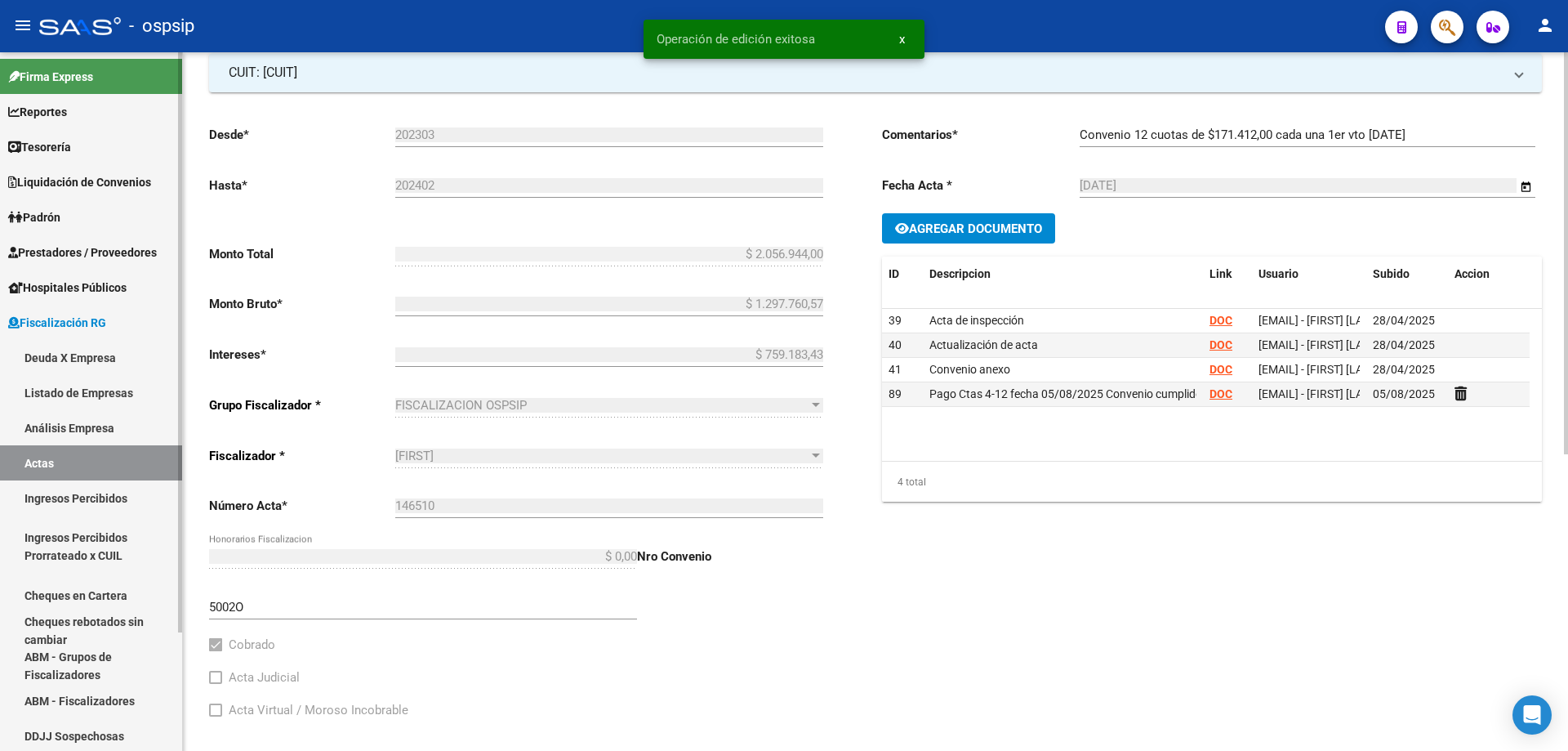 scroll, scrollTop: 108, scrollLeft: 0, axis: vertical 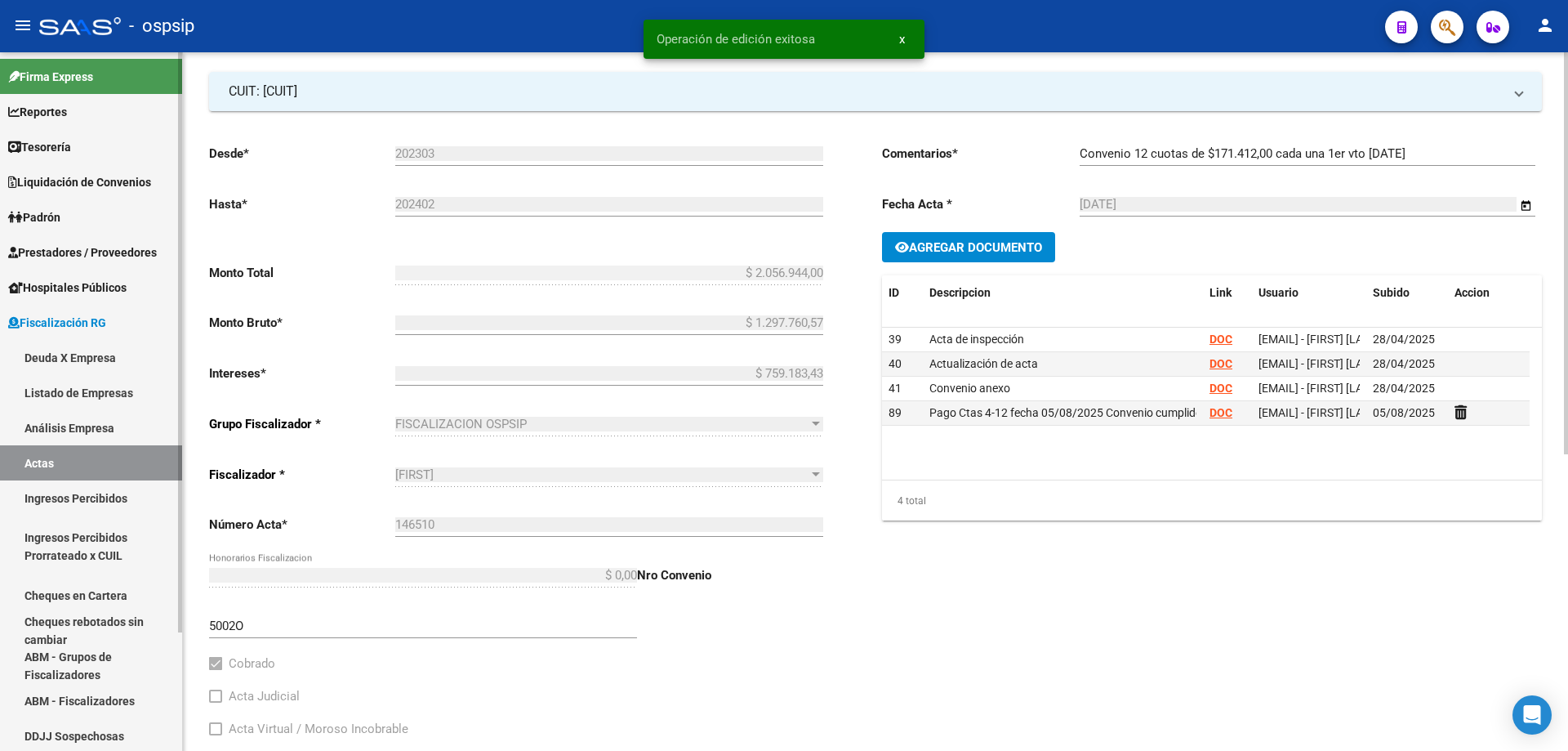 click on "Deuda X Empresa" at bounding box center [91, 357] 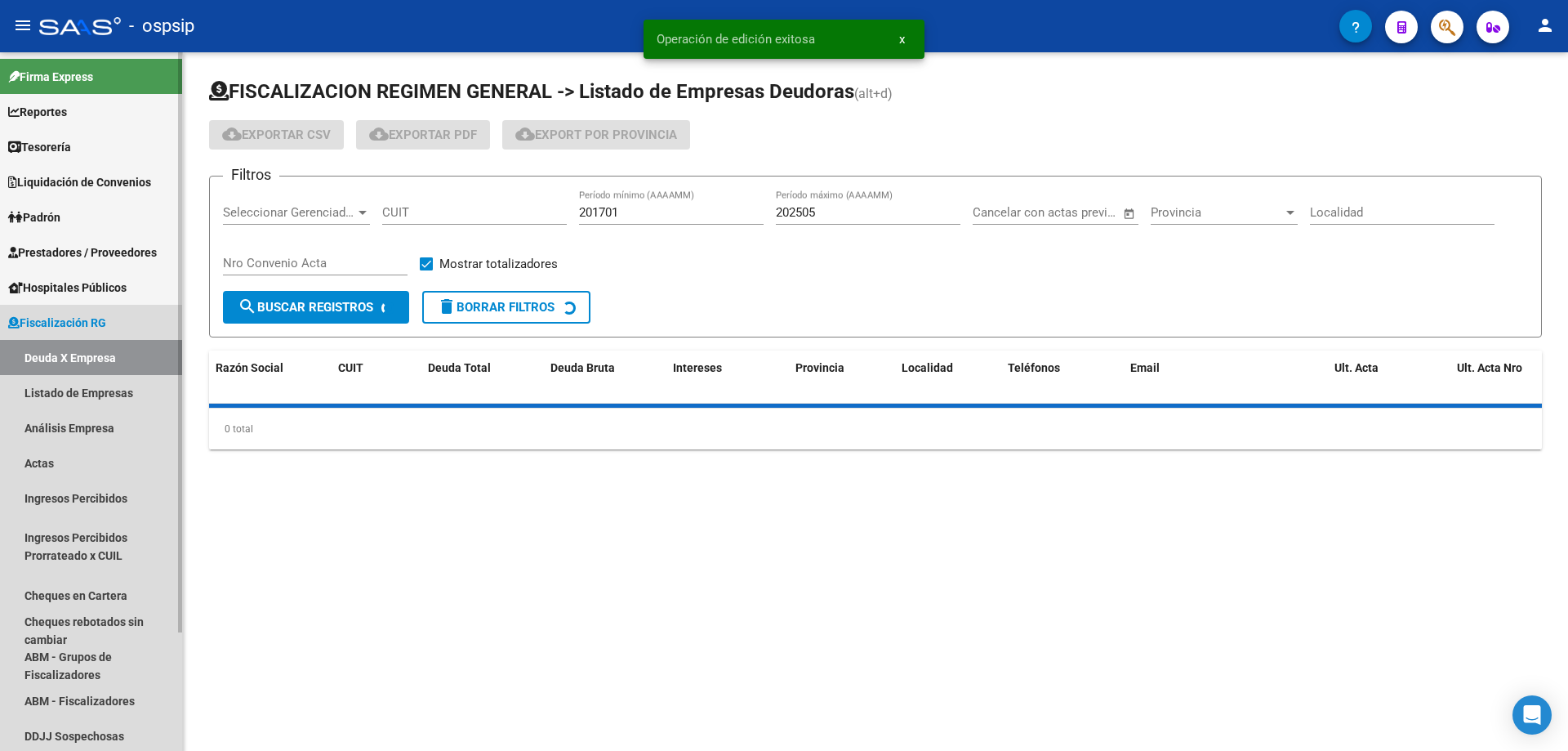 scroll, scrollTop: 0, scrollLeft: 0, axis: both 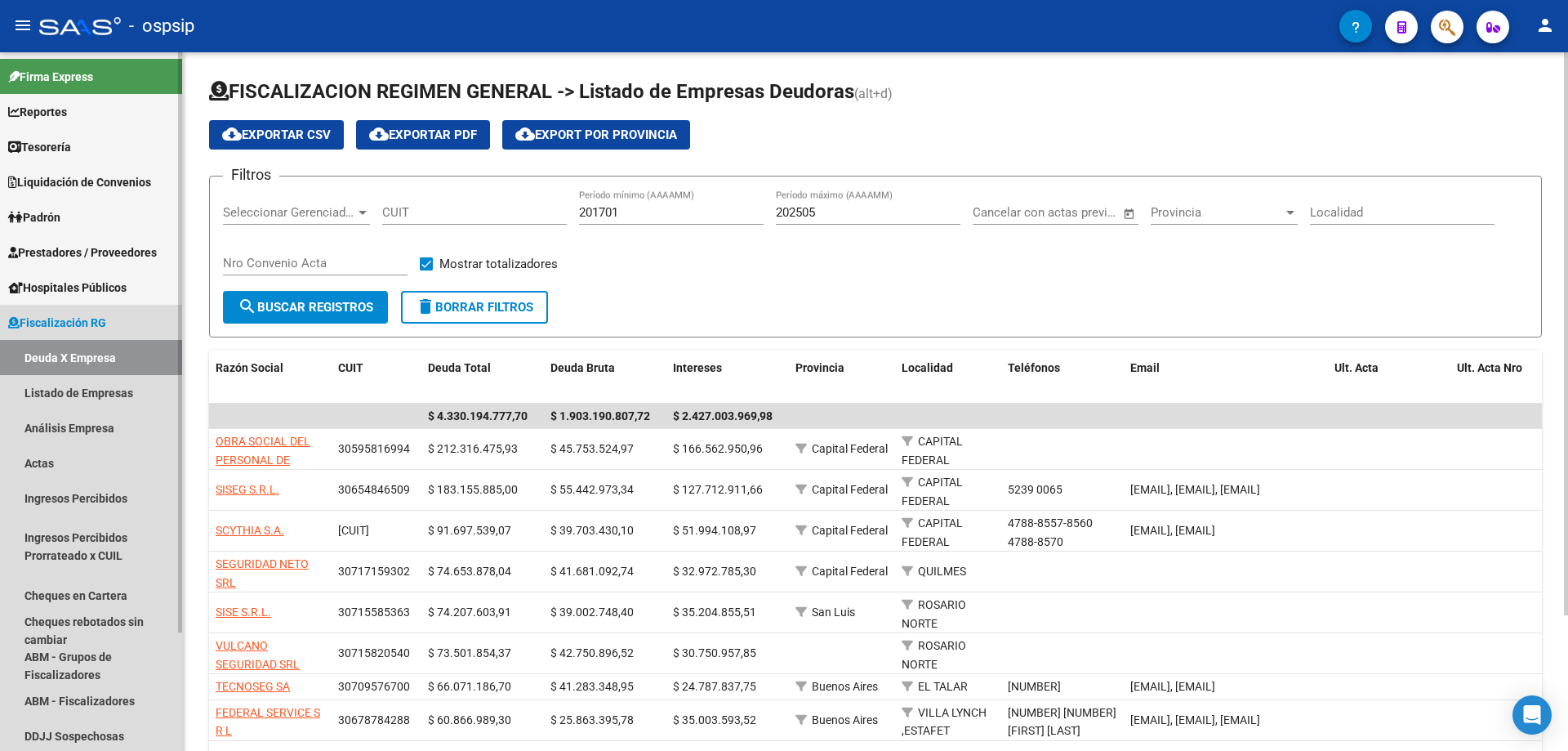 click on "Fiscalización RG" at bounding box center (57, 323) 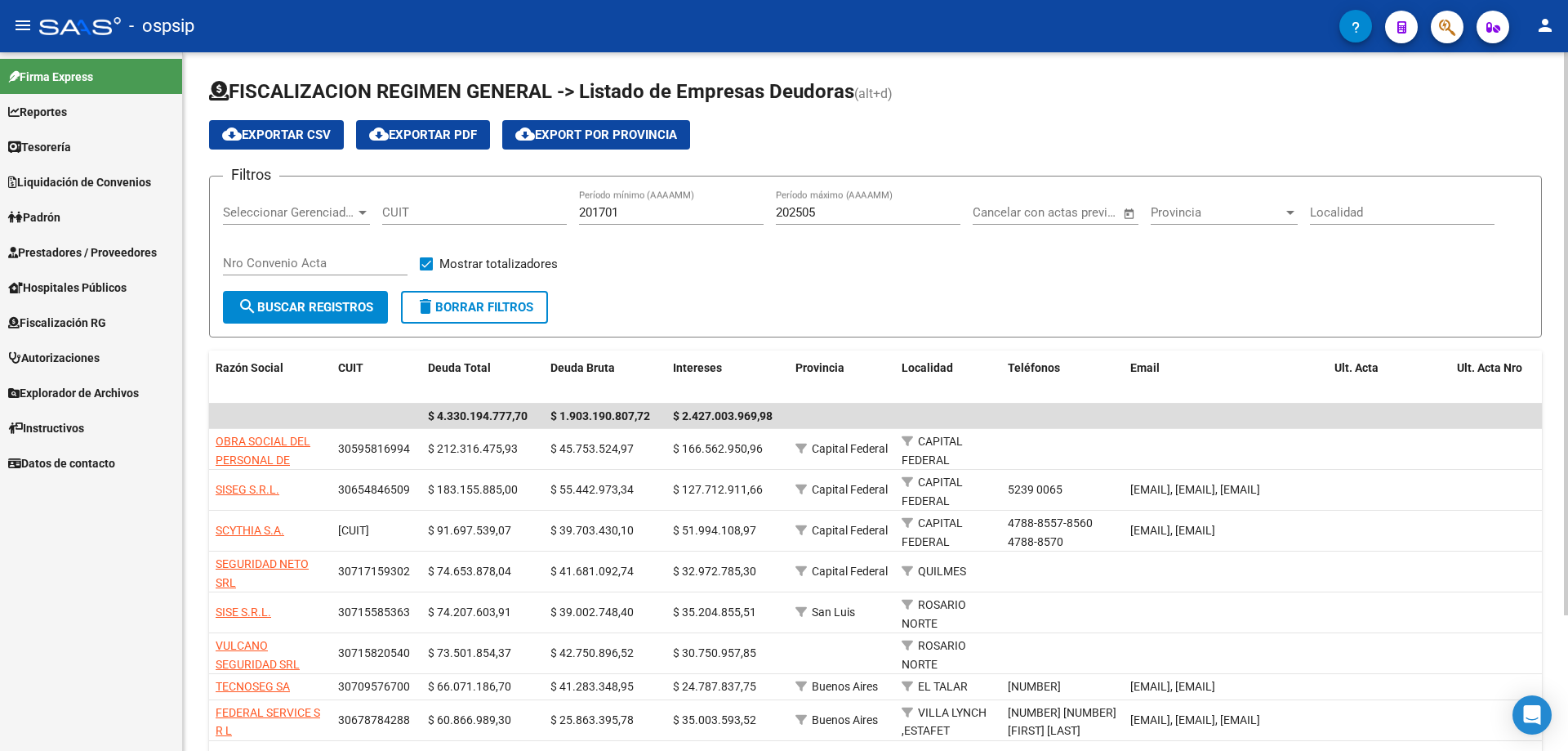 click on "Fiscalización RG" at bounding box center [57, 323] 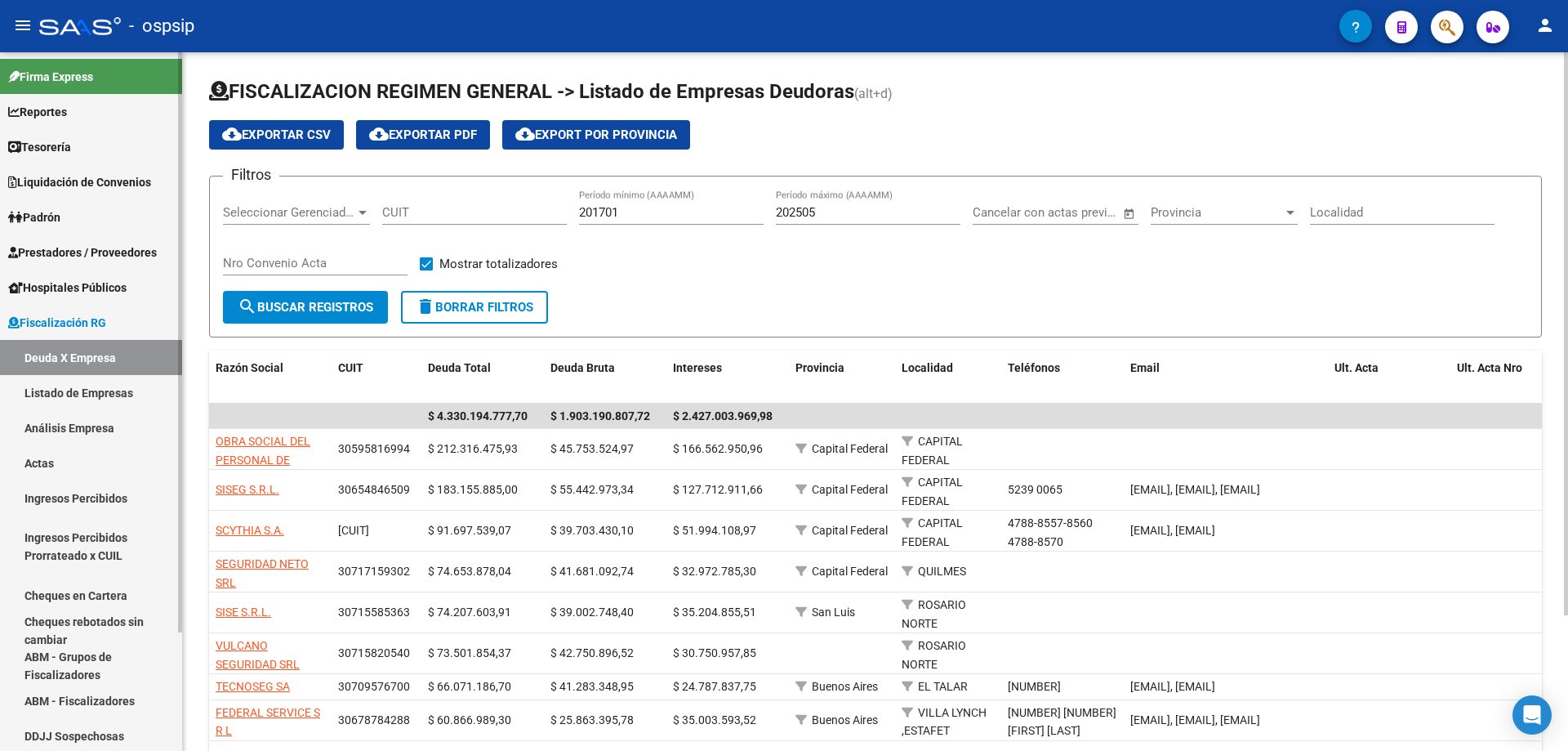 click on "Deuda X Empresa" at bounding box center (91, 357) 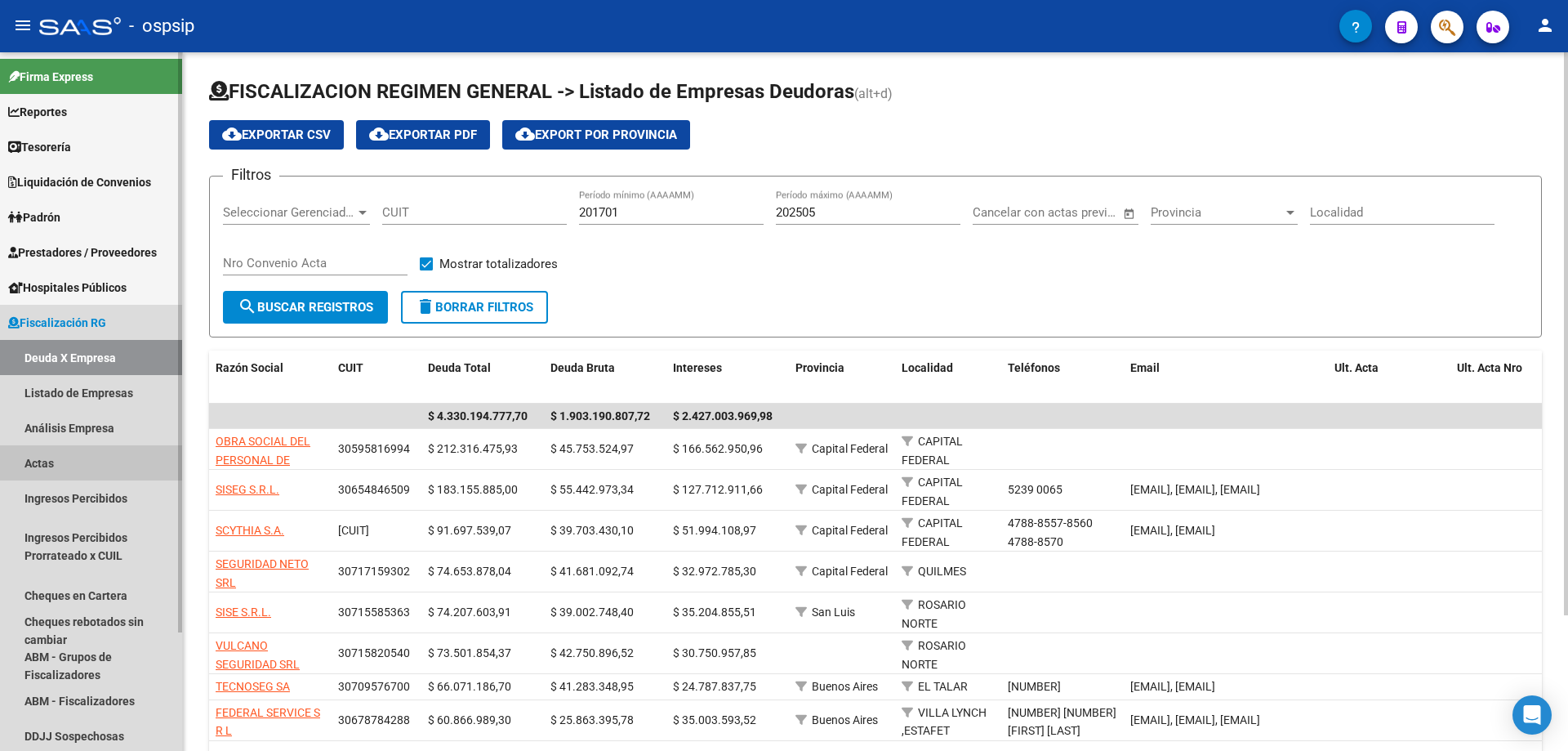 click on "Actas" at bounding box center (91, 463) 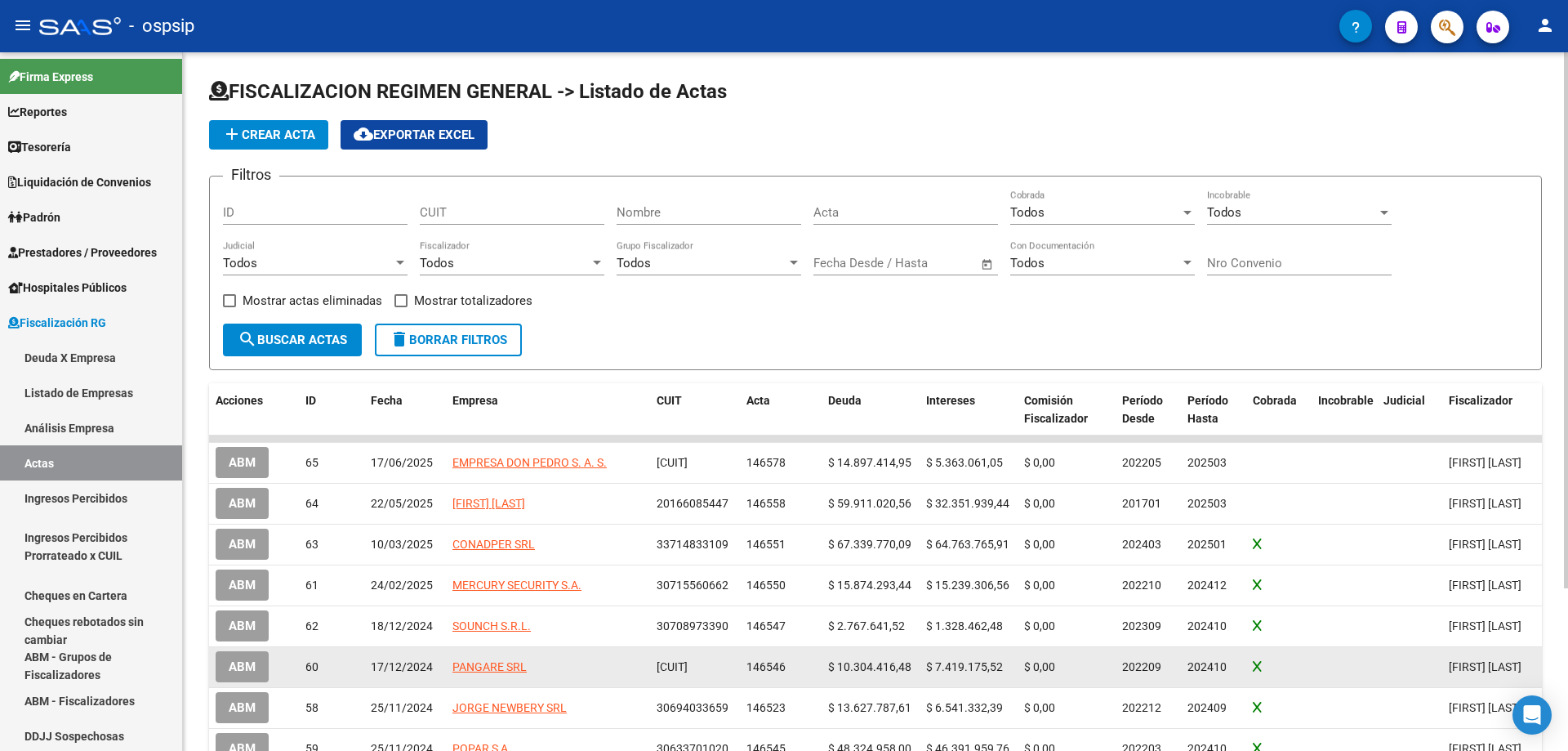 scroll, scrollTop: 212, scrollLeft: 0, axis: vertical 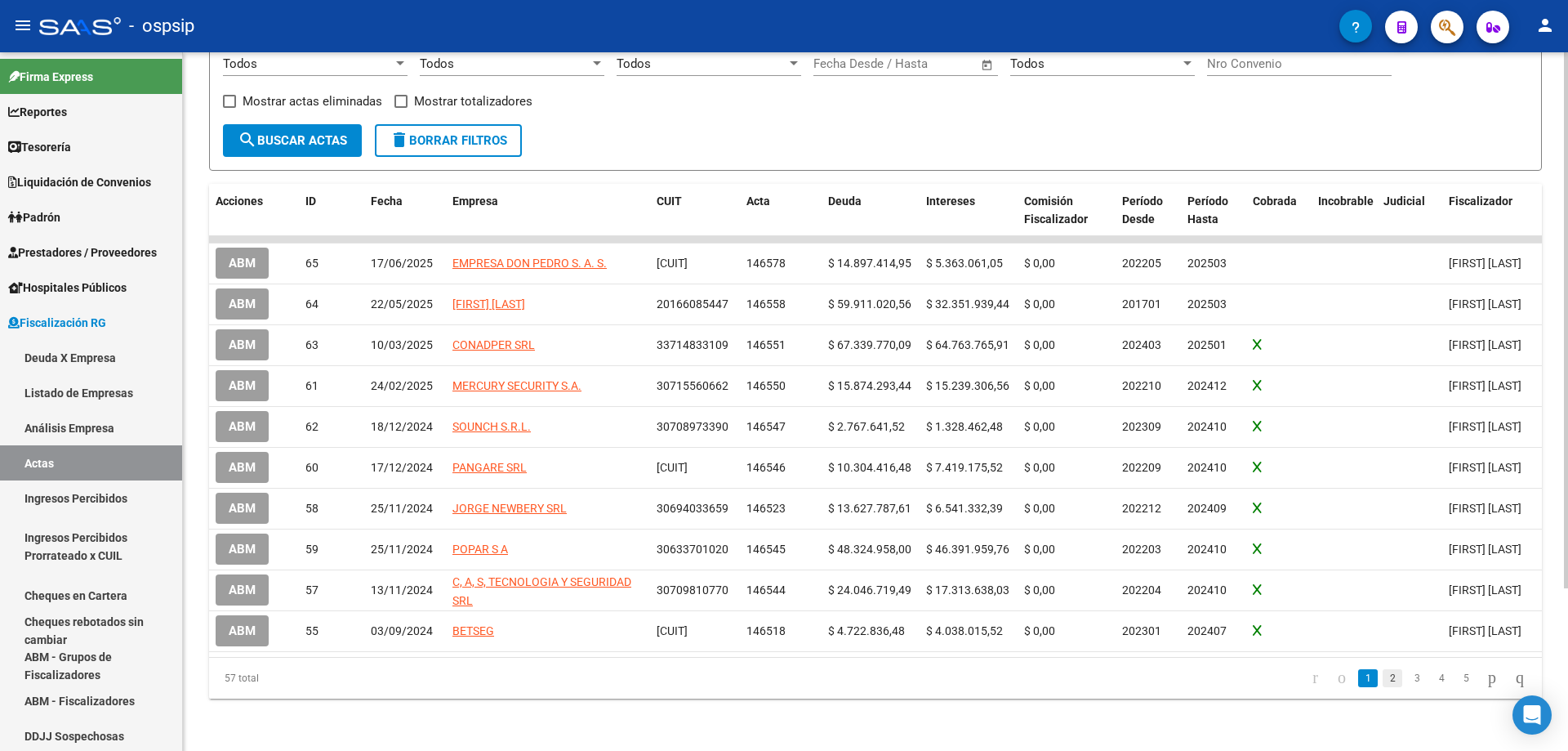 click on "2" 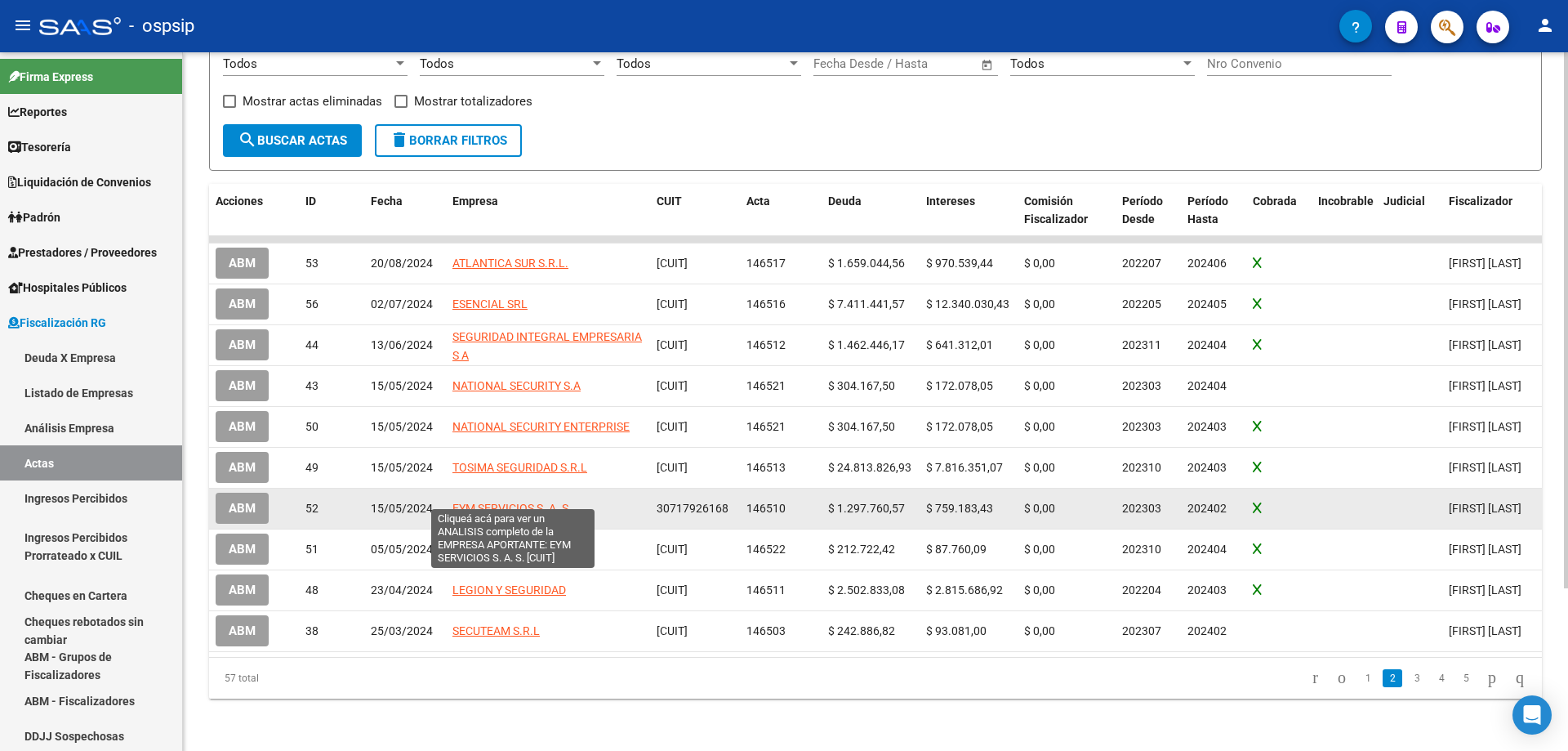 click on "EYM SERVICIOS S. A. S." 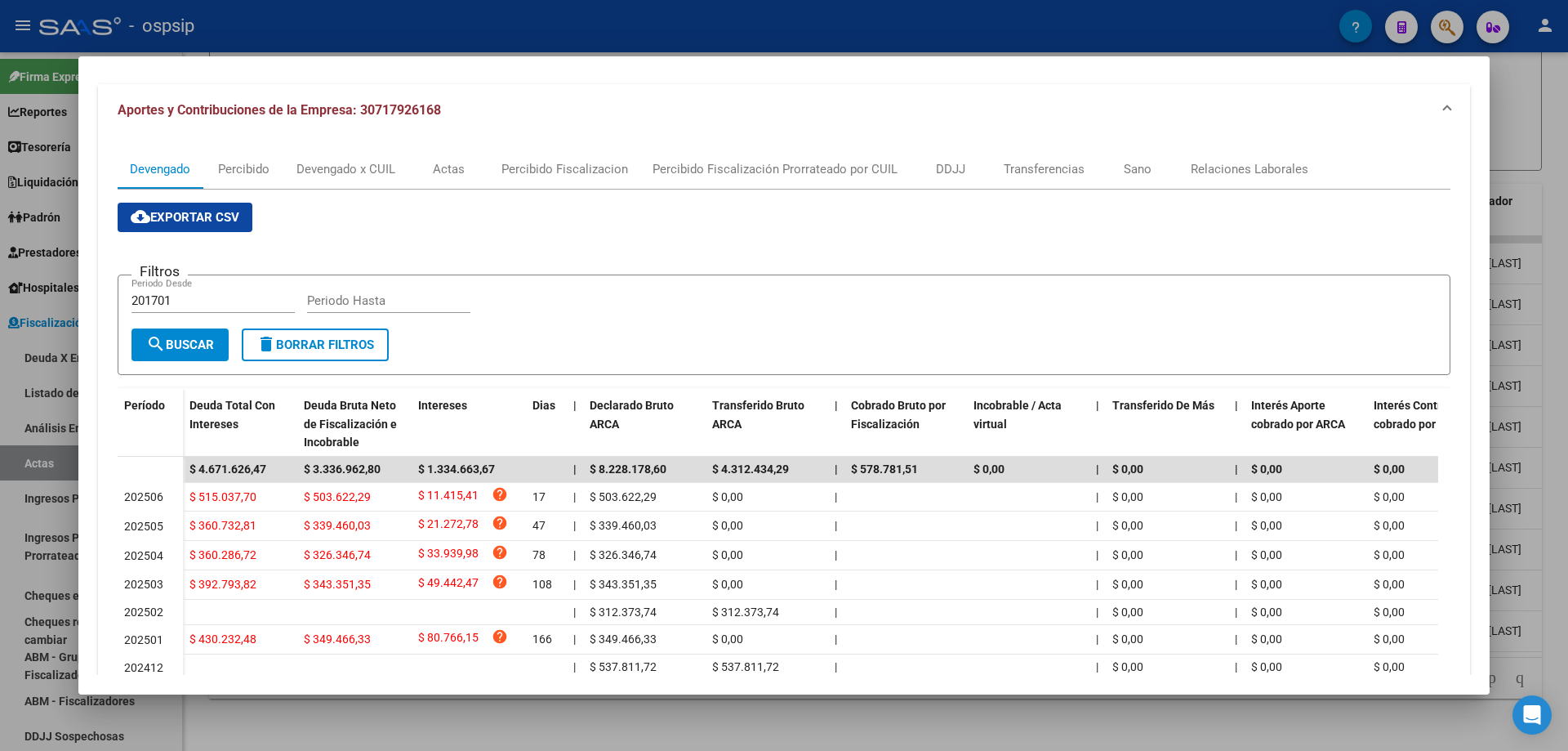 scroll, scrollTop: 0, scrollLeft: 0, axis: both 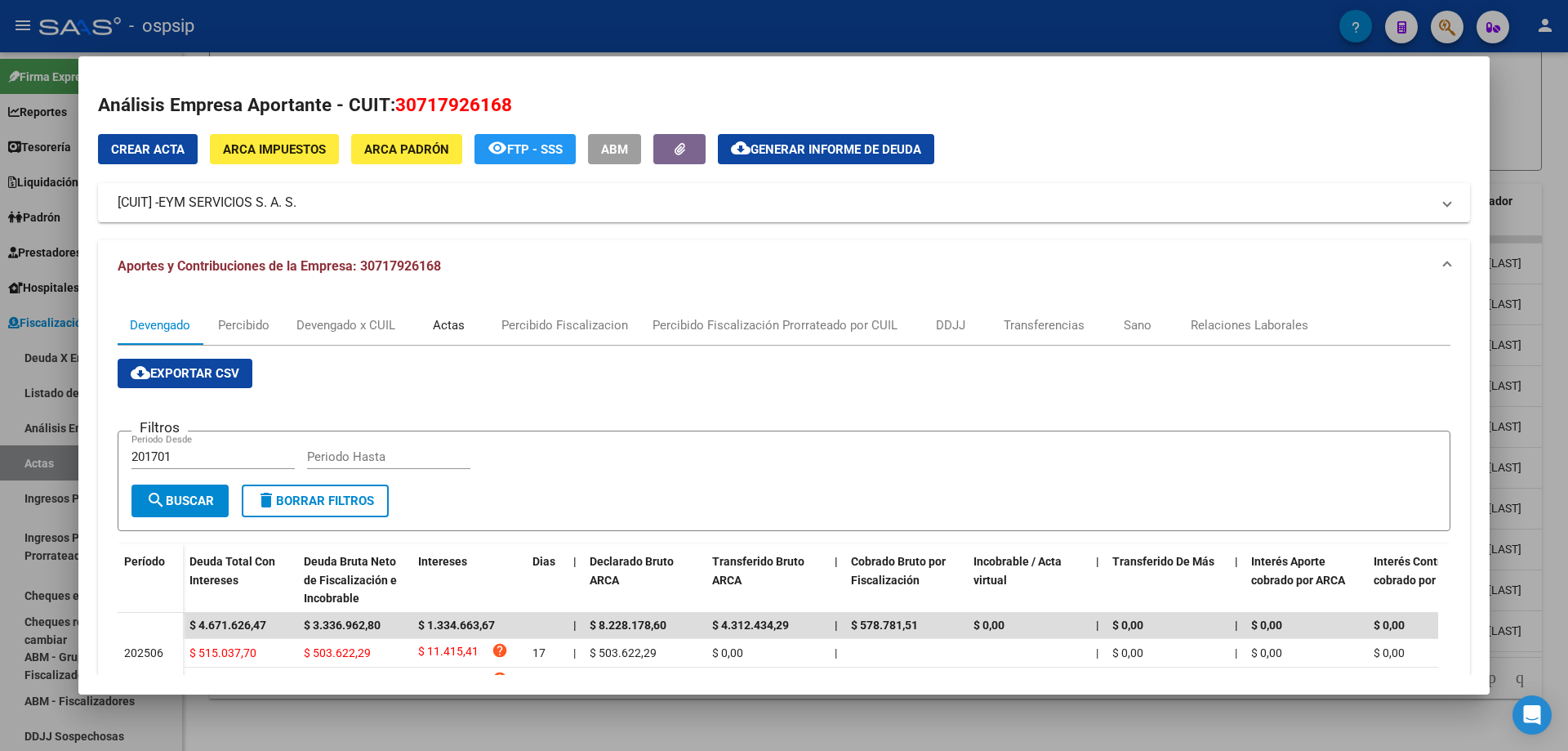 click on "Actas" at bounding box center (448, 325) 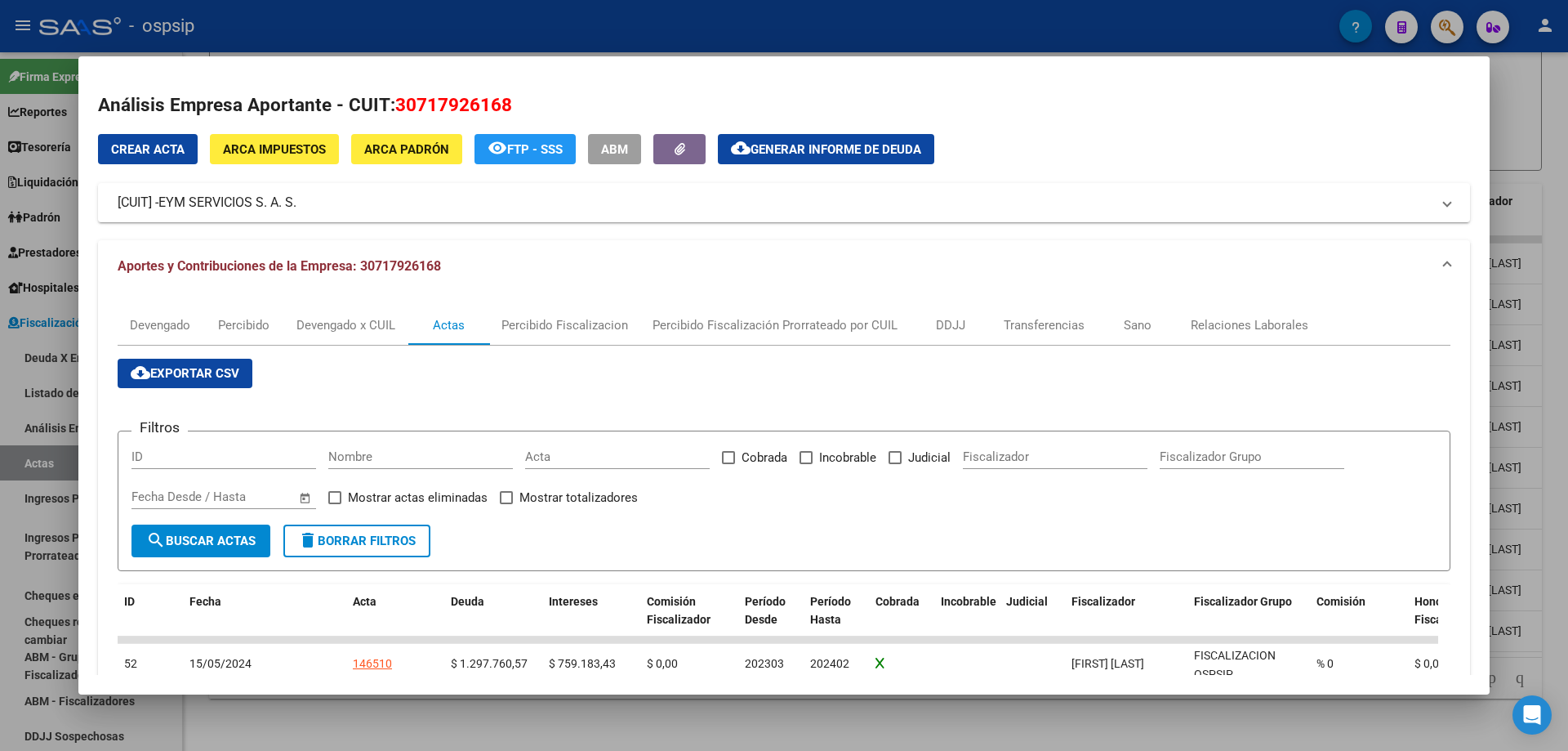 scroll, scrollTop: 113, scrollLeft: 0, axis: vertical 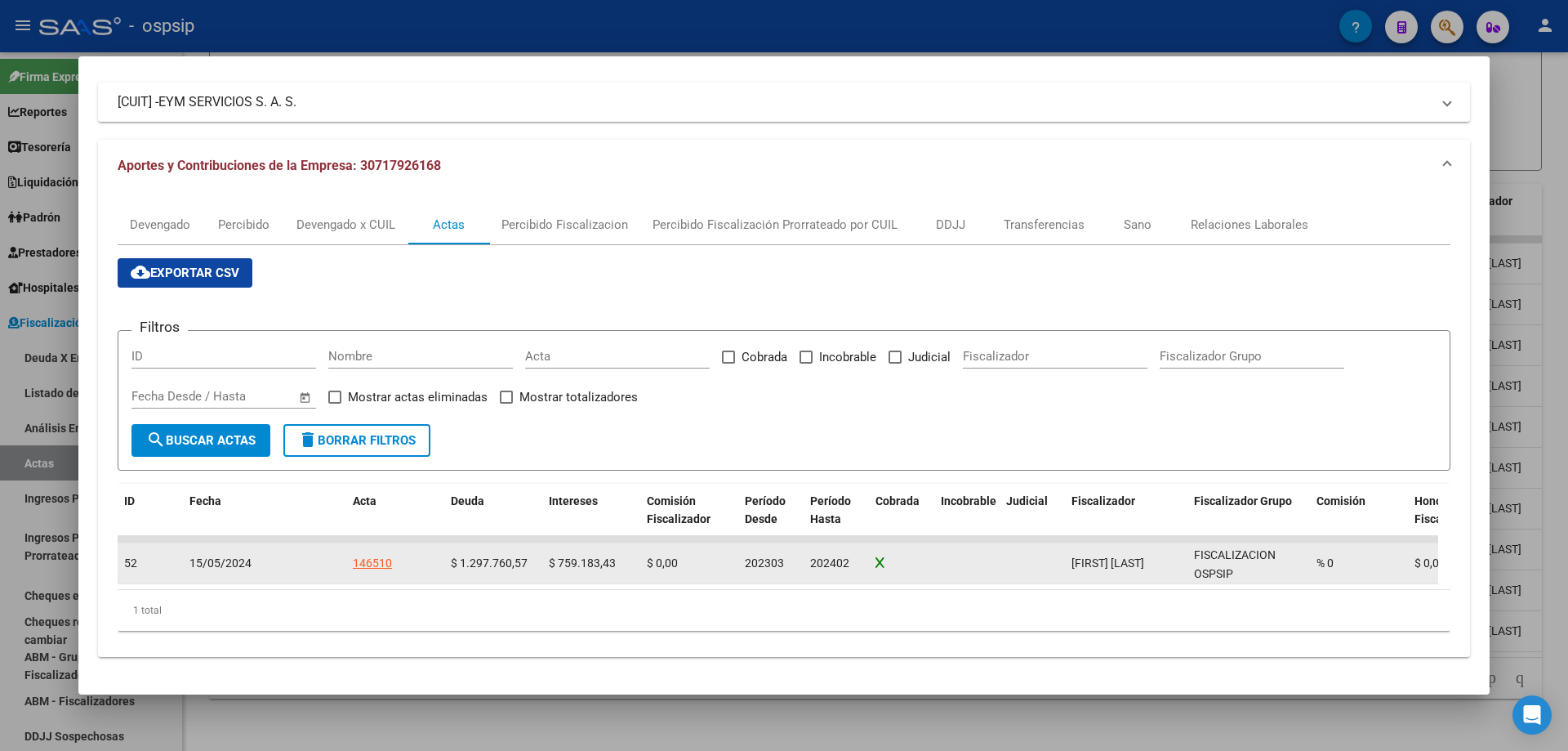 click on "146510" 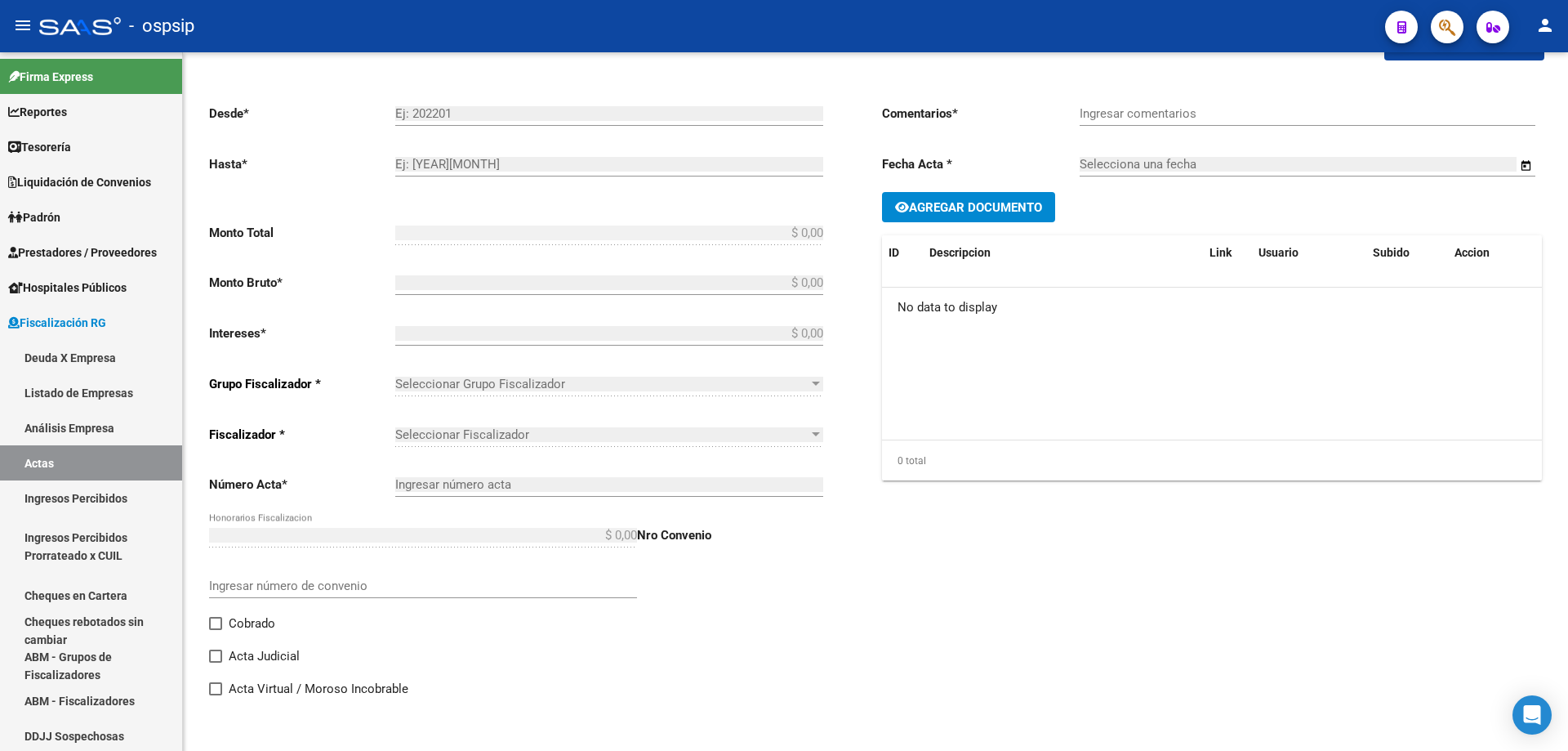 type on "202303" 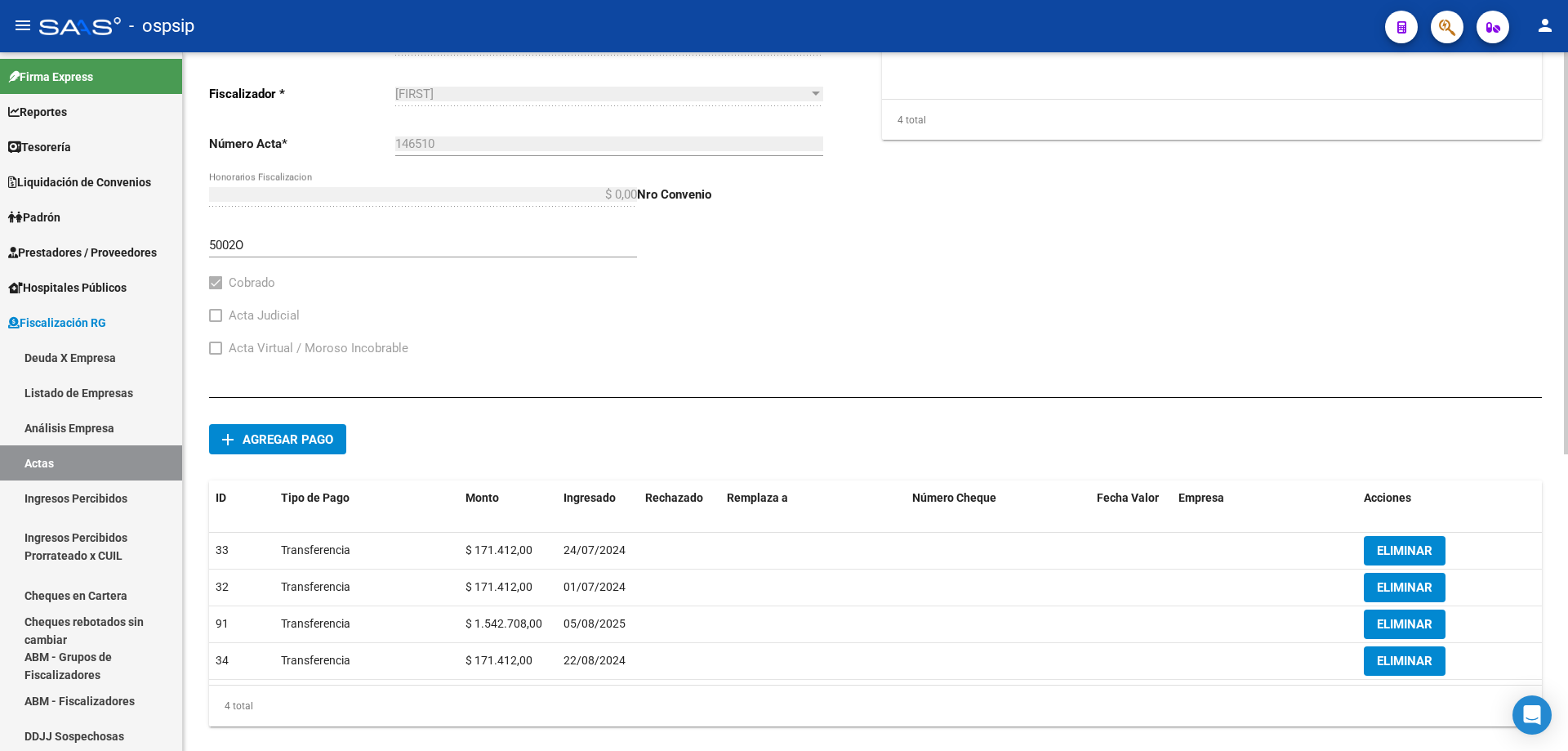 scroll, scrollTop: 516, scrollLeft: 0, axis: vertical 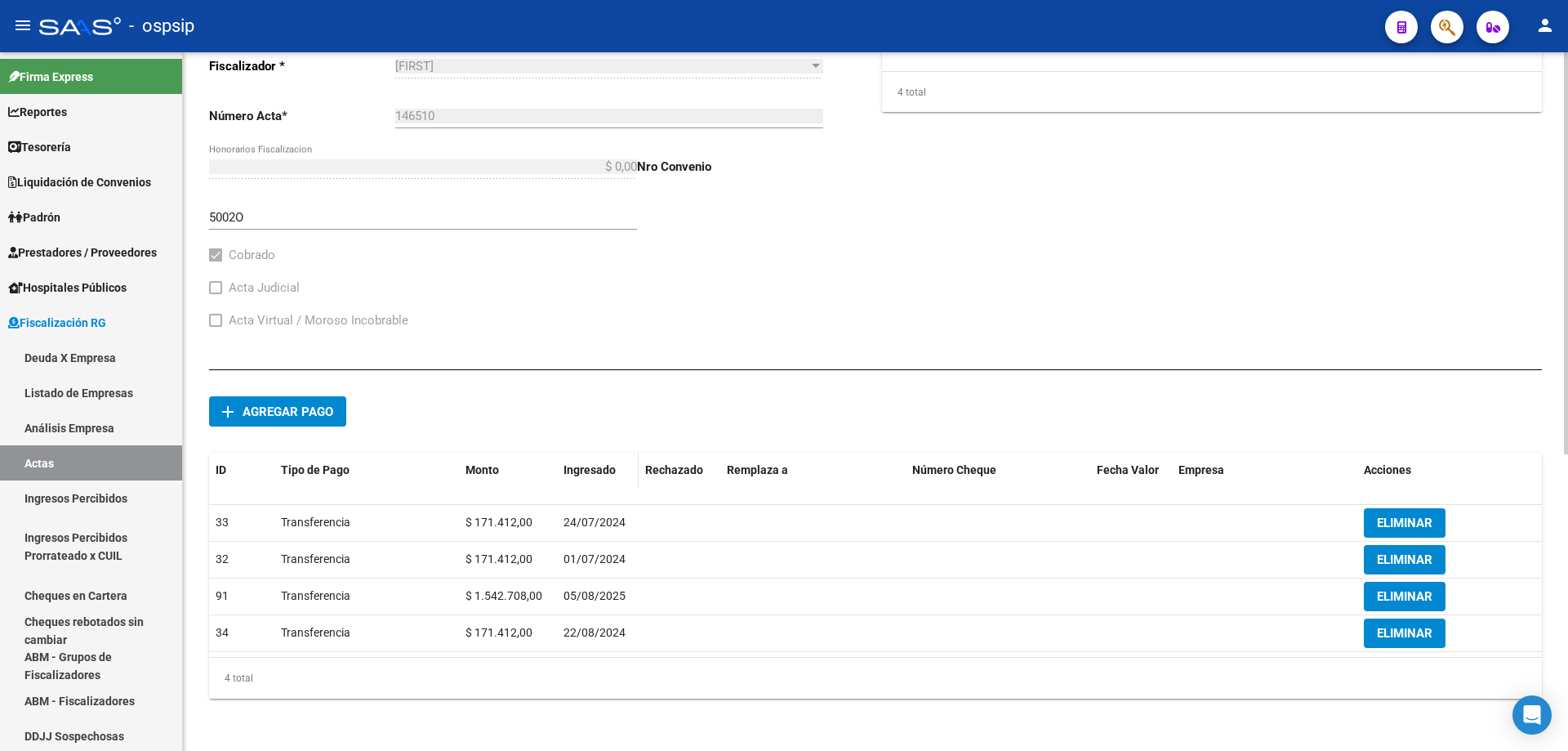 click on "Ingresado" 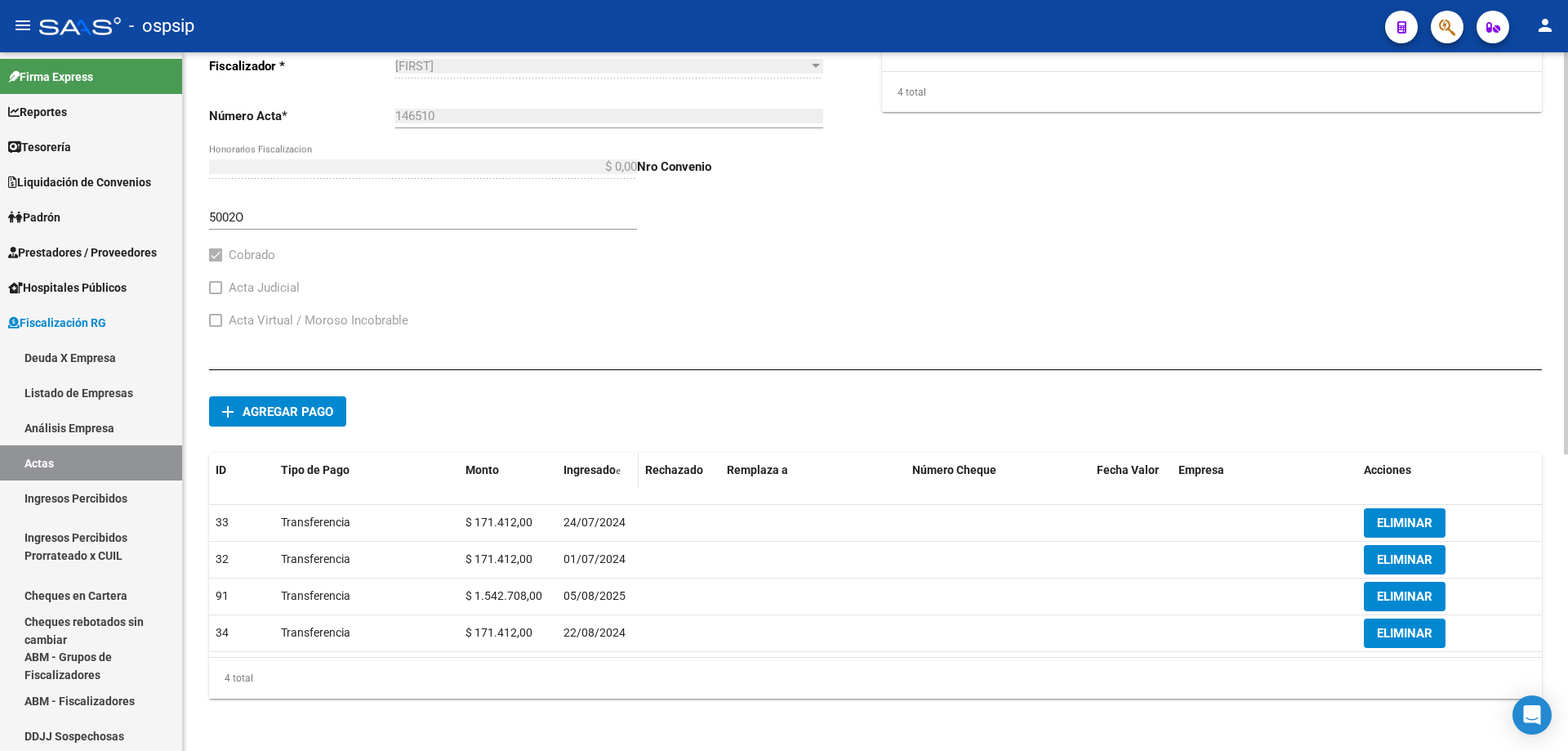 click on "Ingresado" 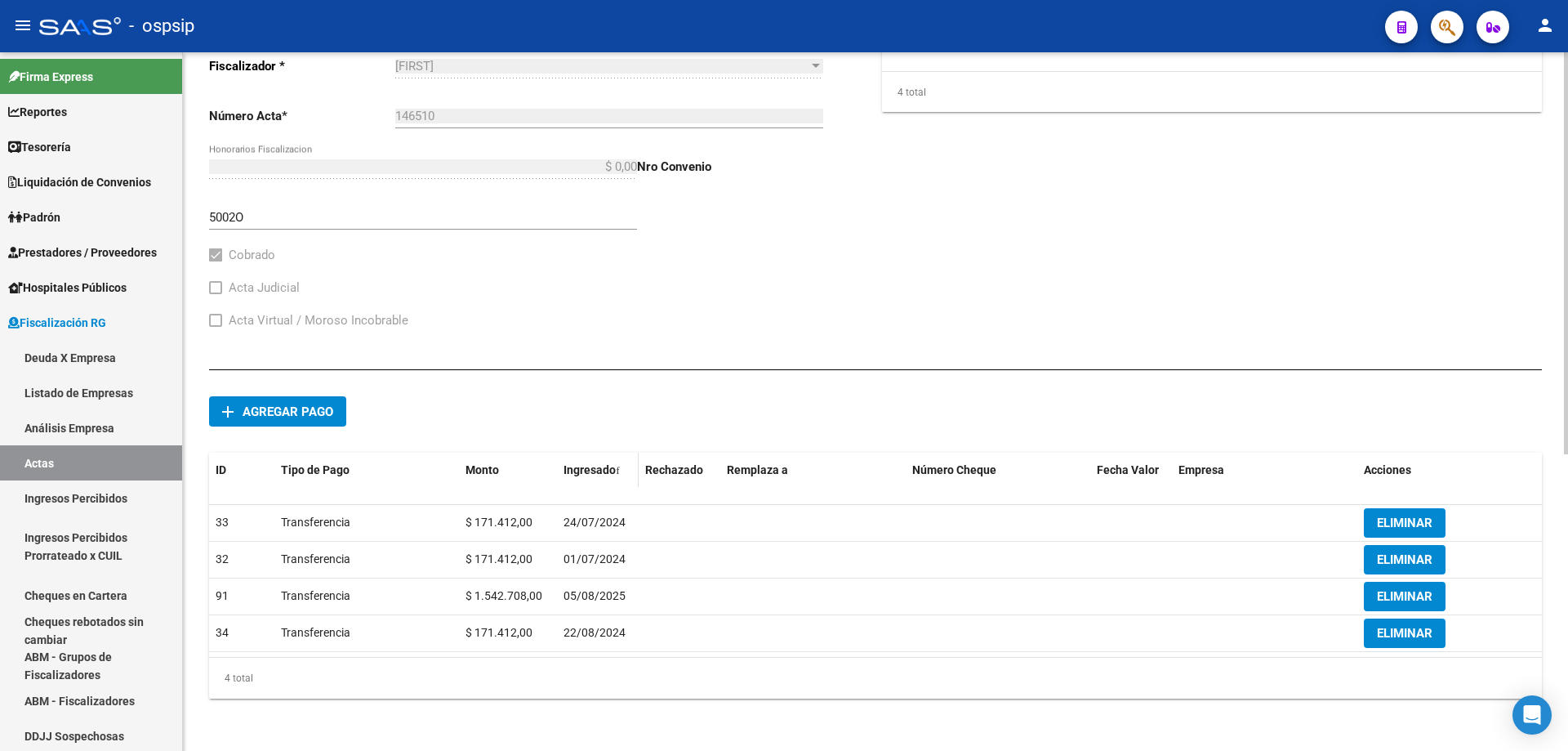 click 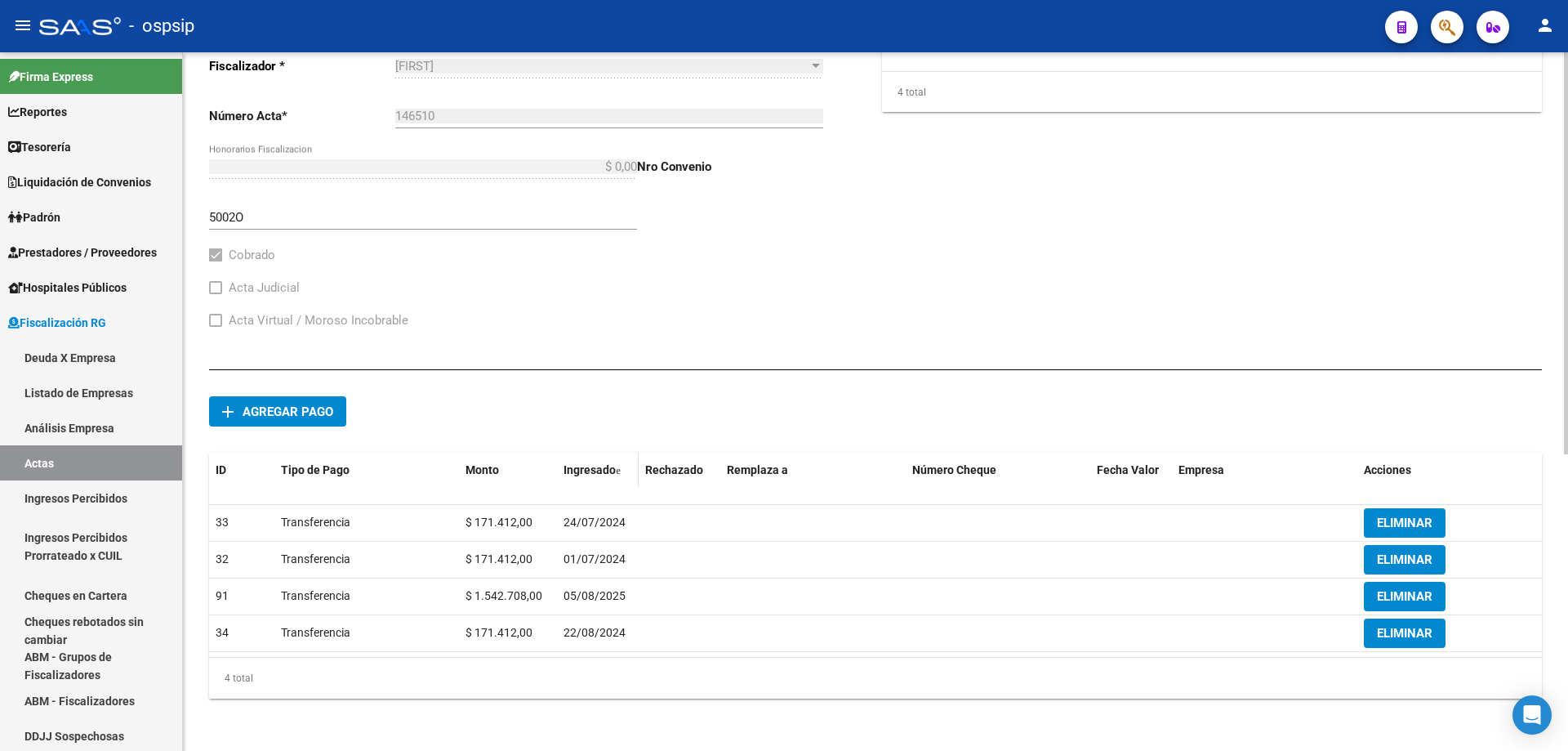 click 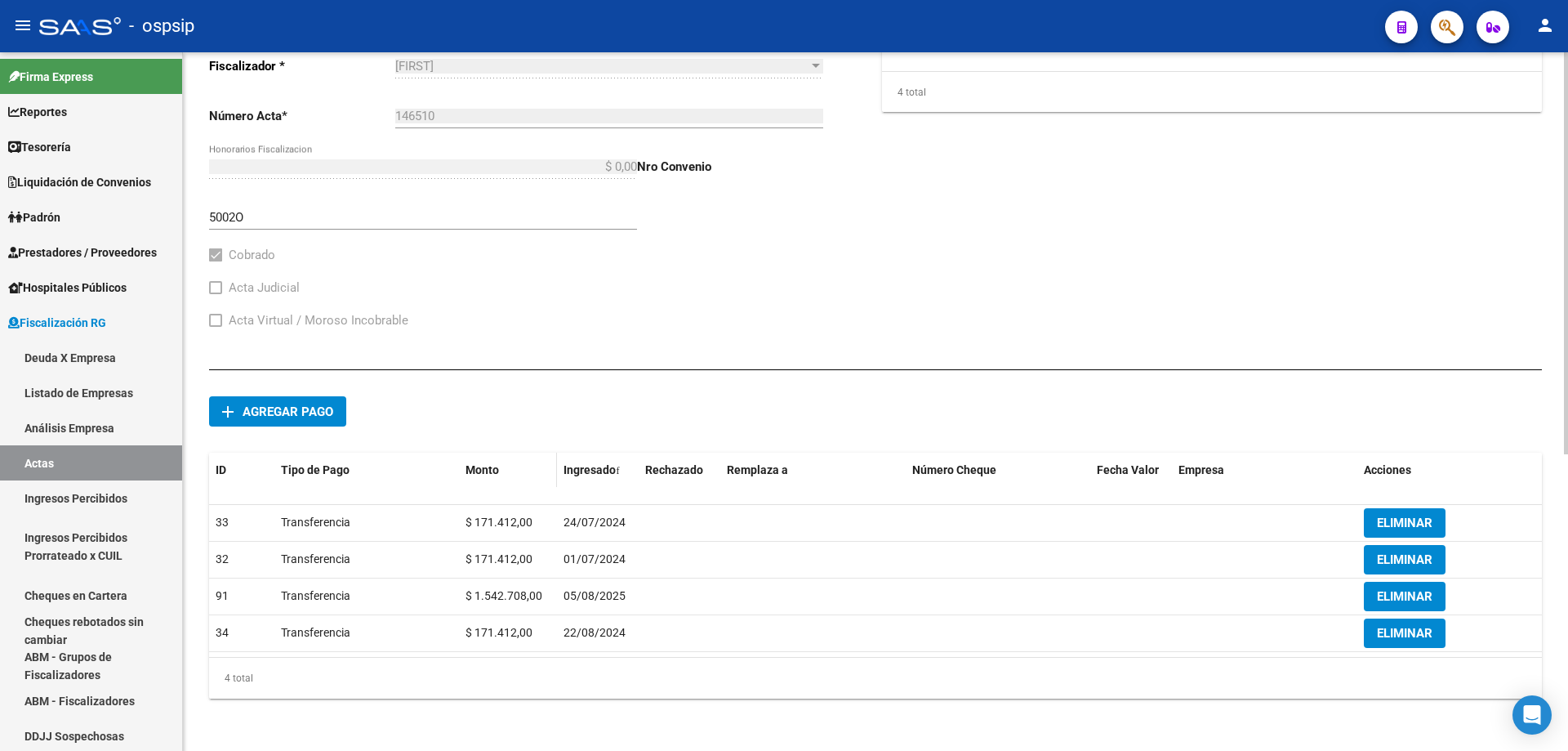 click on "Monto" 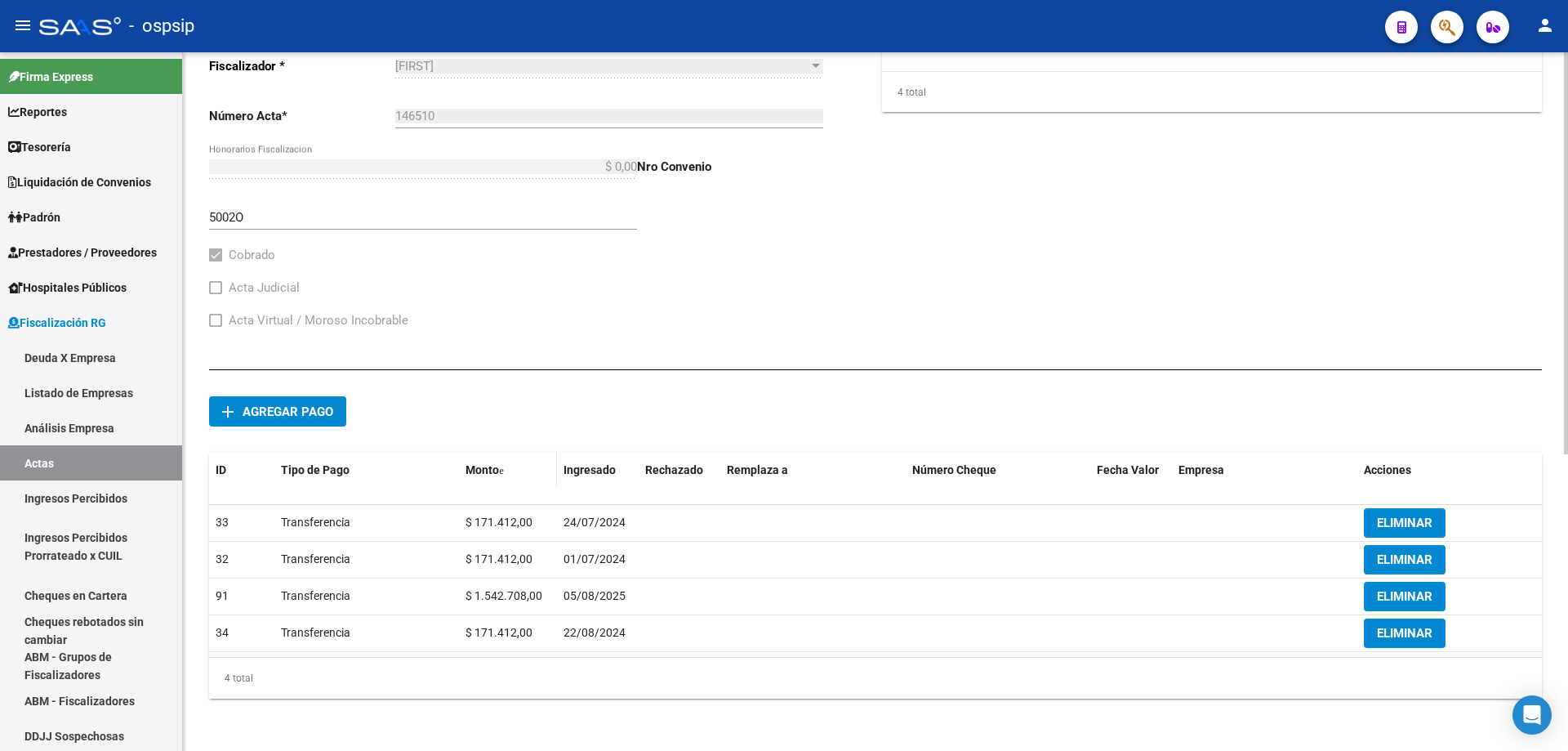 click on "Monto" 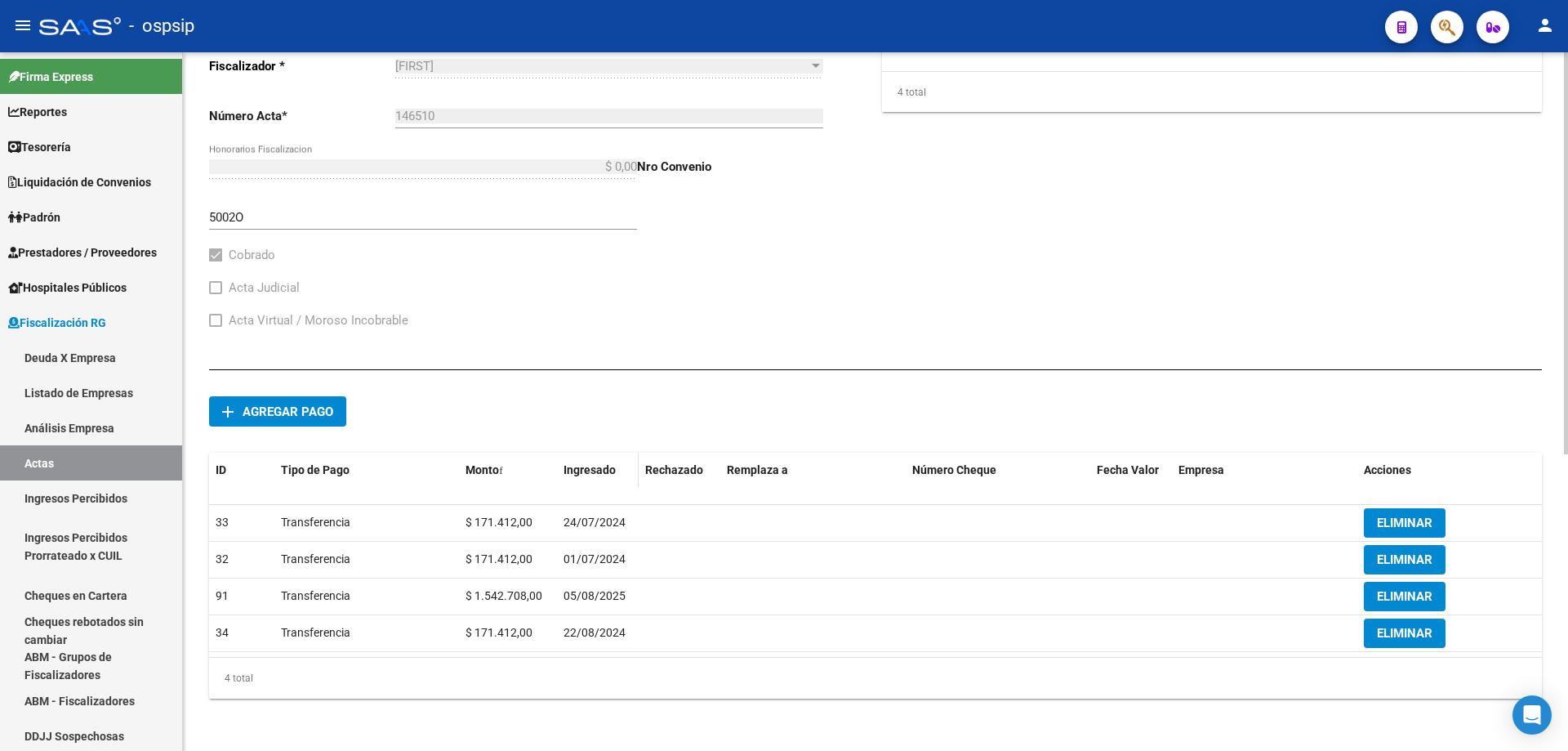 click on "Ingresado" 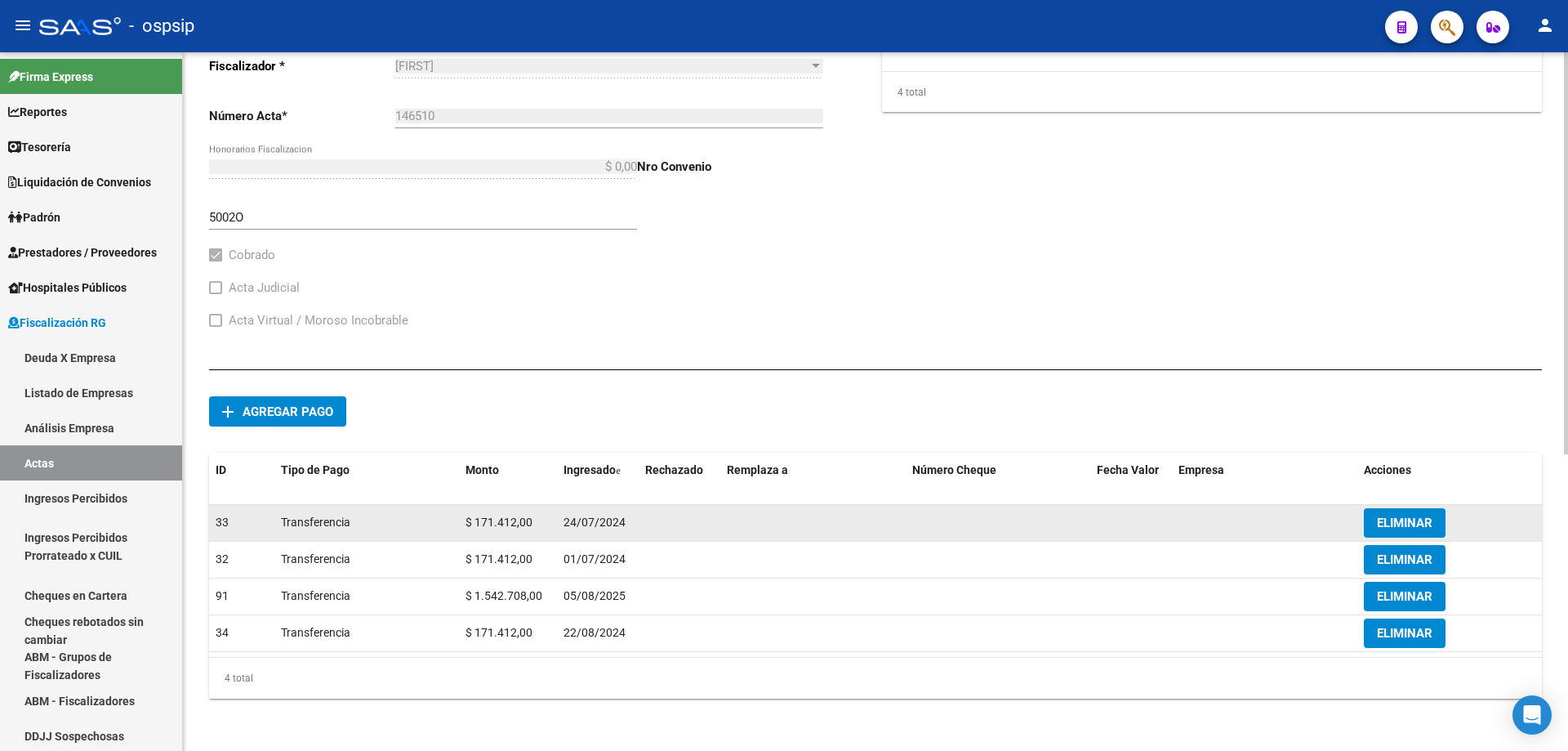 click on "24/07/2024" 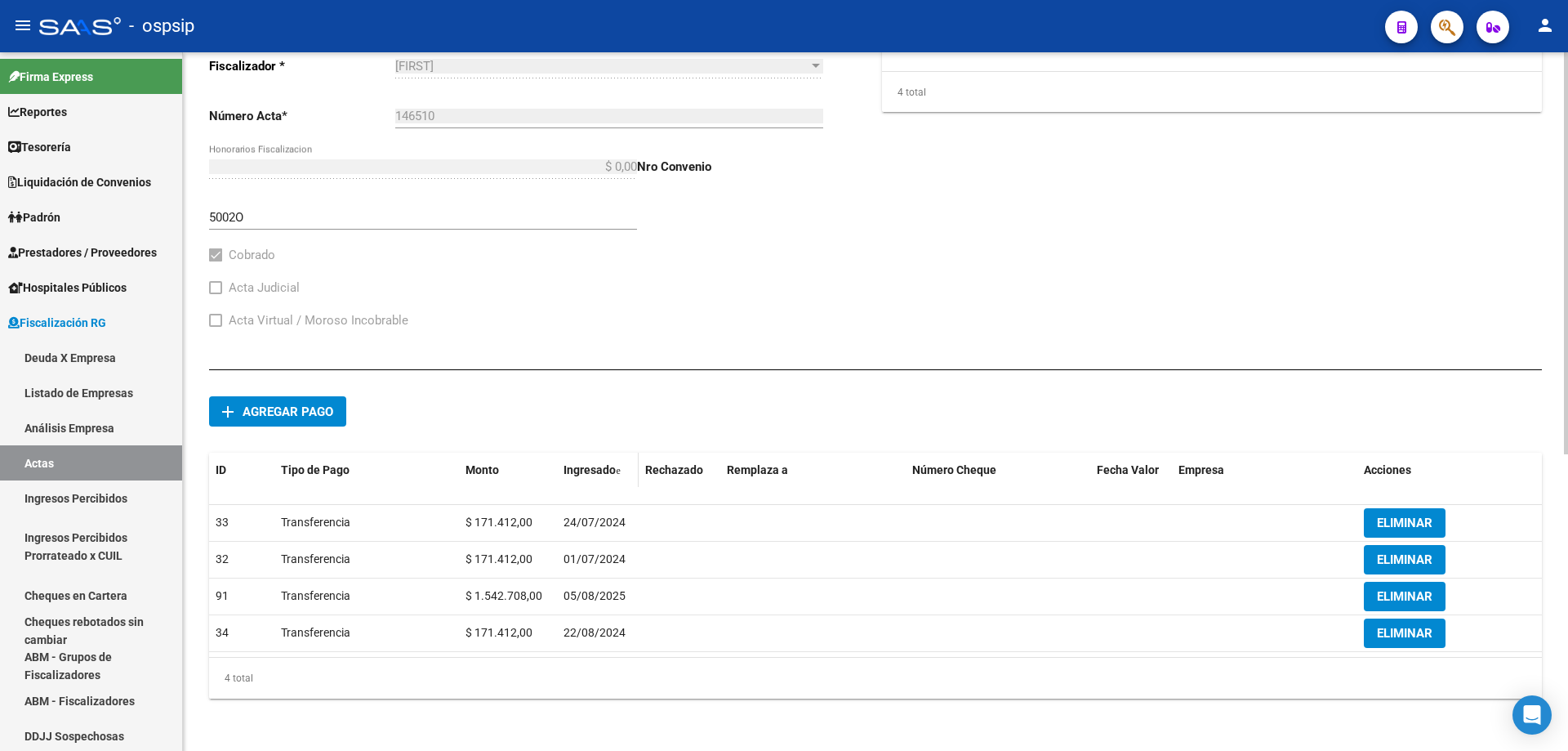 click 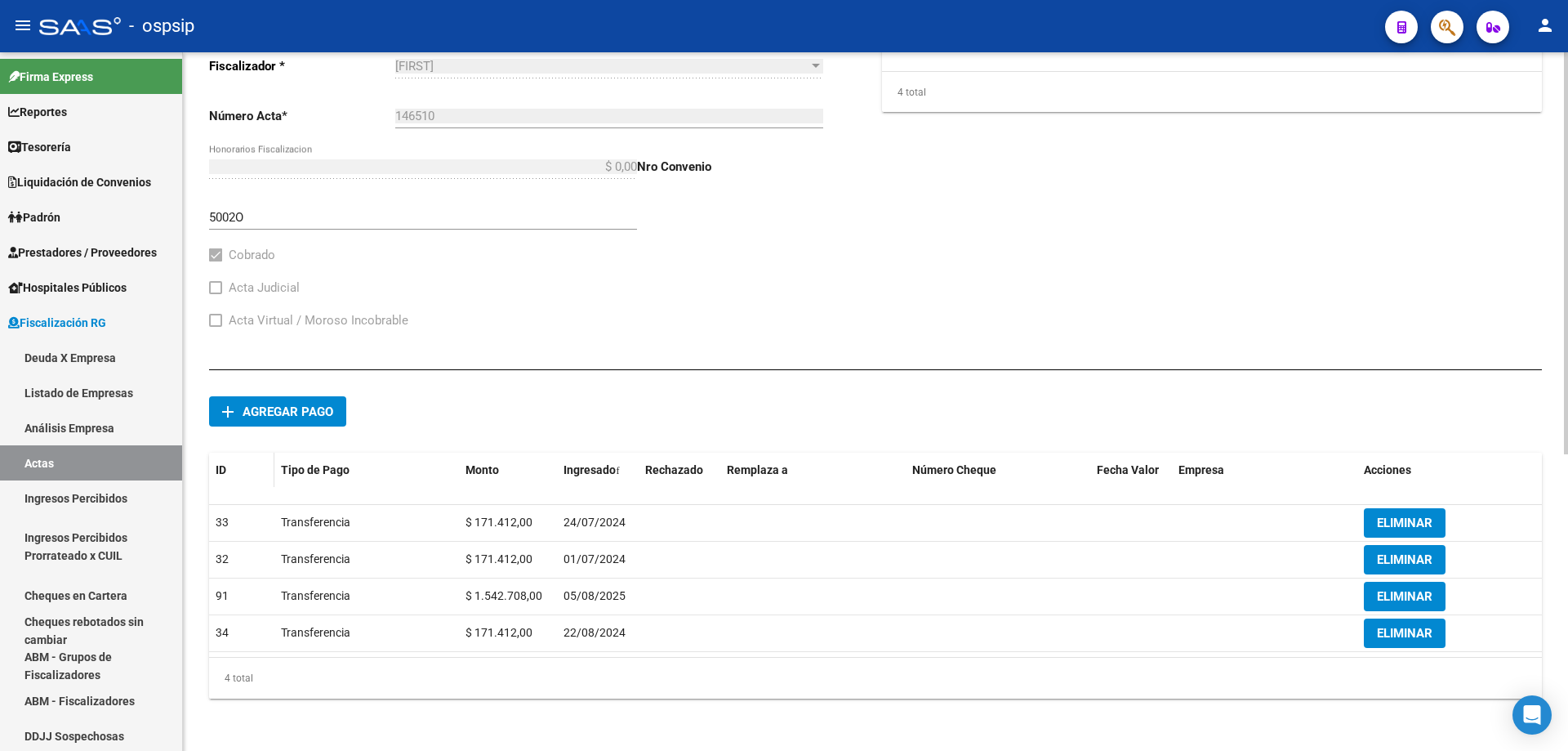 click on "ID" 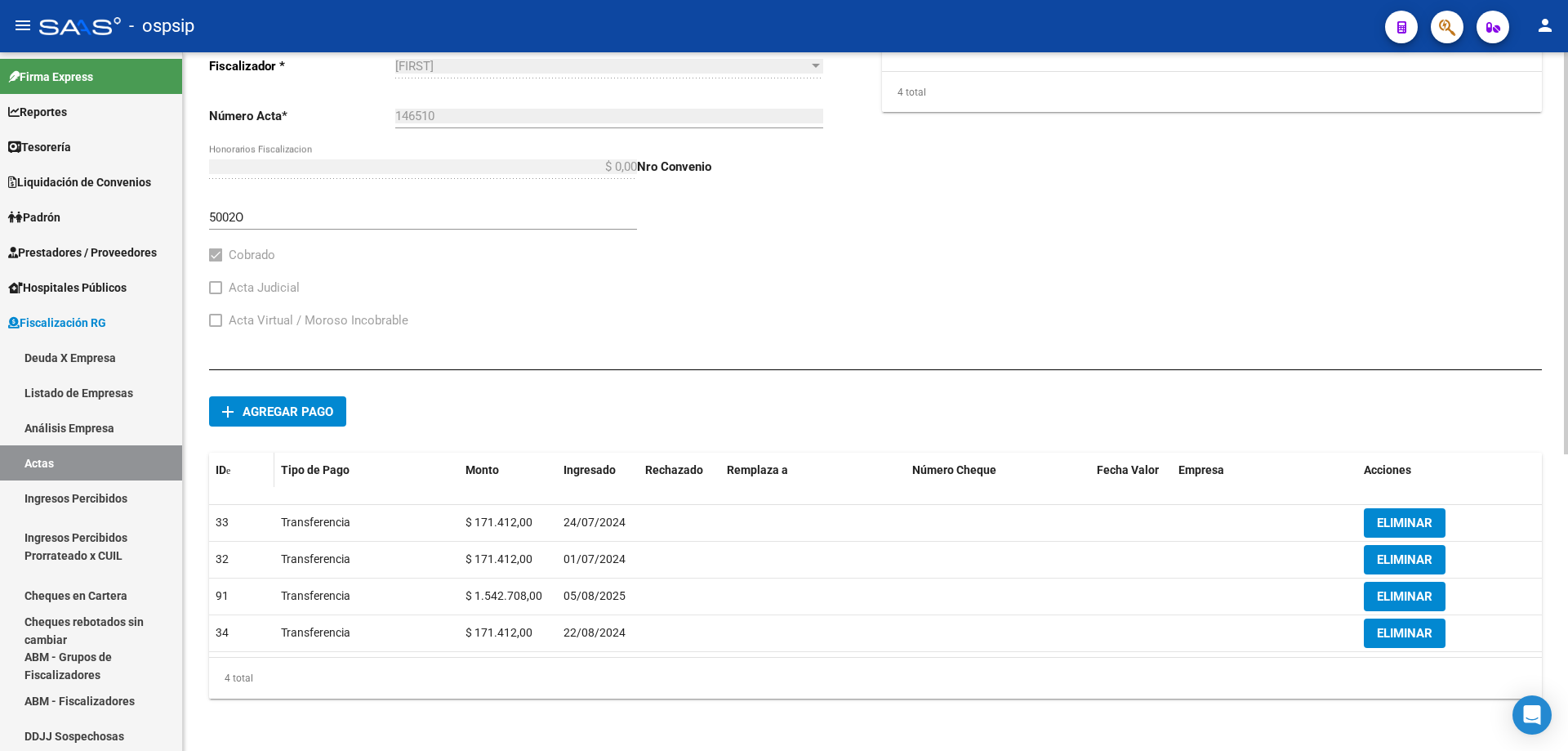 click on "ID" 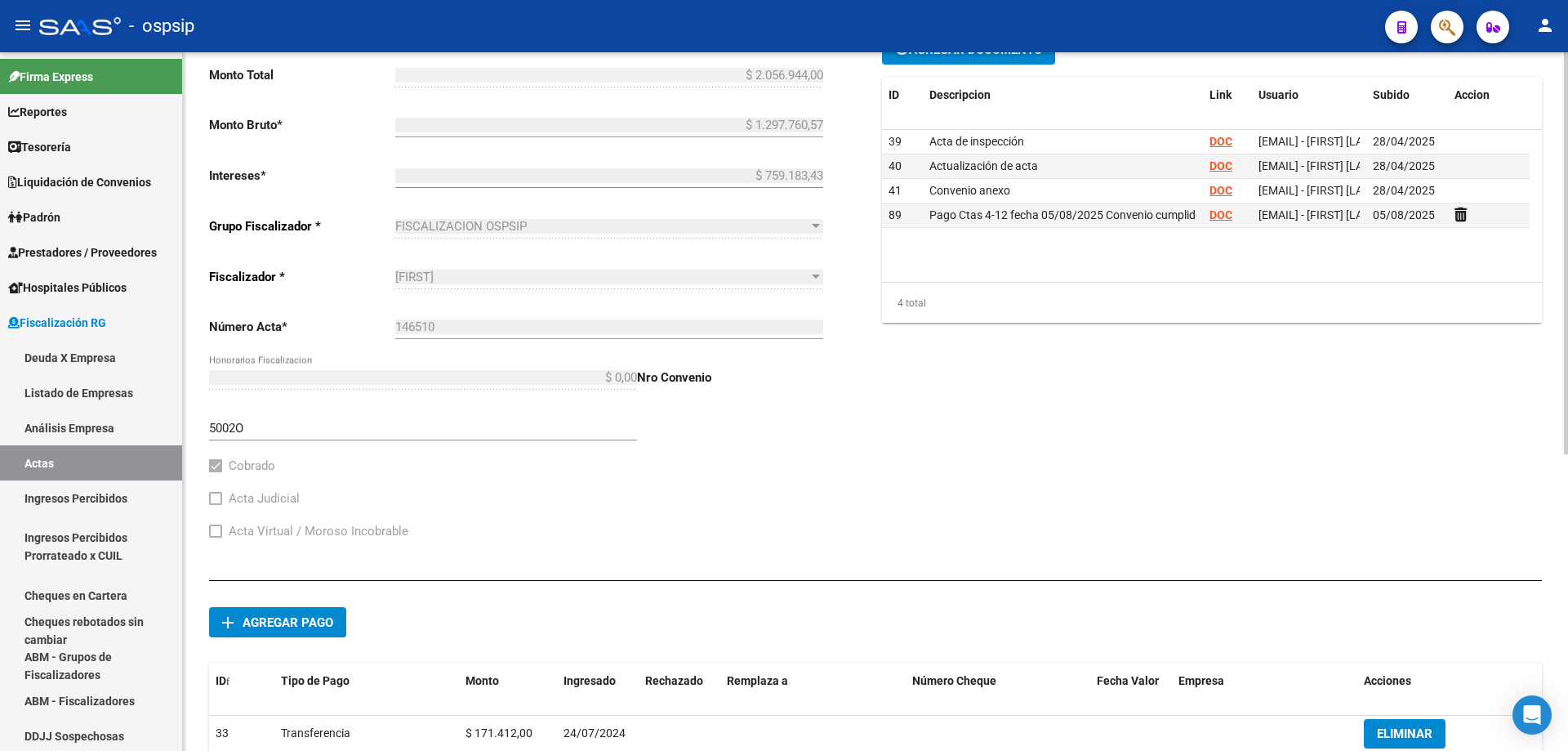 scroll, scrollTop: 26, scrollLeft: 0, axis: vertical 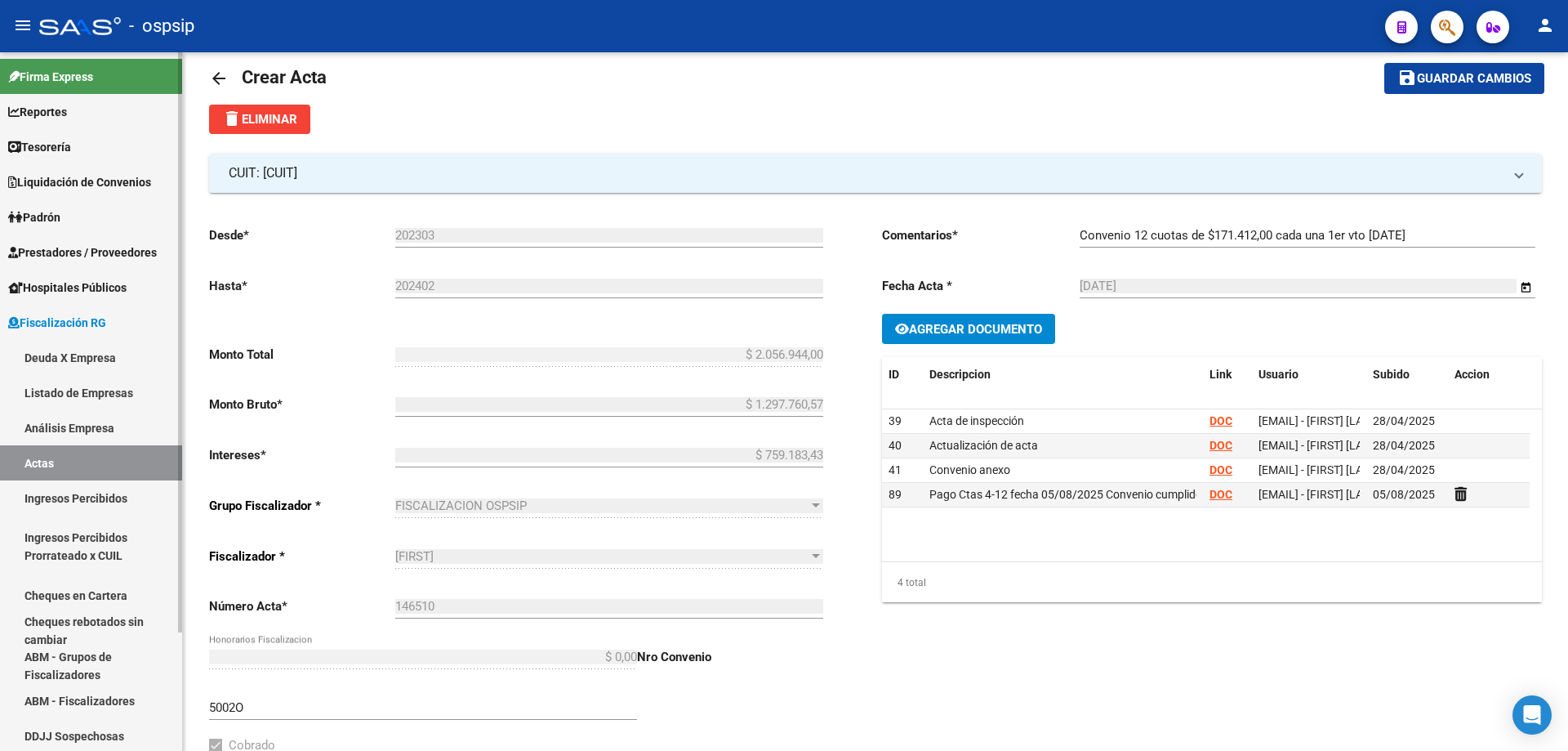 click on "Reportes" at bounding box center [38, 112] 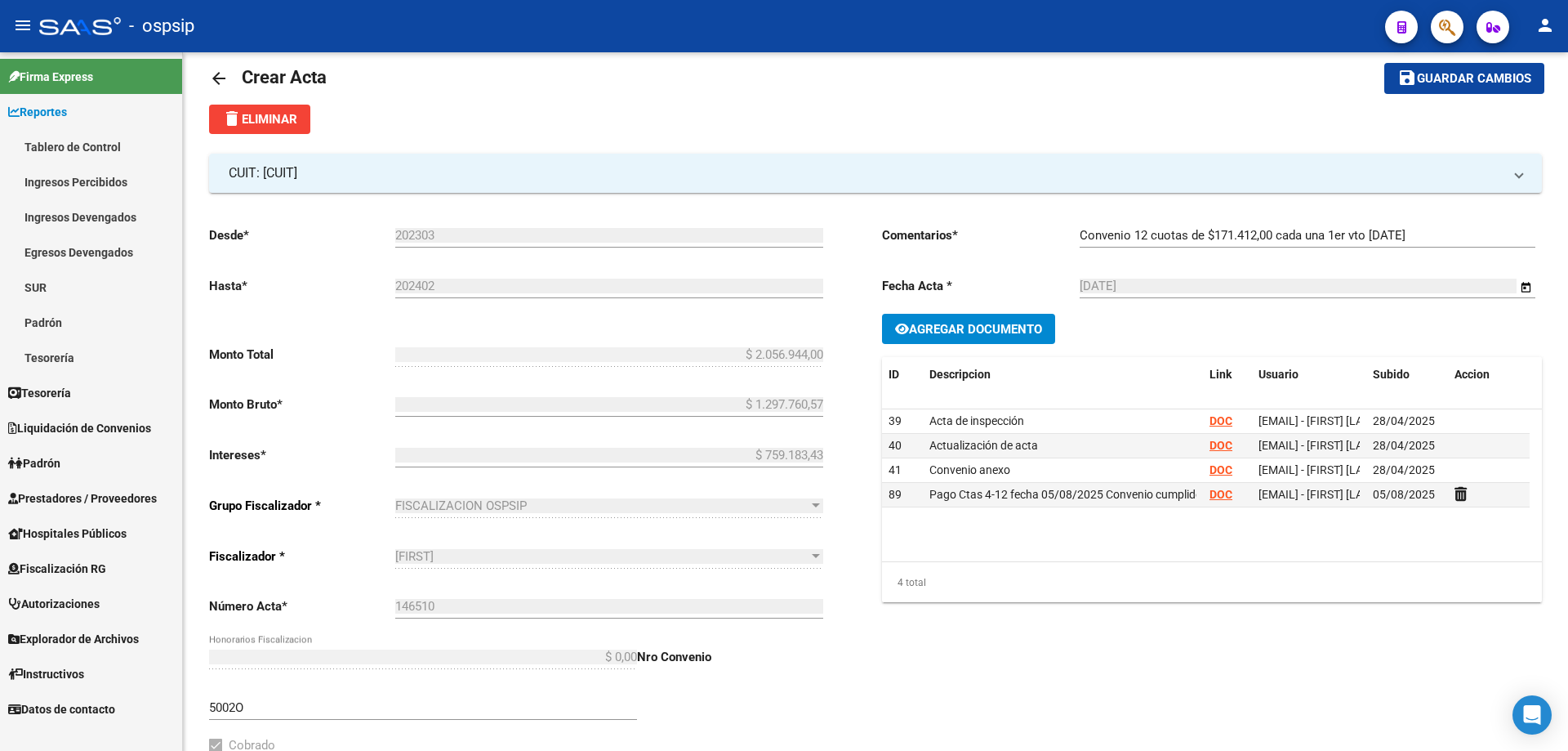 click on "Tablero de Control" at bounding box center [91, 146] 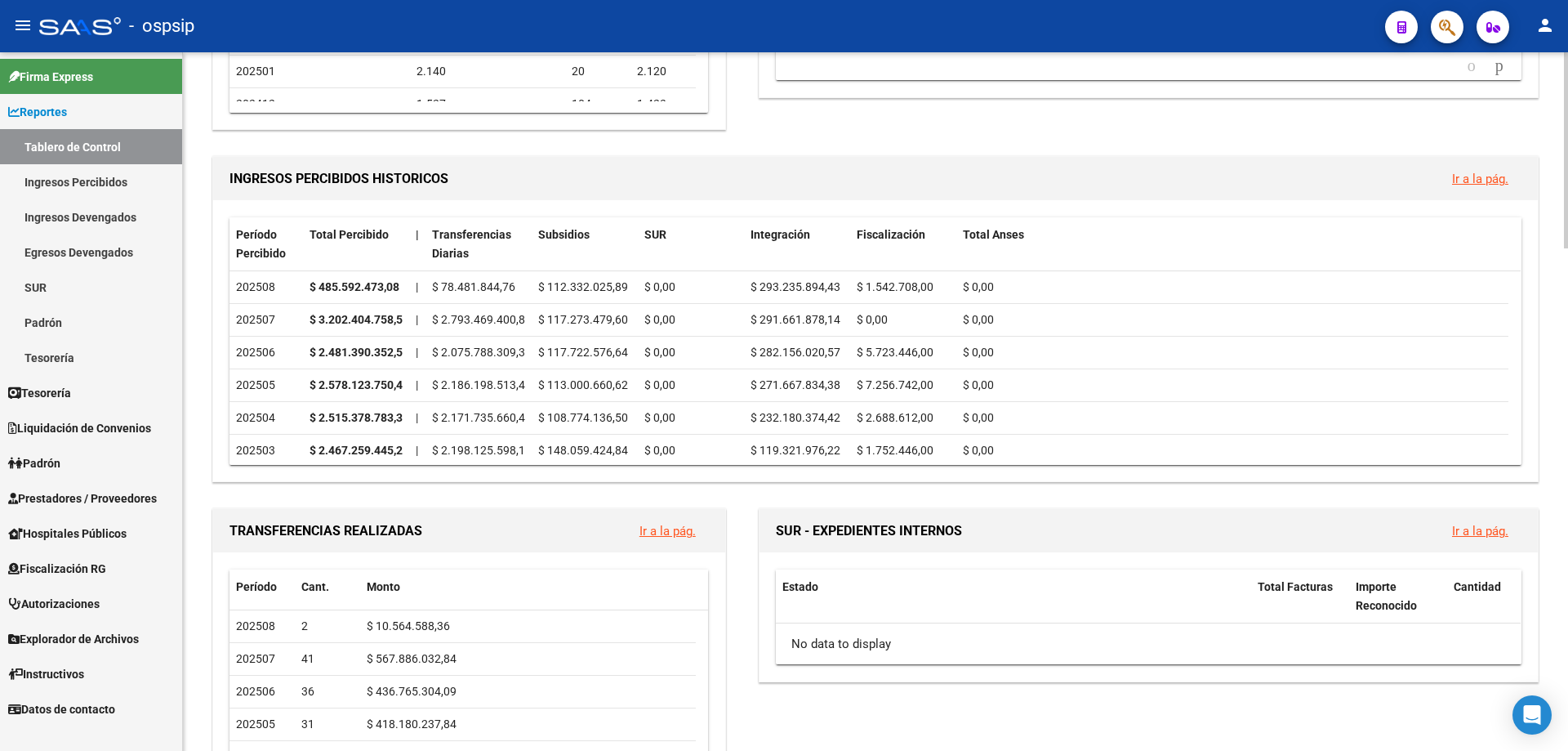 scroll, scrollTop: 435, scrollLeft: 0, axis: vertical 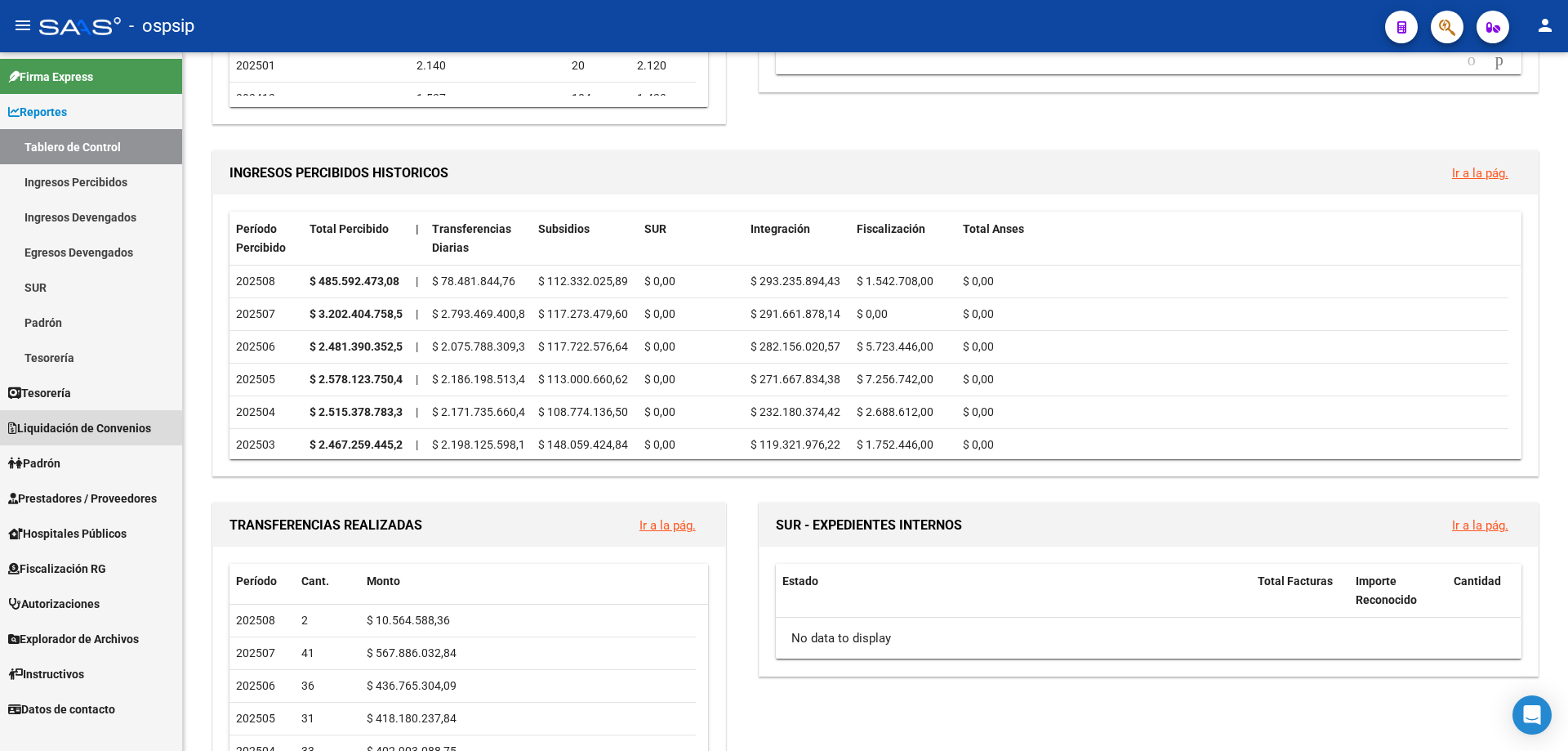 click on "Liquidación de Convenios" at bounding box center [79, 428] 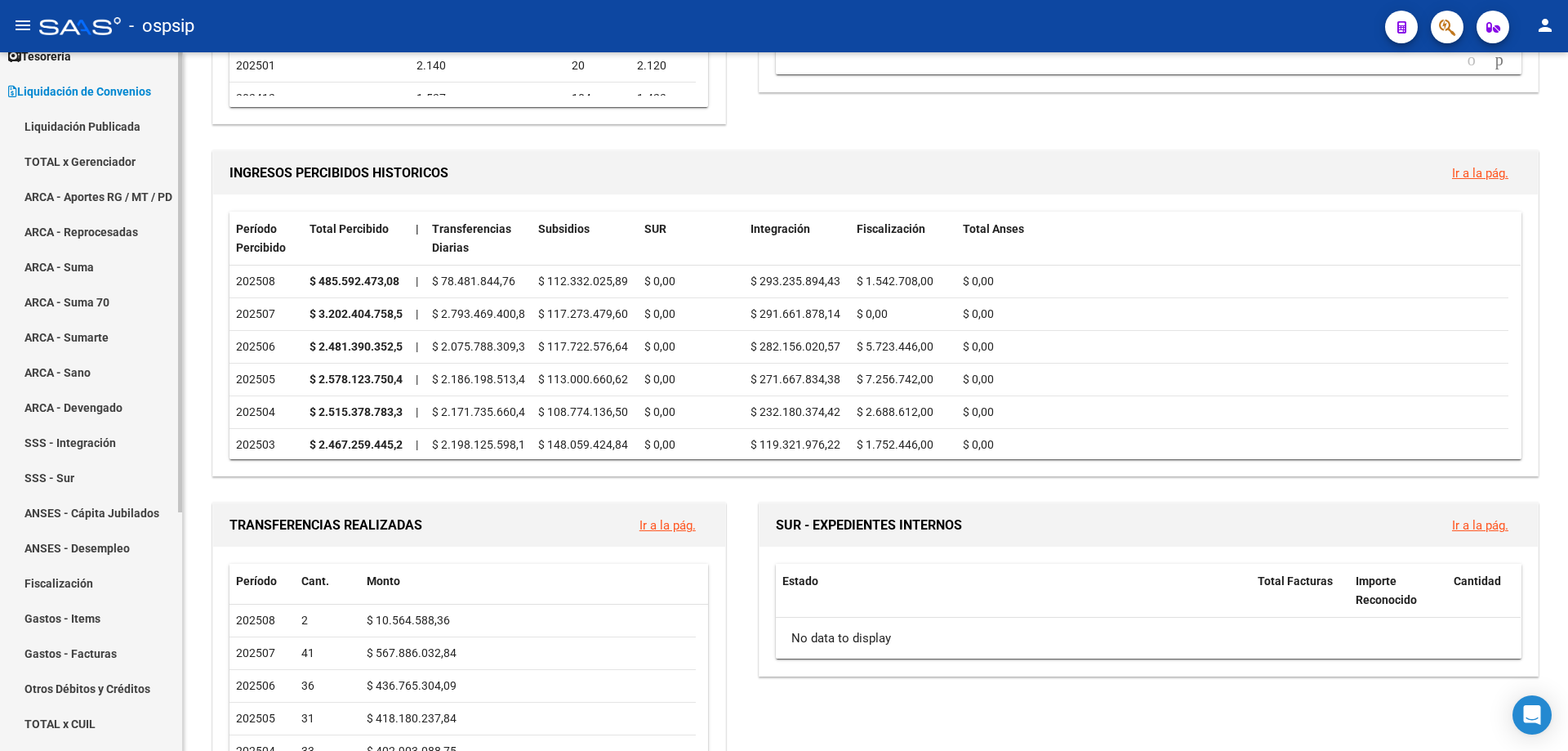 scroll, scrollTop: 327, scrollLeft: 0, axis: vertical 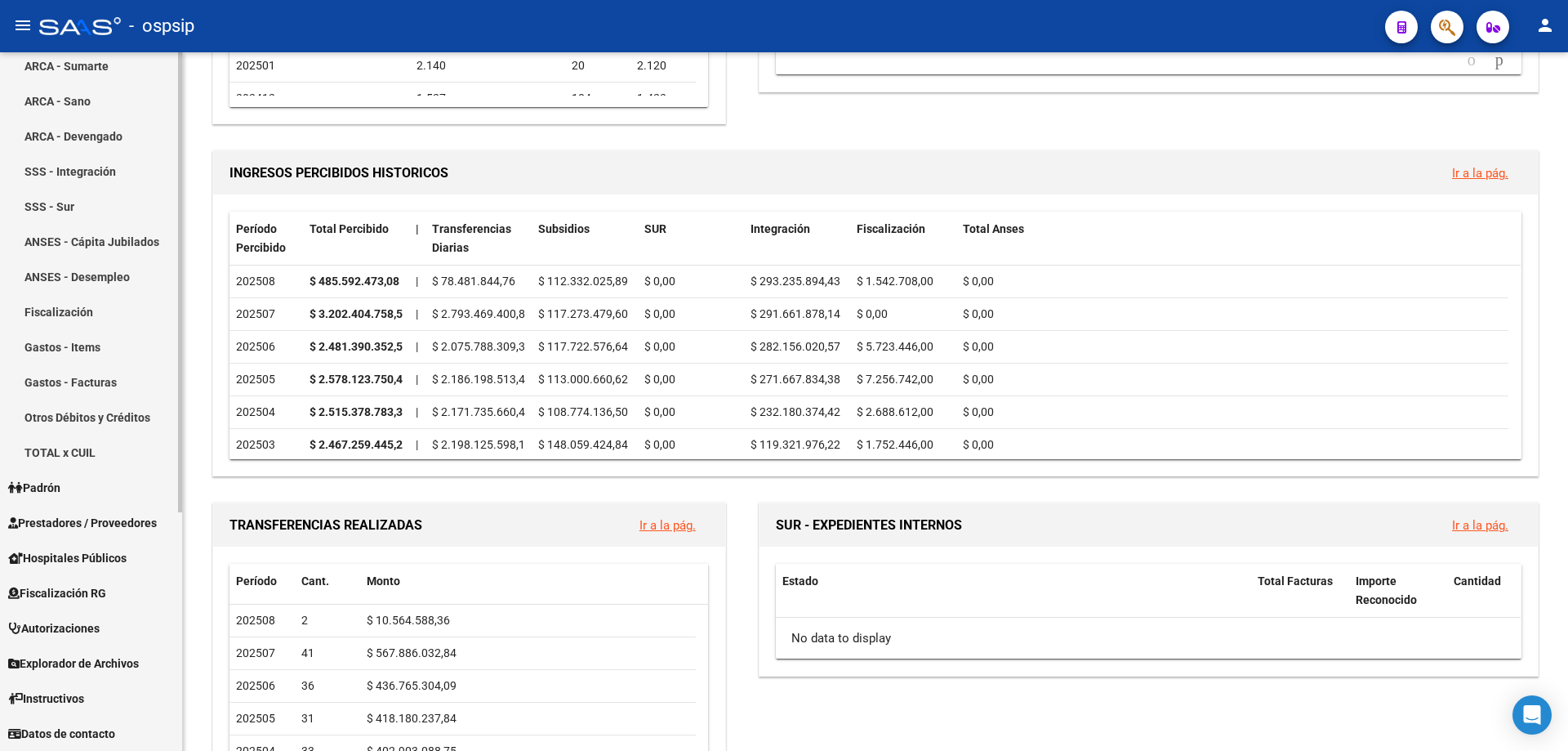click on "Fiscalización RG" at bounding box center (57, 593) 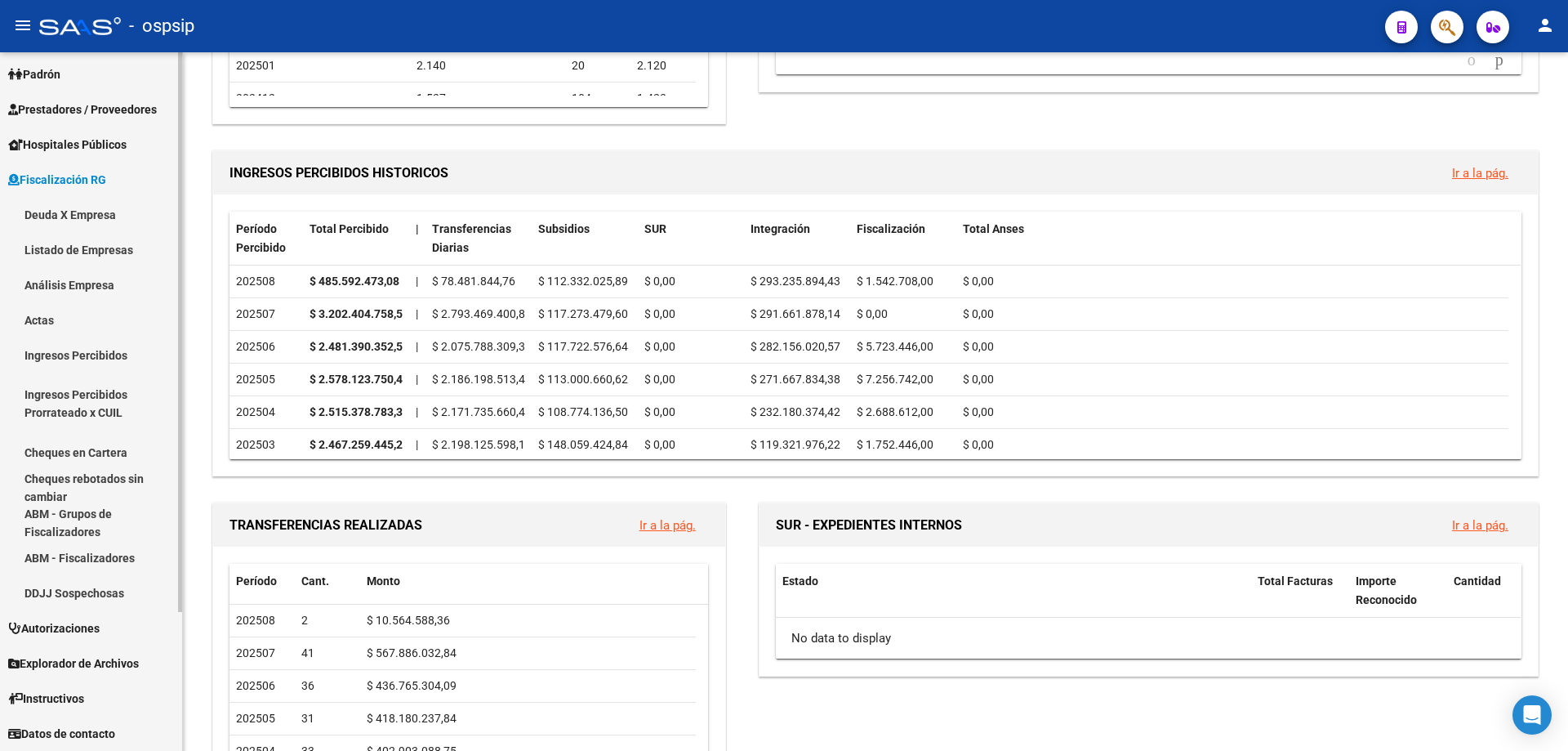 scroll, scrollTop: 143, scrollLeft: 0, axis: vertical 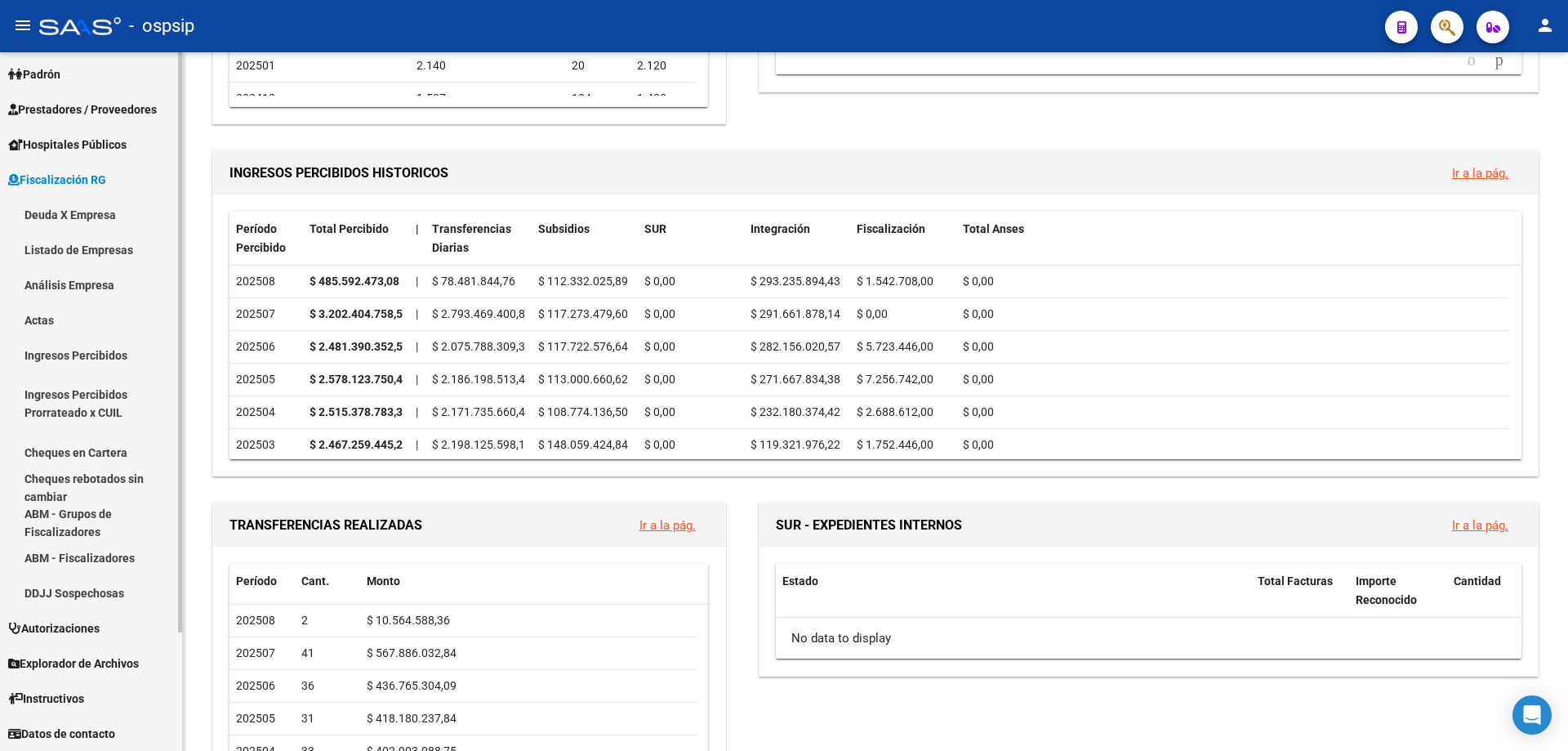 click on "Deuda X Empresa" at bounding box center [91, 214] 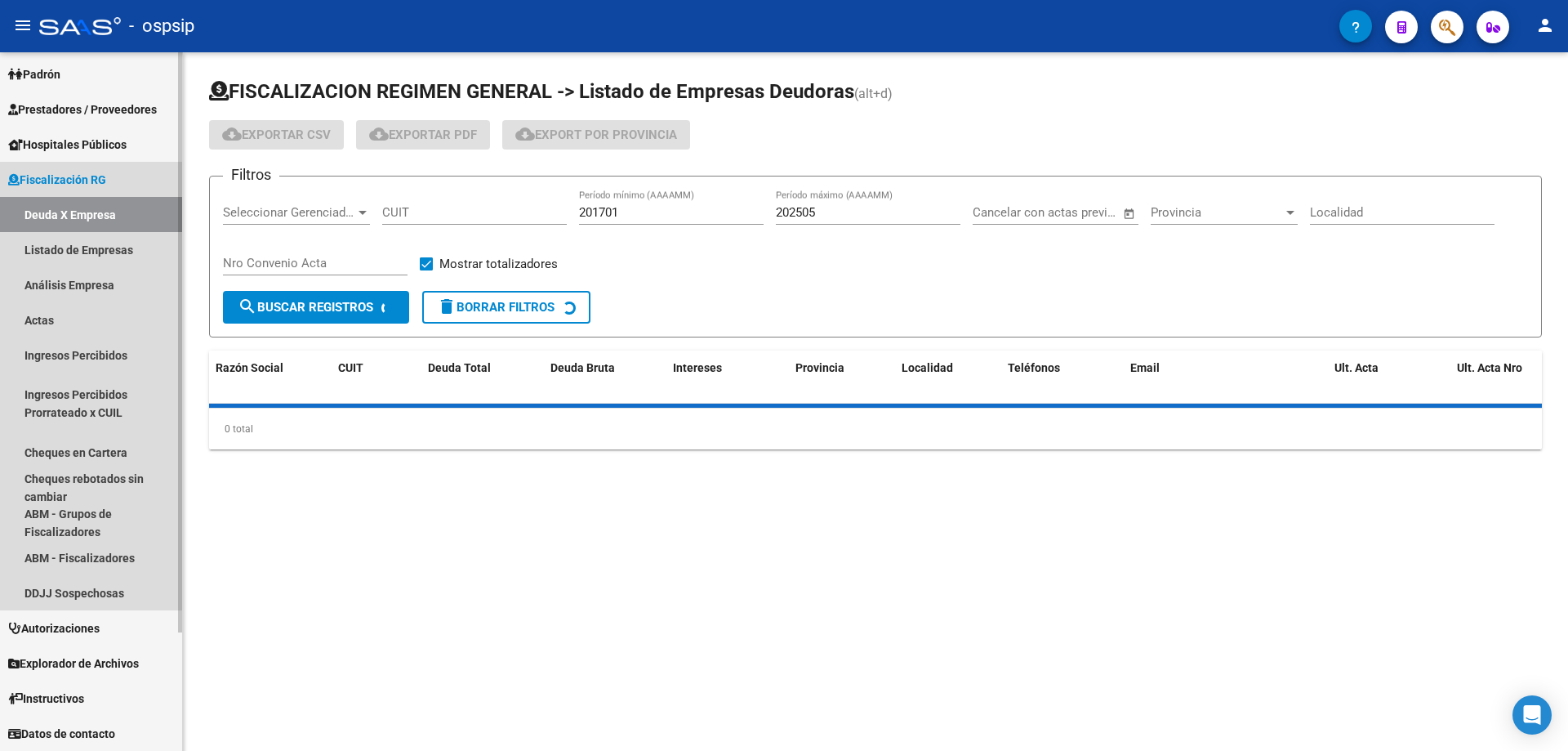 scroll, scrollTop: 0, scrollLeft: 0, axis: both 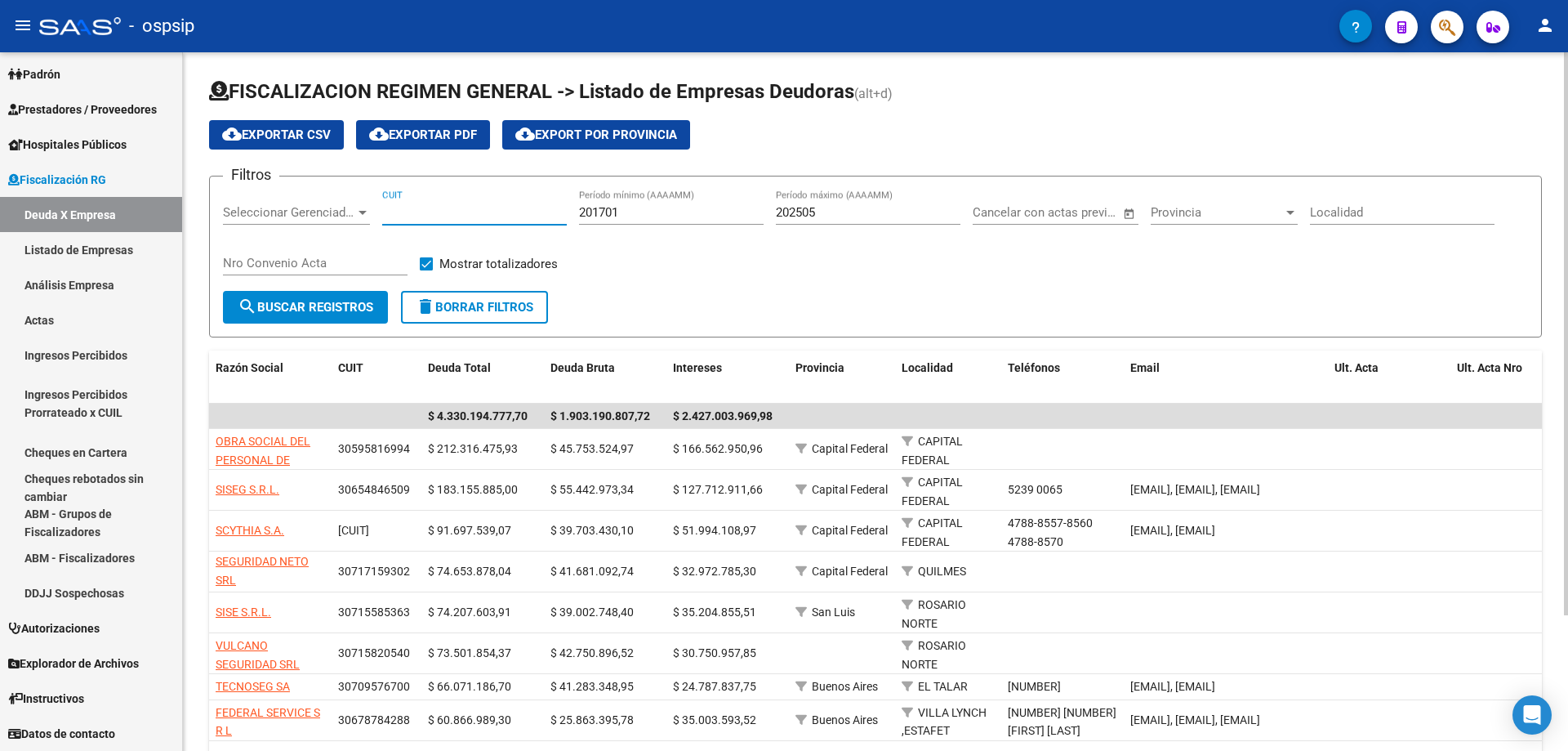 click on "CUIT" at bounding box center [474, 212] 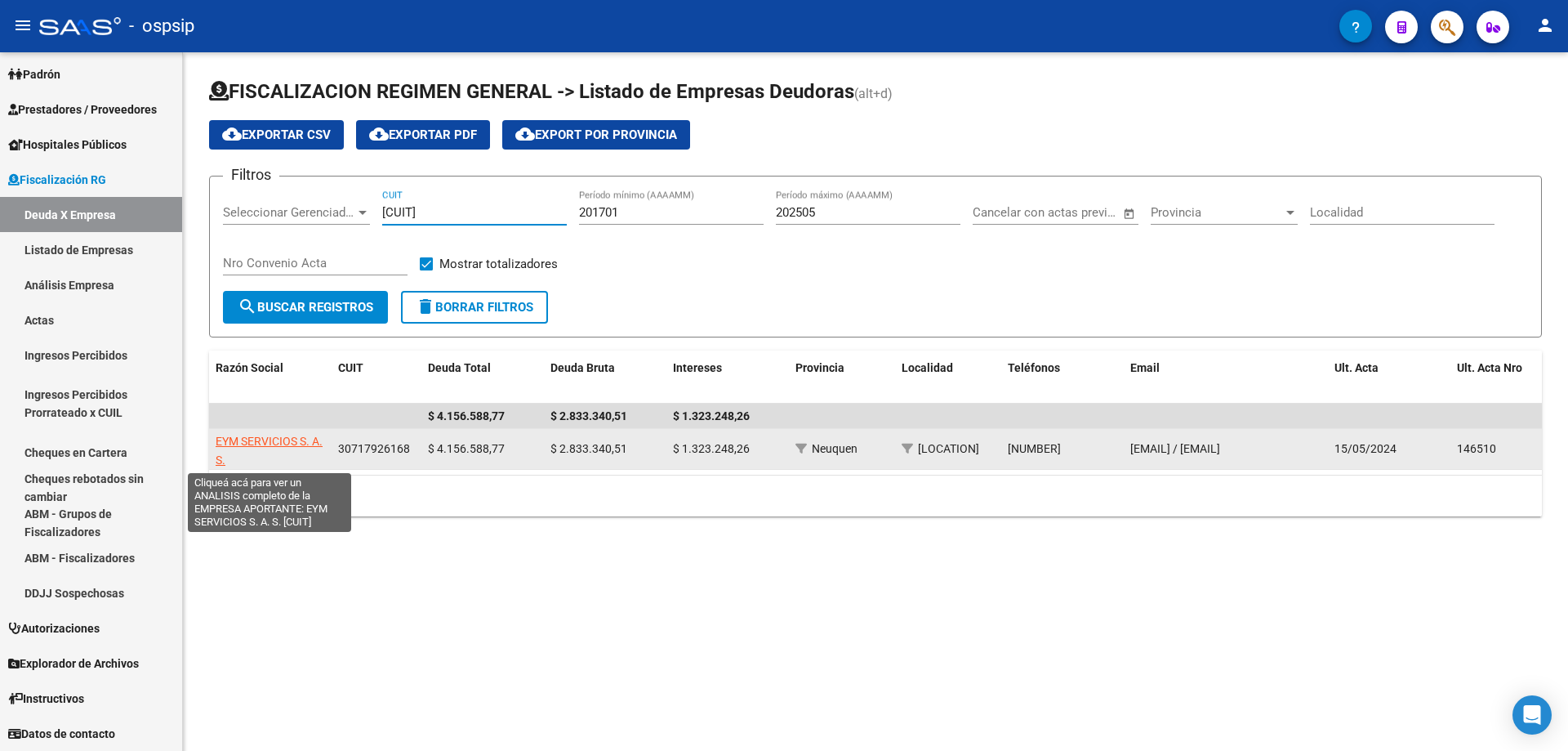 type on "[CUIT]" 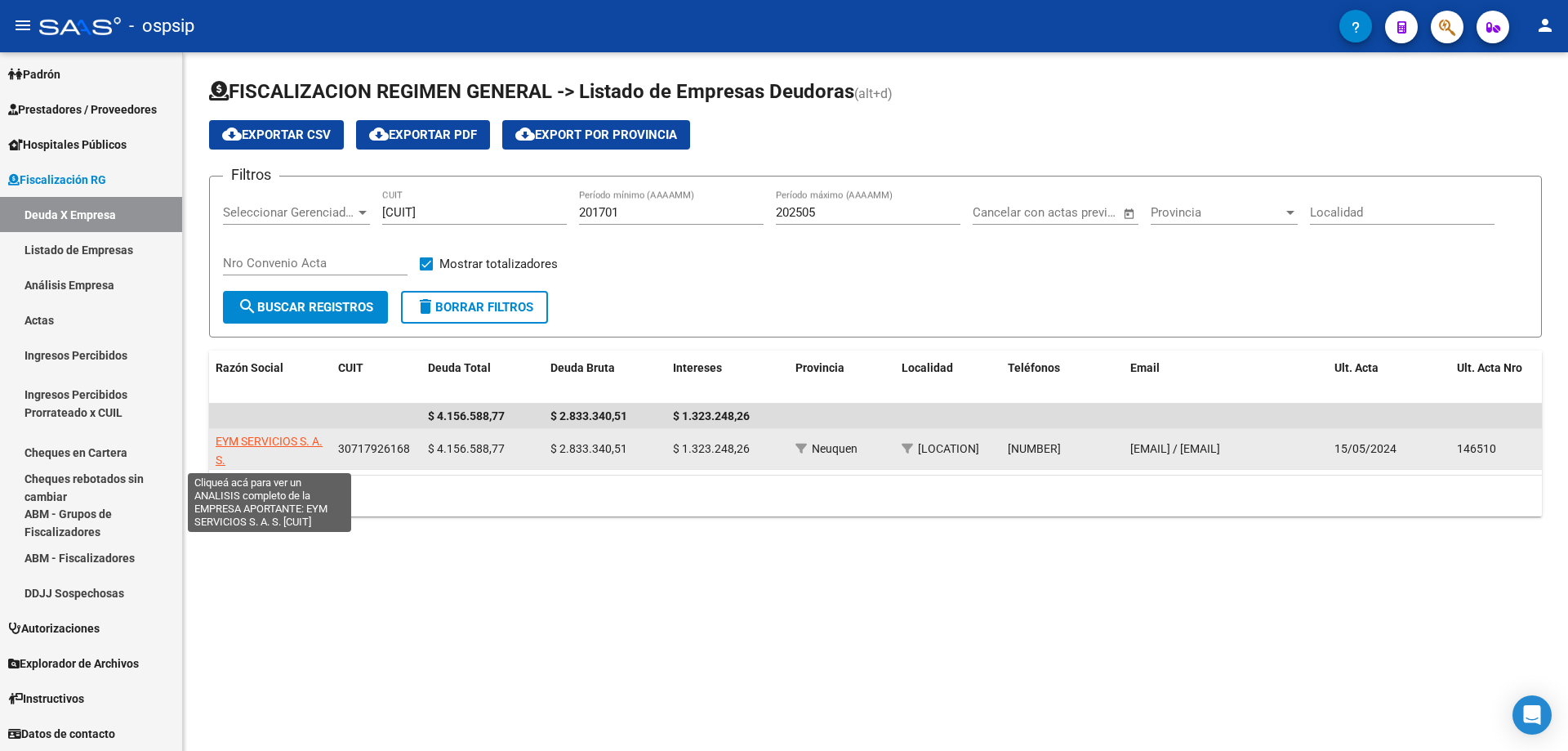 click on "EYM SERVICIOS S. A. S." 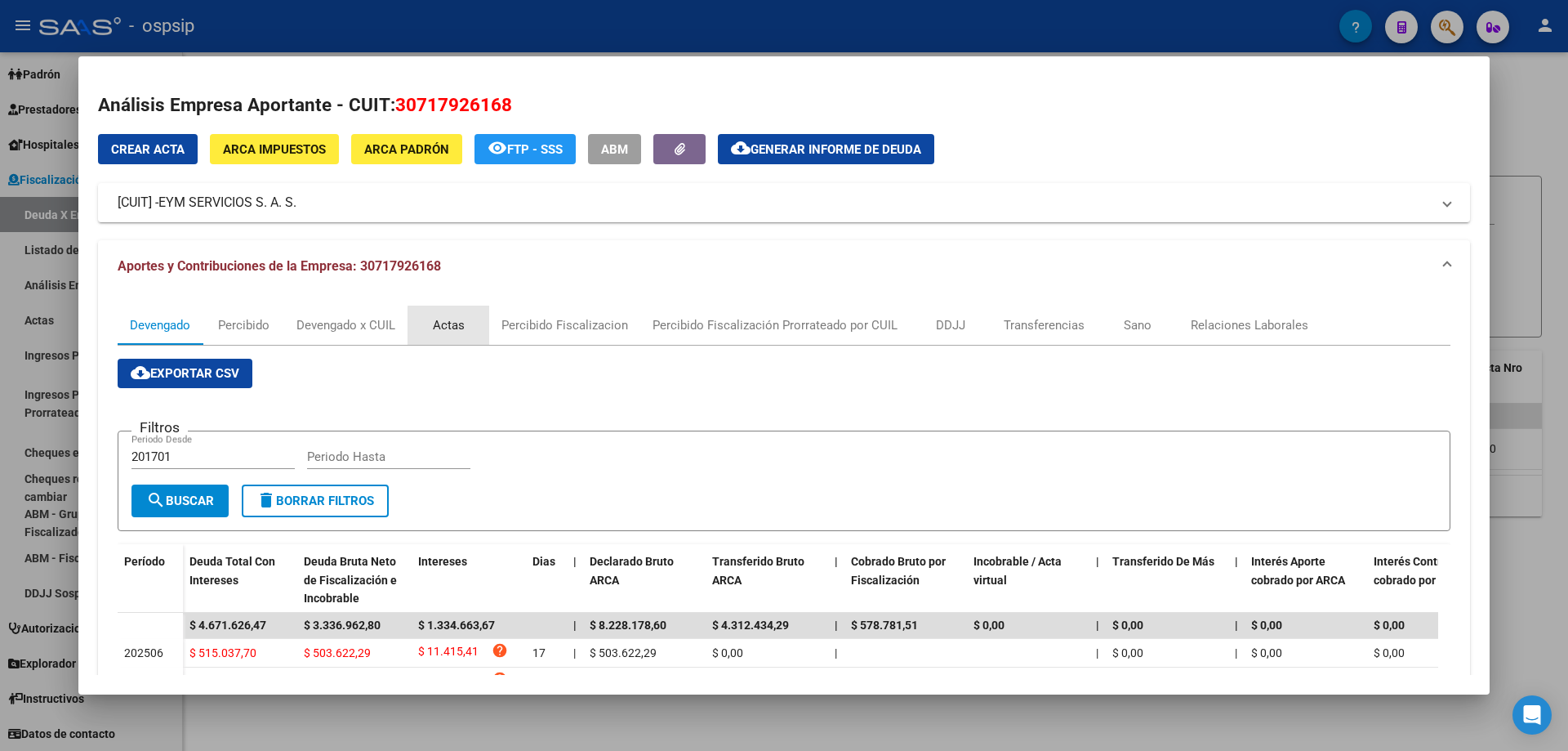 click on "Actas" at bounding box center [448, 325] 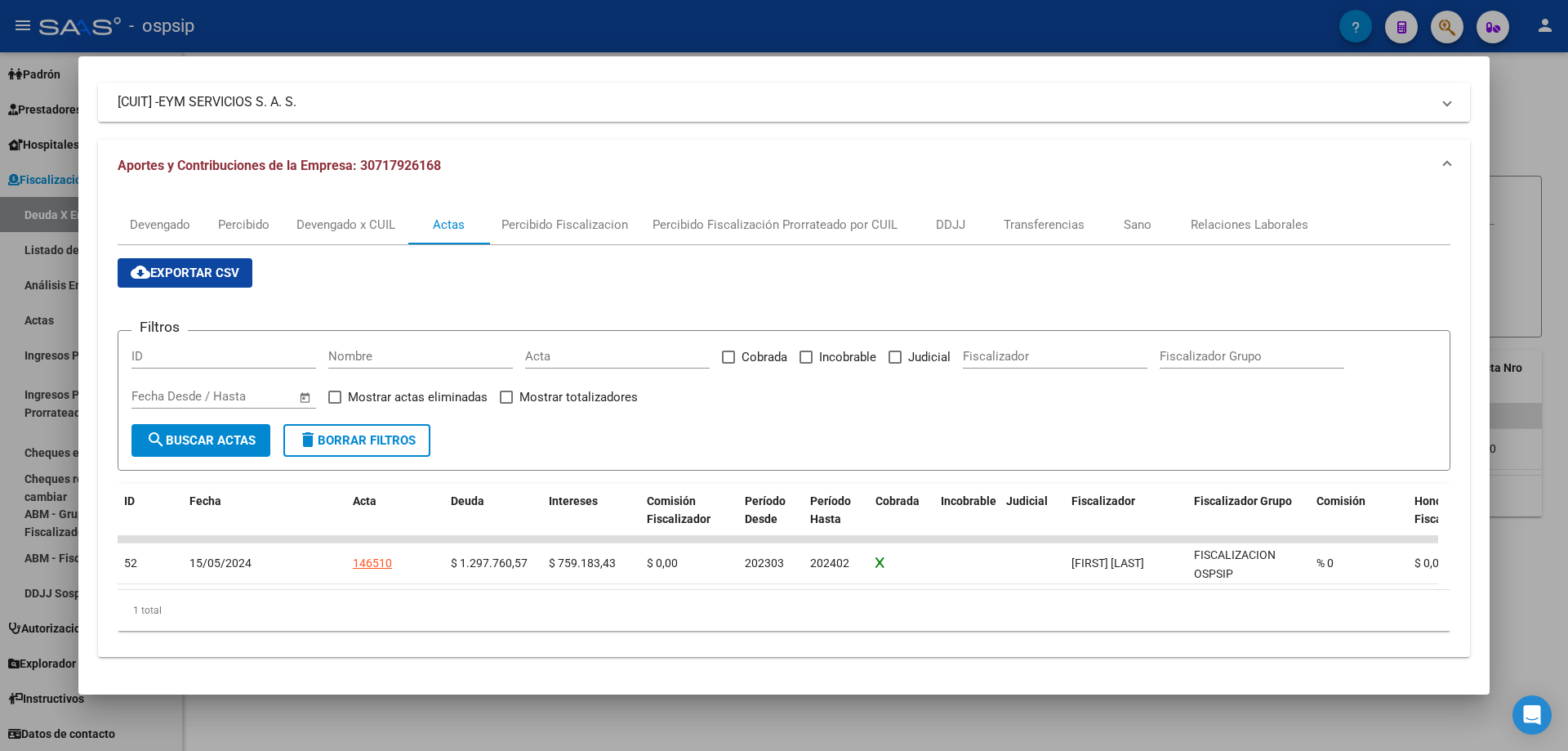 scroll, scrollTop: 113, scrollLeft: 0, axis: vertical 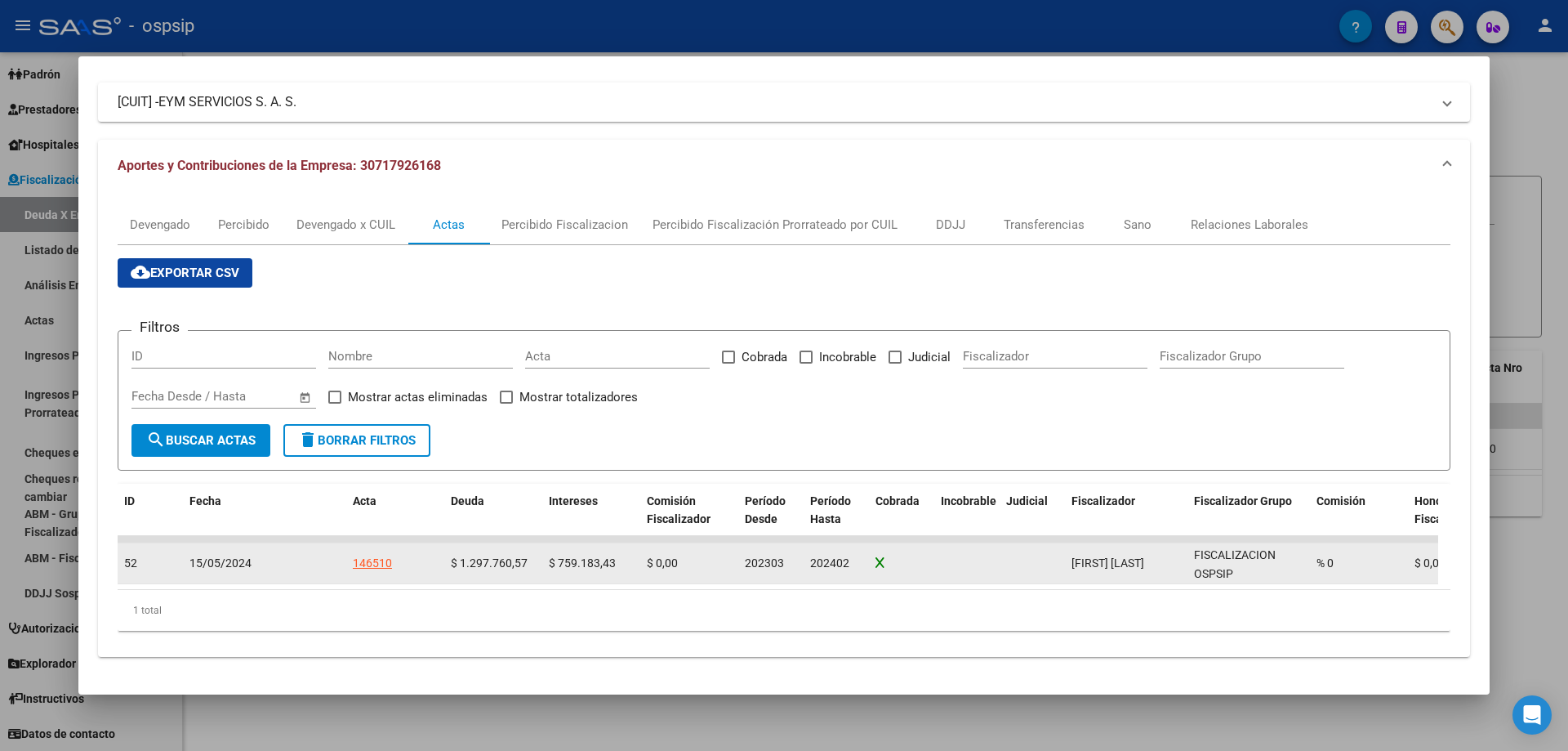 click on "146510" 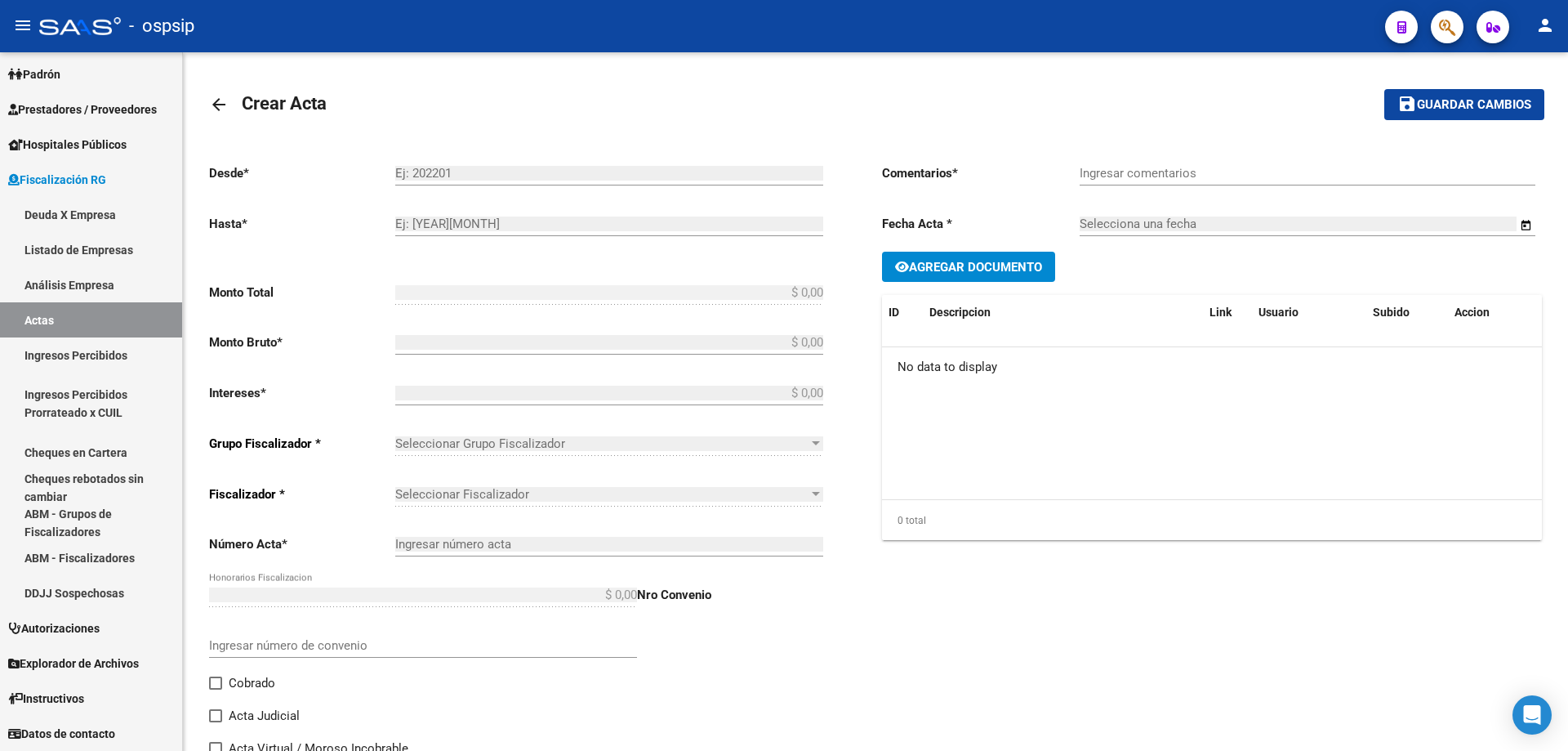 type on "202303" 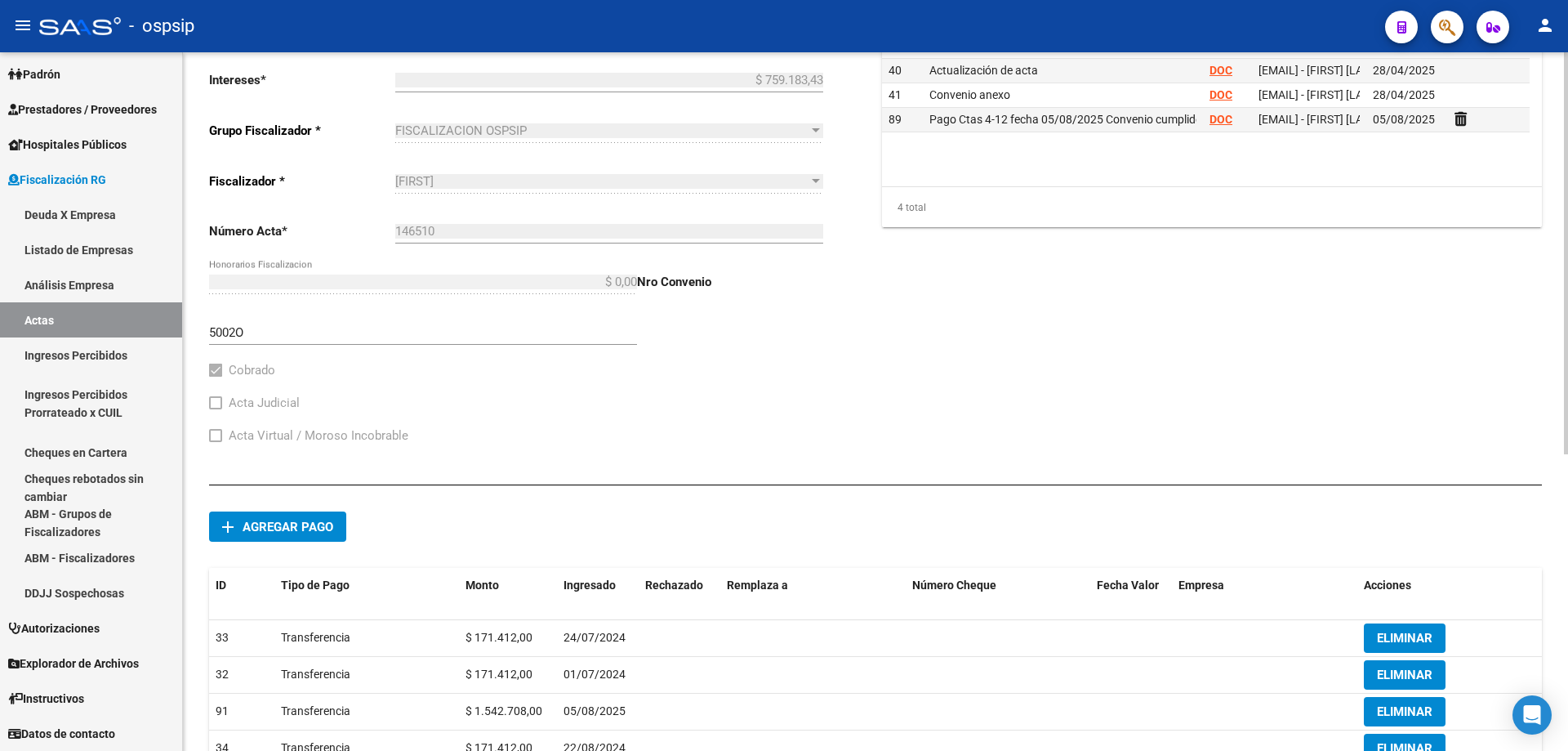 scroll, scrollTop: 516, scrollLeft: 0, axis: vertical 